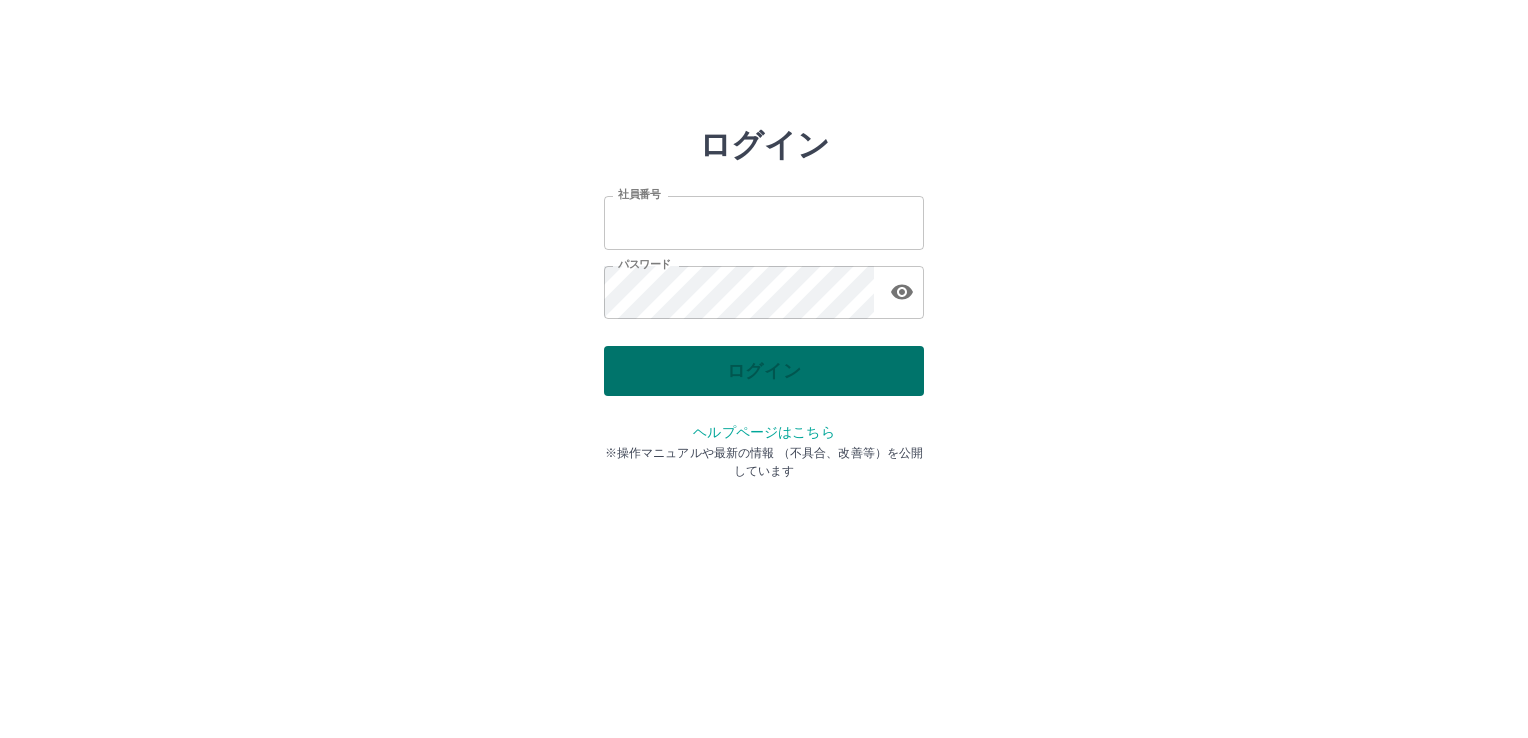 scroll, scrollTop: 0, scrollLeft: 0, axis: both 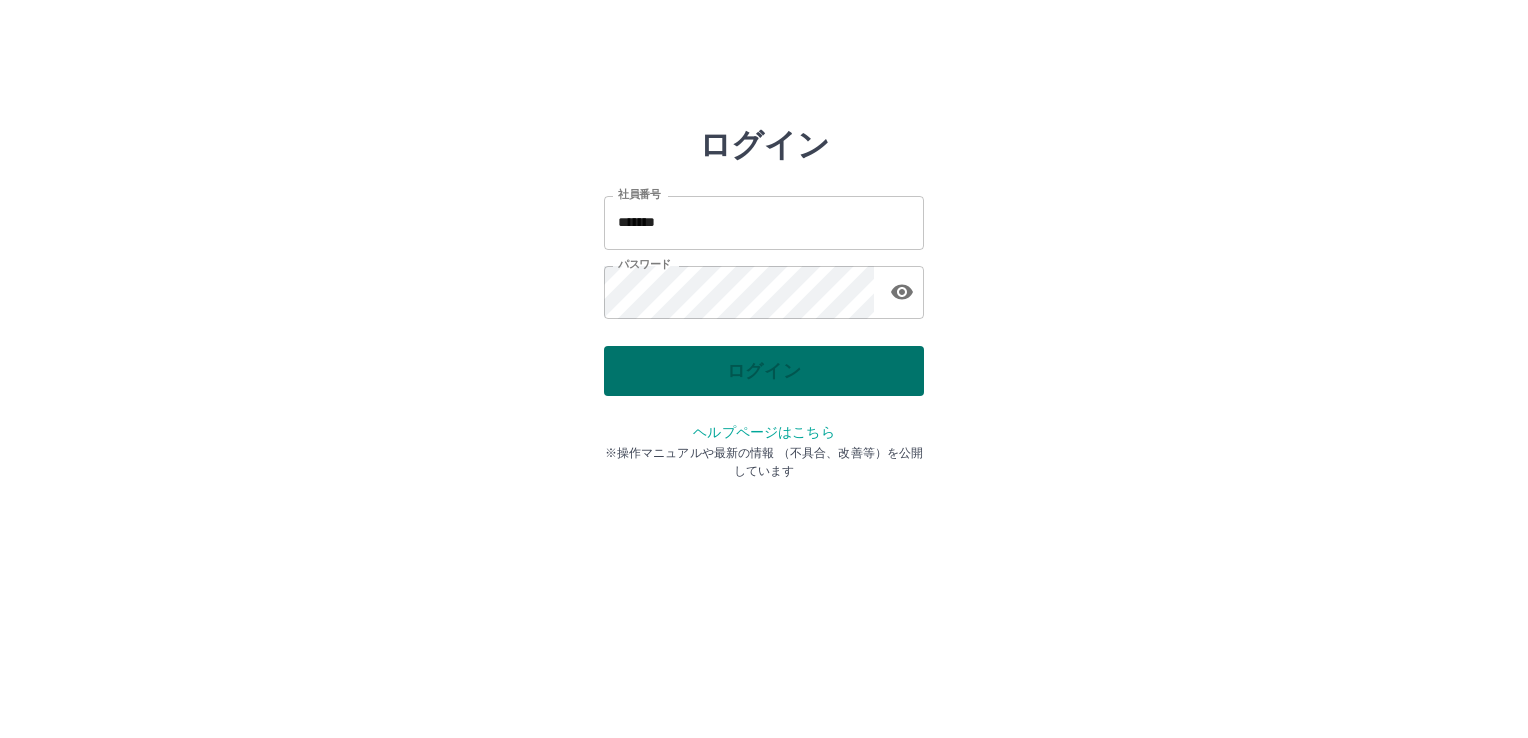 click on "ログイン" at bounding box center [764, 371] 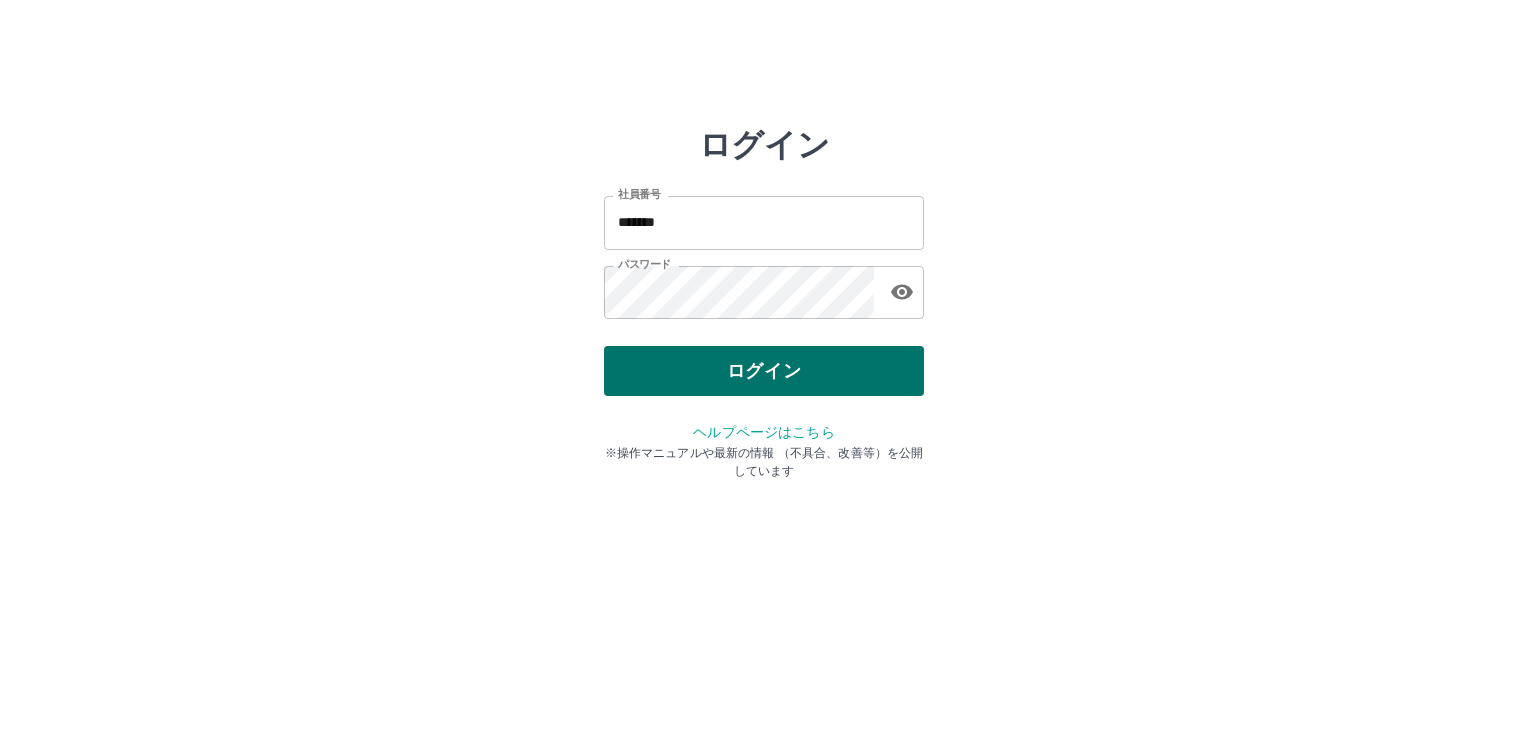 click on "ログイン" at bounding box center [764, 371] 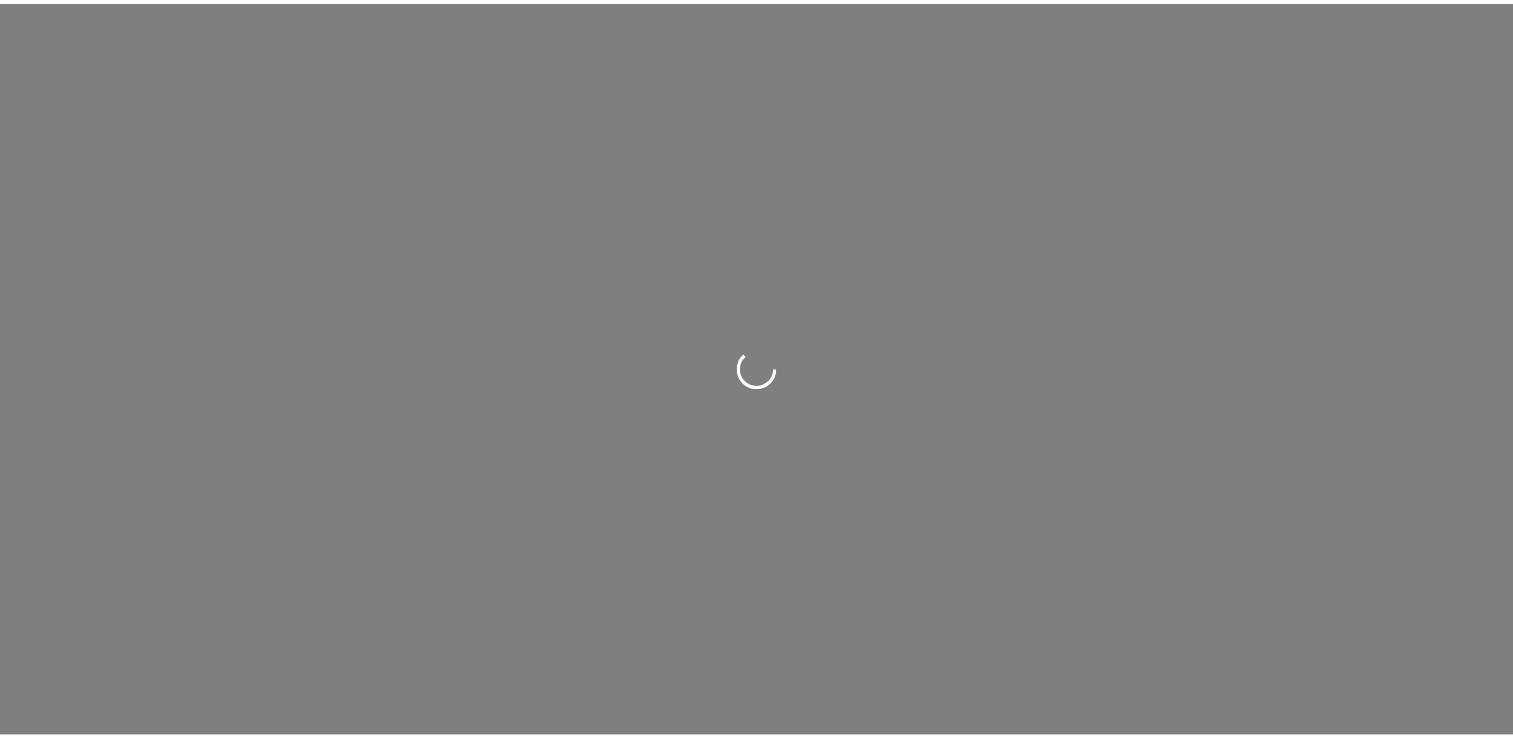 scroll, scrollTop: 0, scrollLeft: 0, axis: both 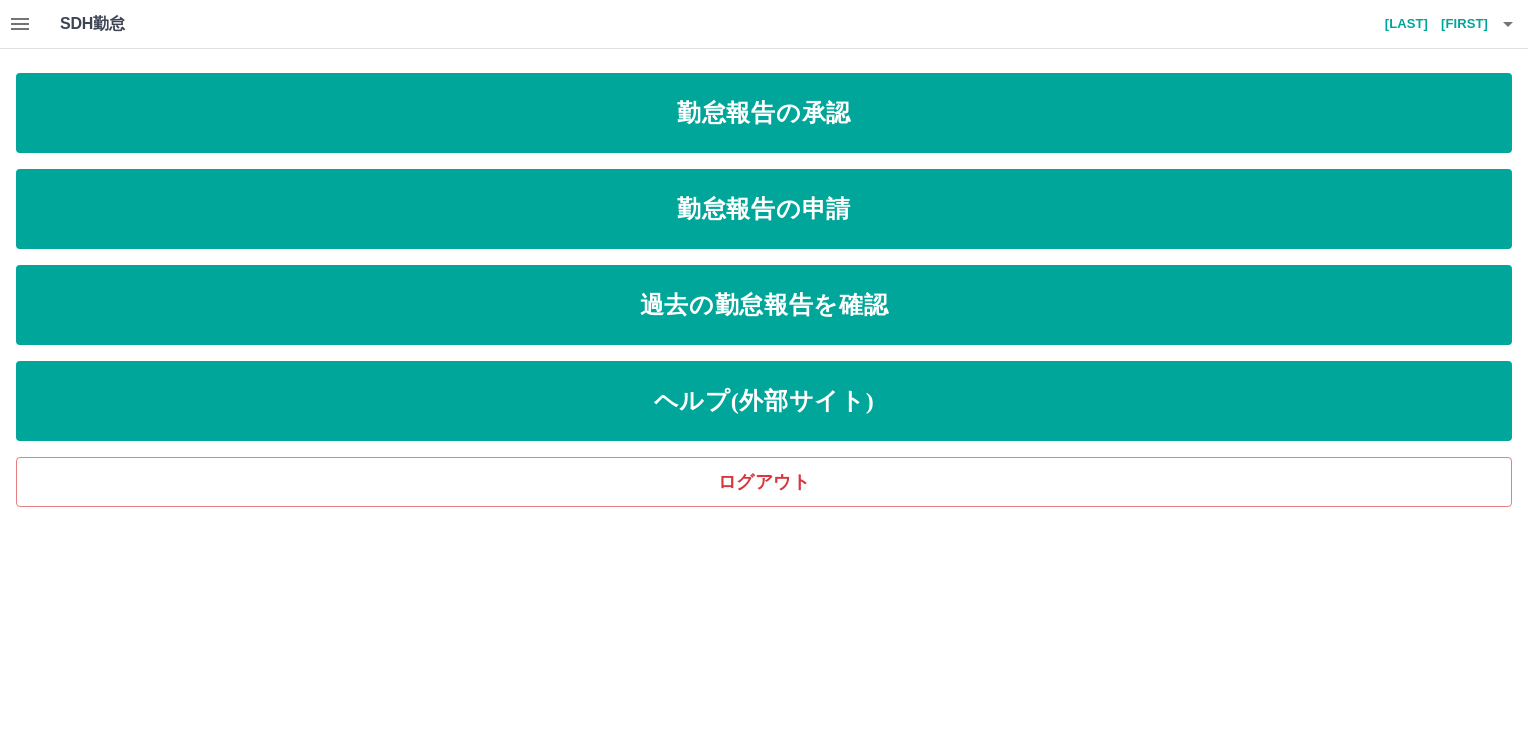 click 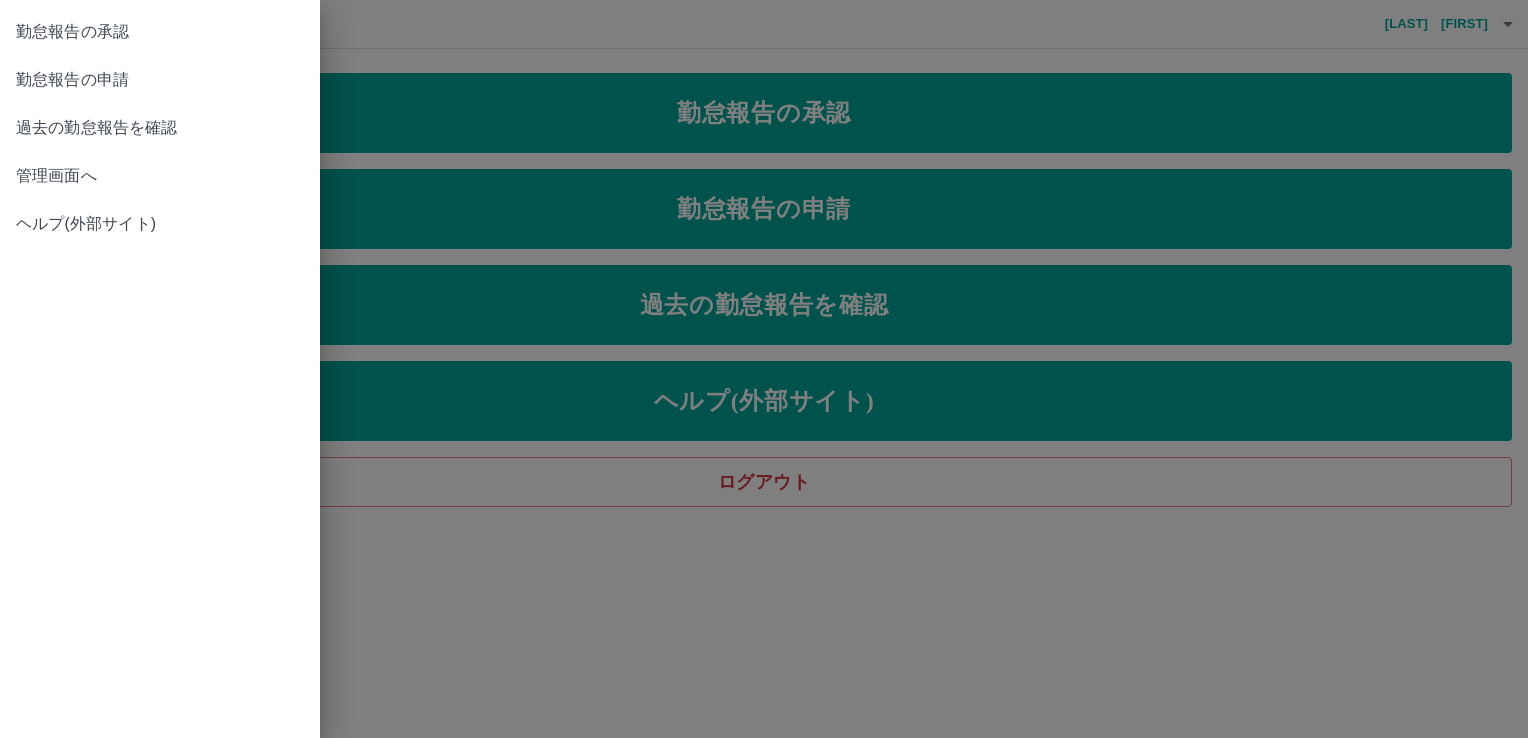 click at bounding box center (764, 369) 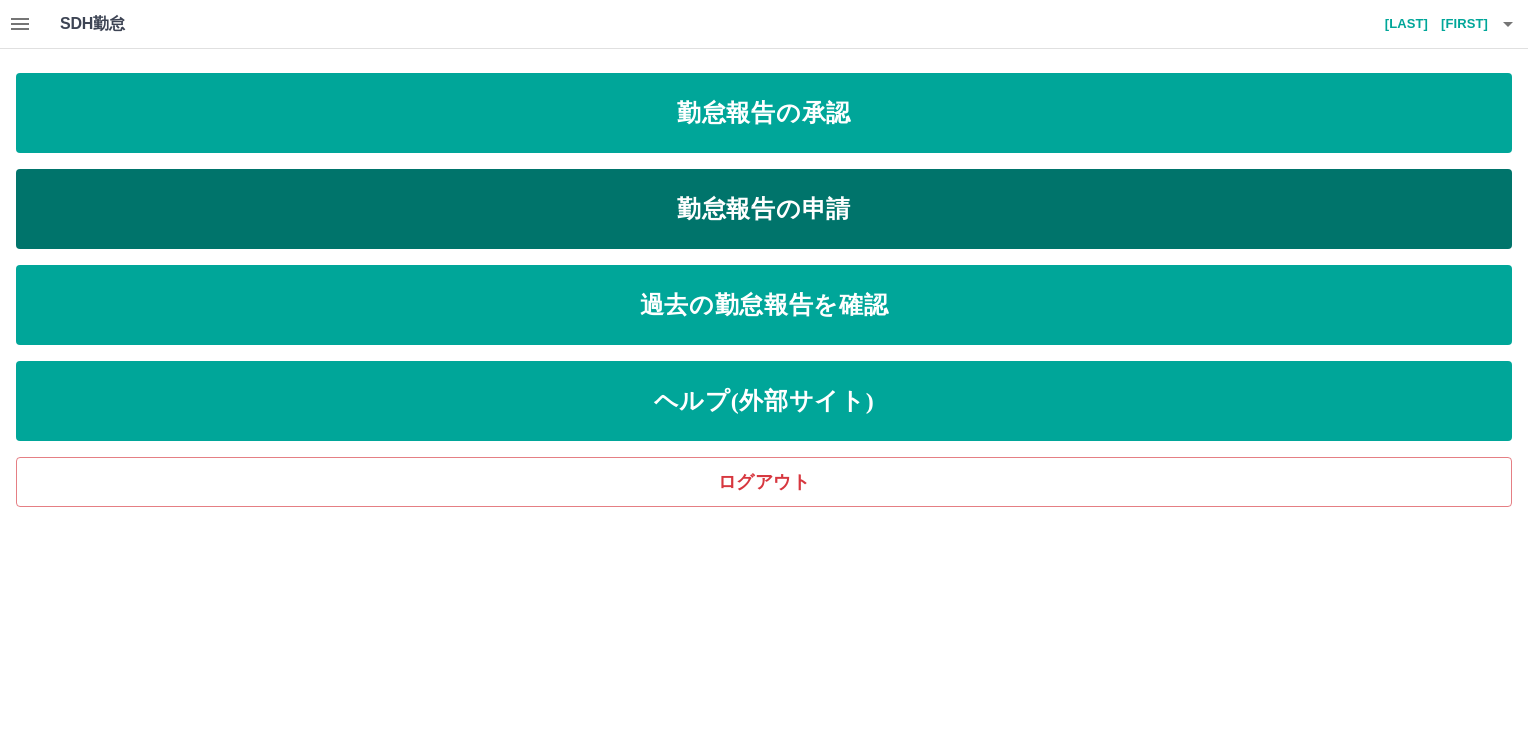 click on "勤怠報告の申請" at bounding box center [764, 209] 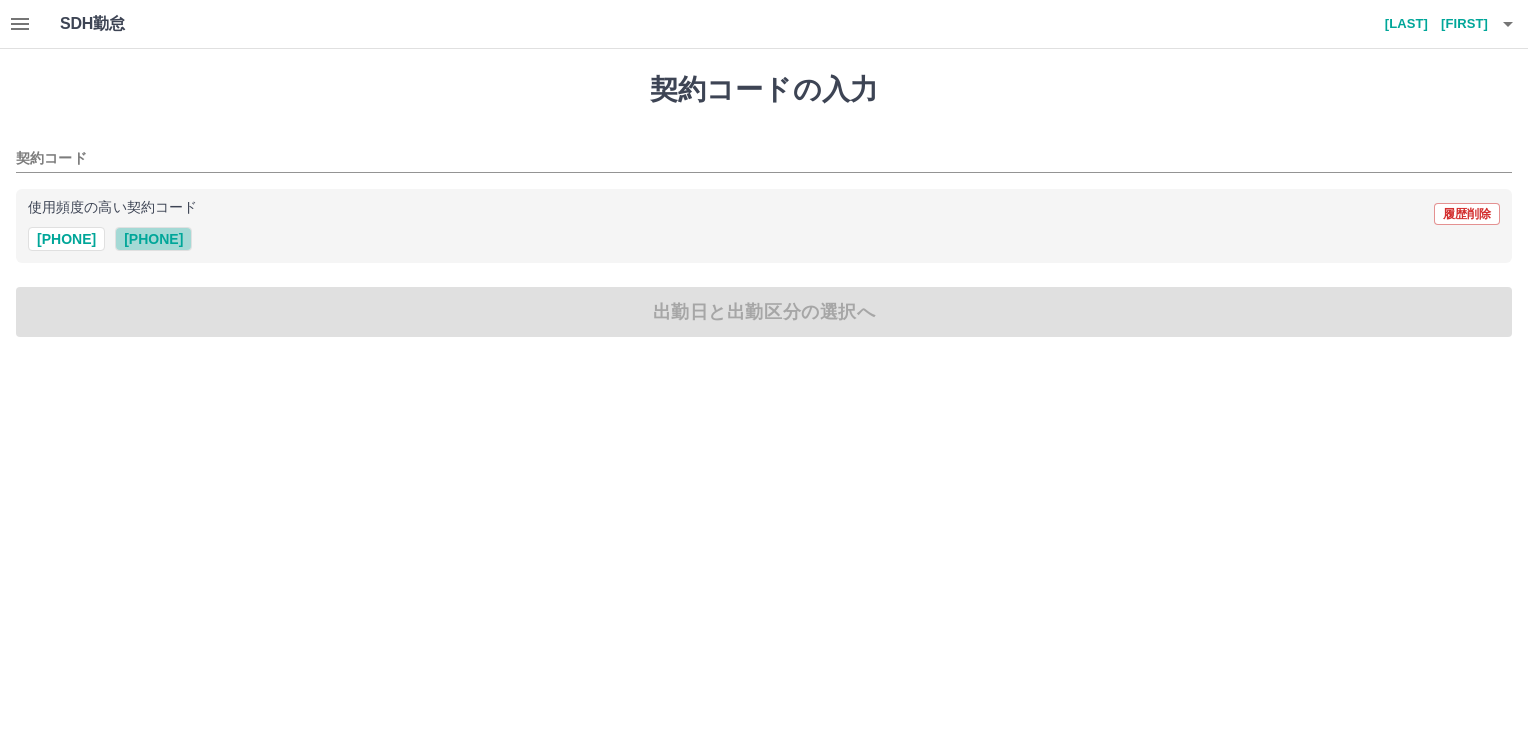 click on "39846001" at bounding box center (153, 239) 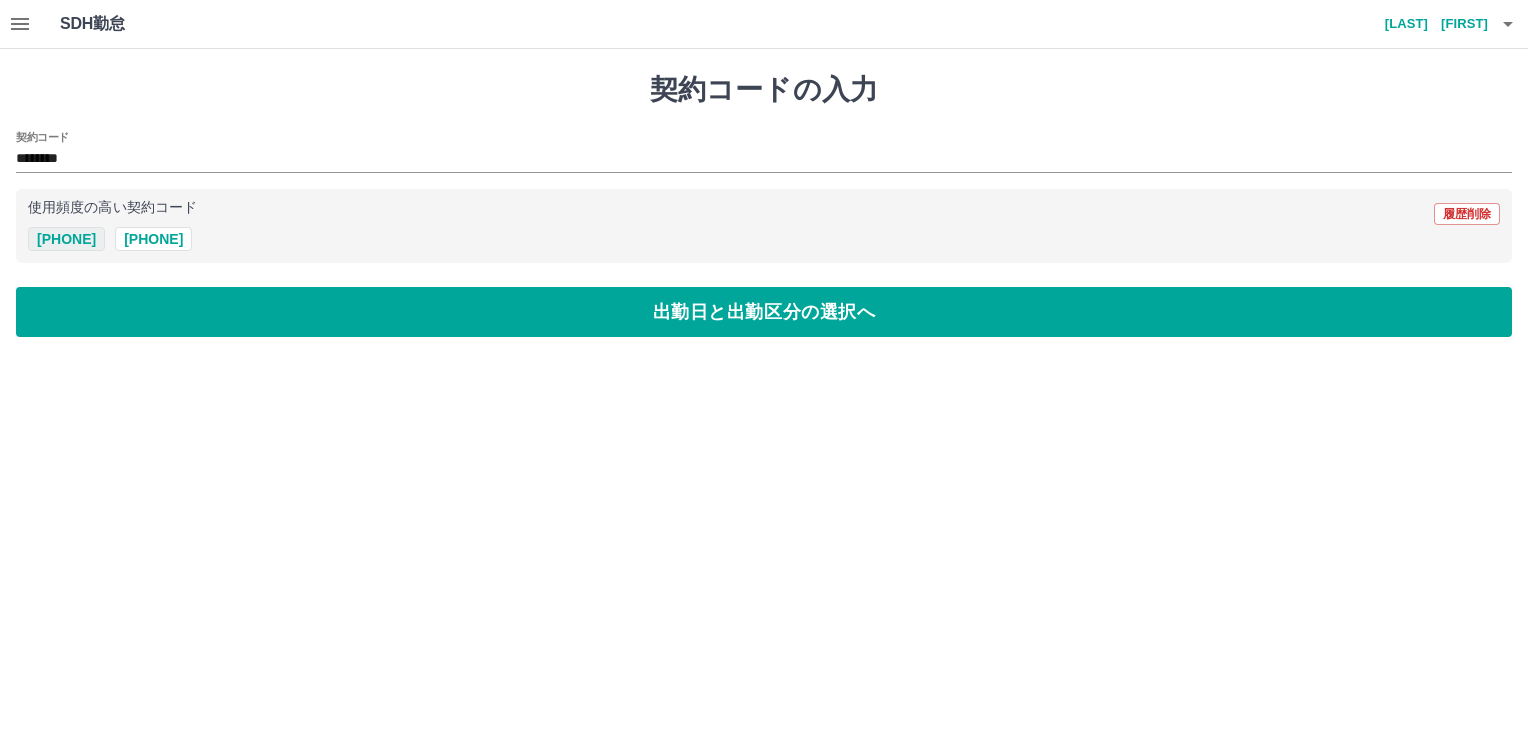 click on "37868012" at bounding box center [66, 239] 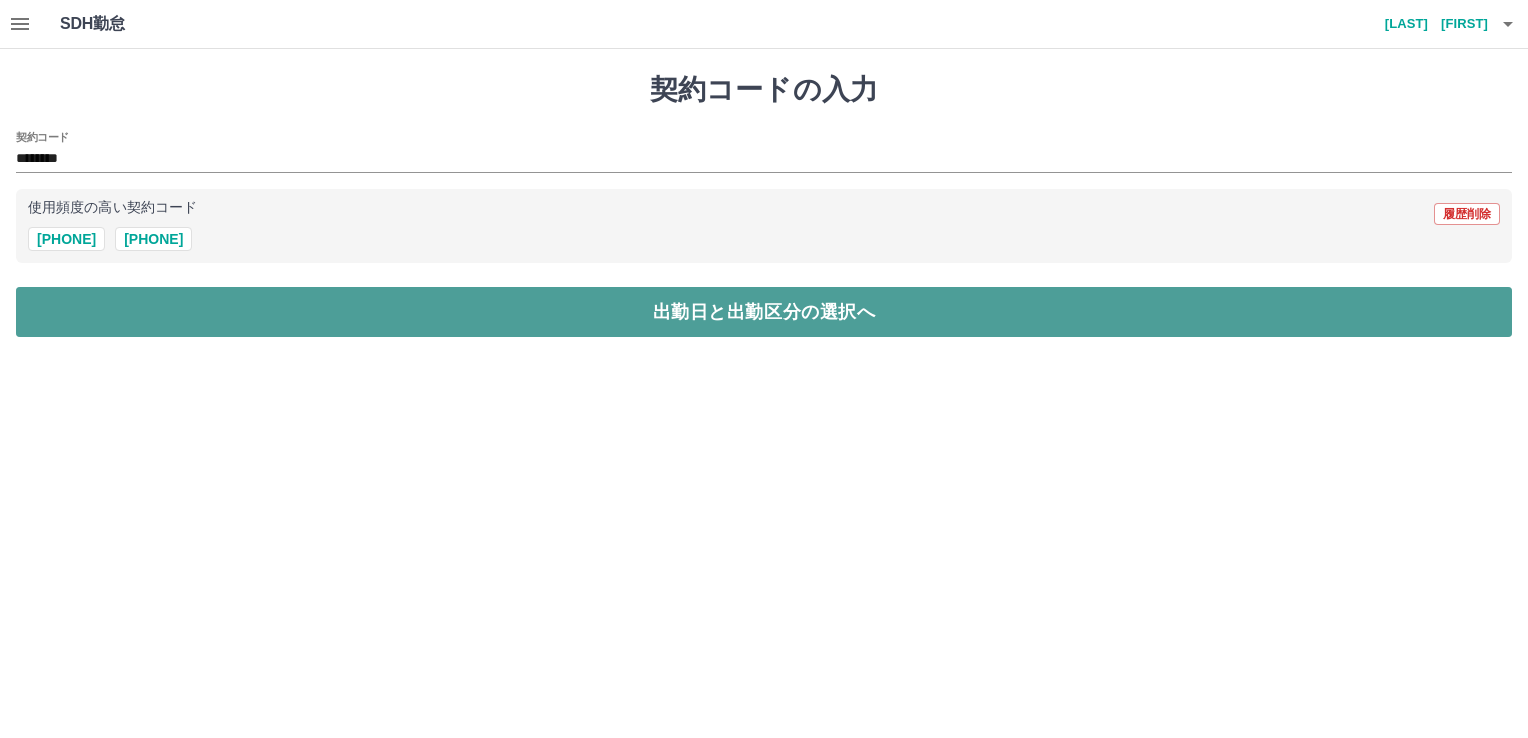 click on "出勤日と出勤区分の選択へ" at bounding box center (764, 312) 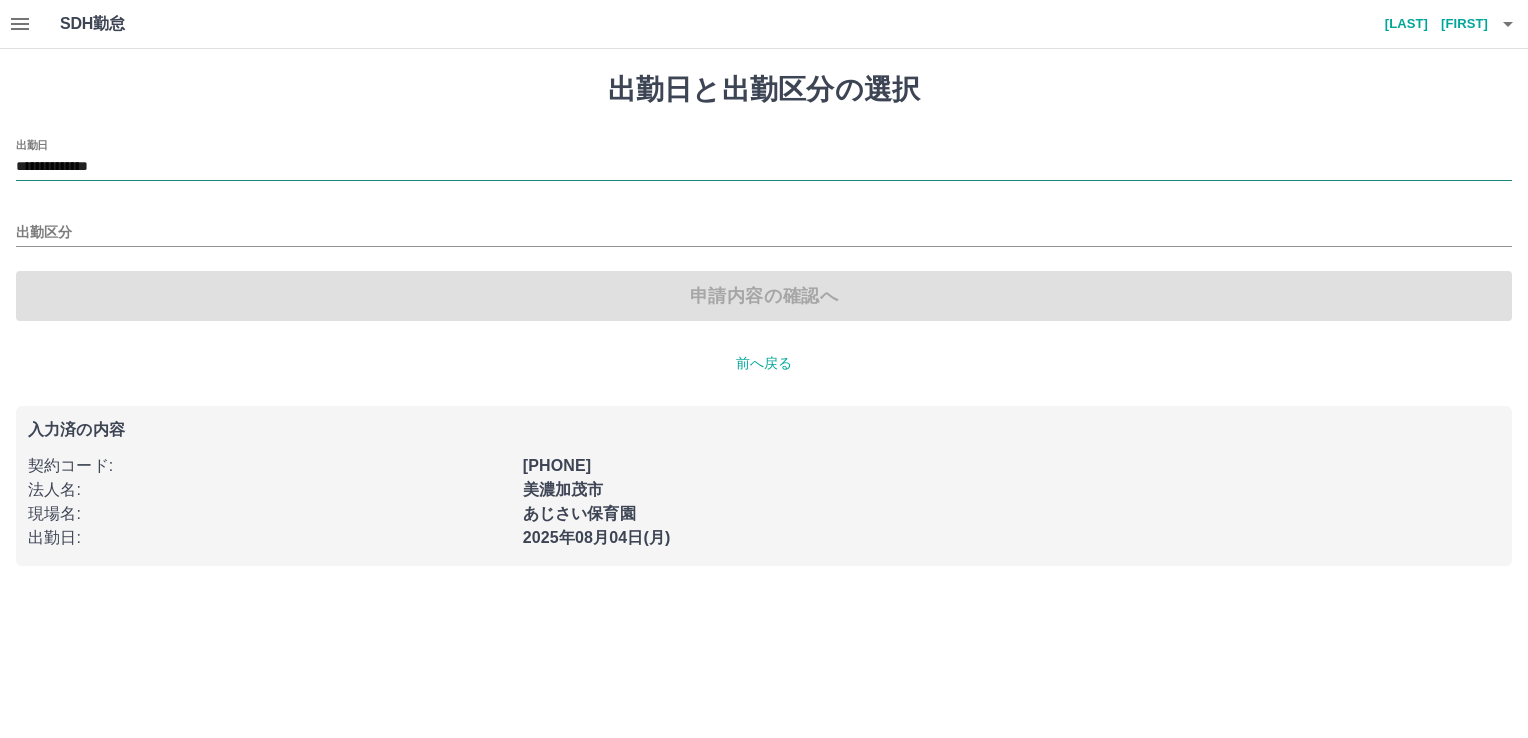 click on "**********" at bounding box center [764, 167] 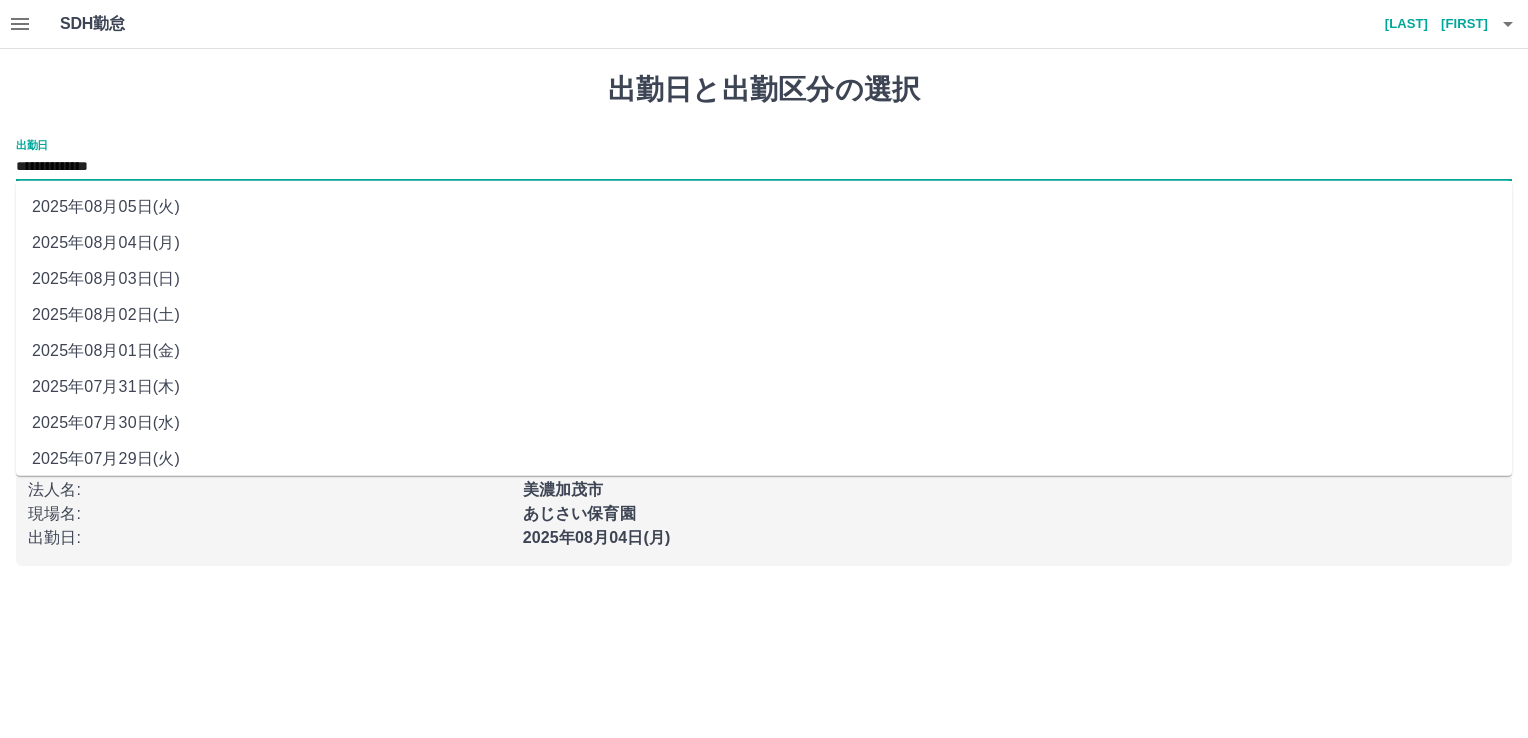drag, startPoint x: 137, startPoint y: 170, endPoint x: 256, endPoint y: 144, distance: 121.80723 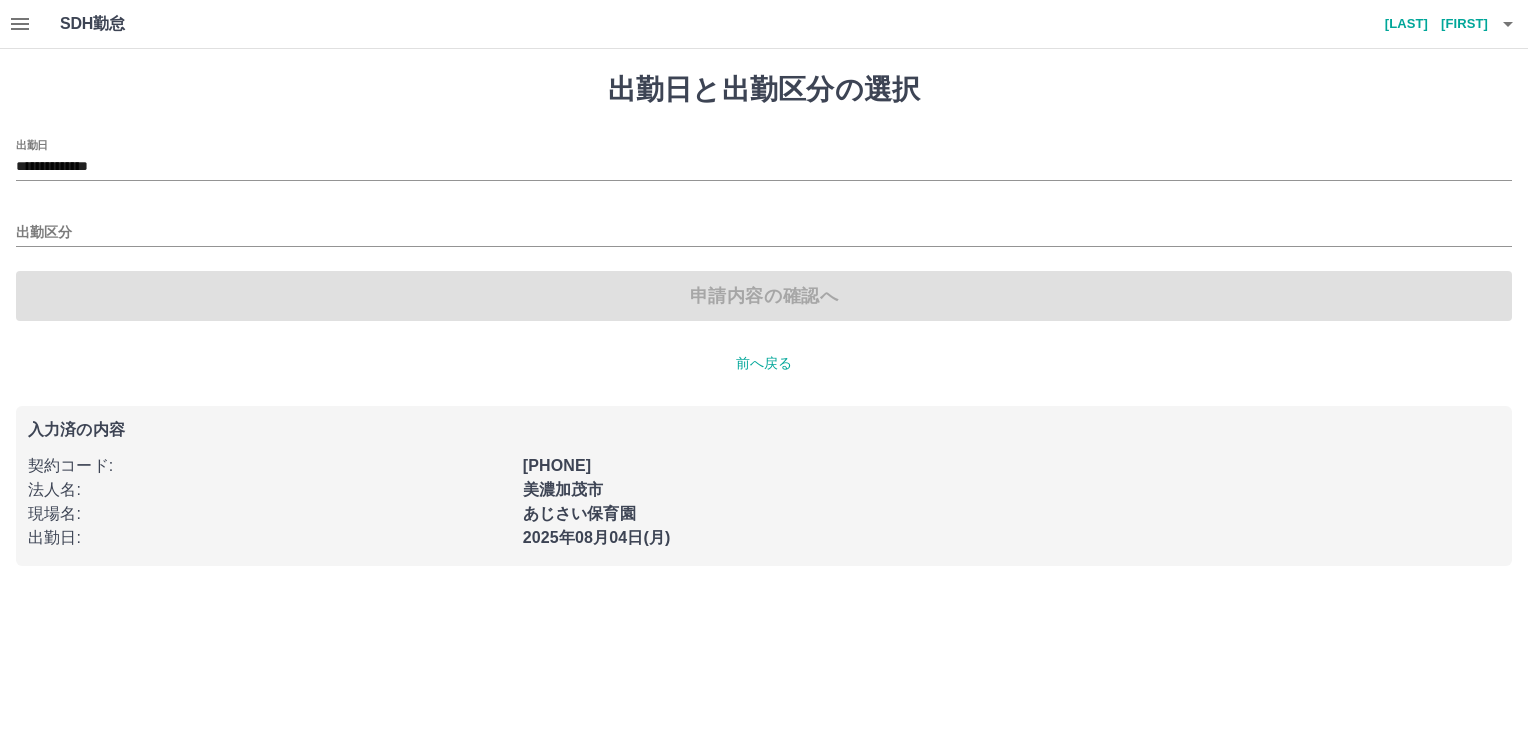 click on "出勤区分" at bounding box center (764, 226) 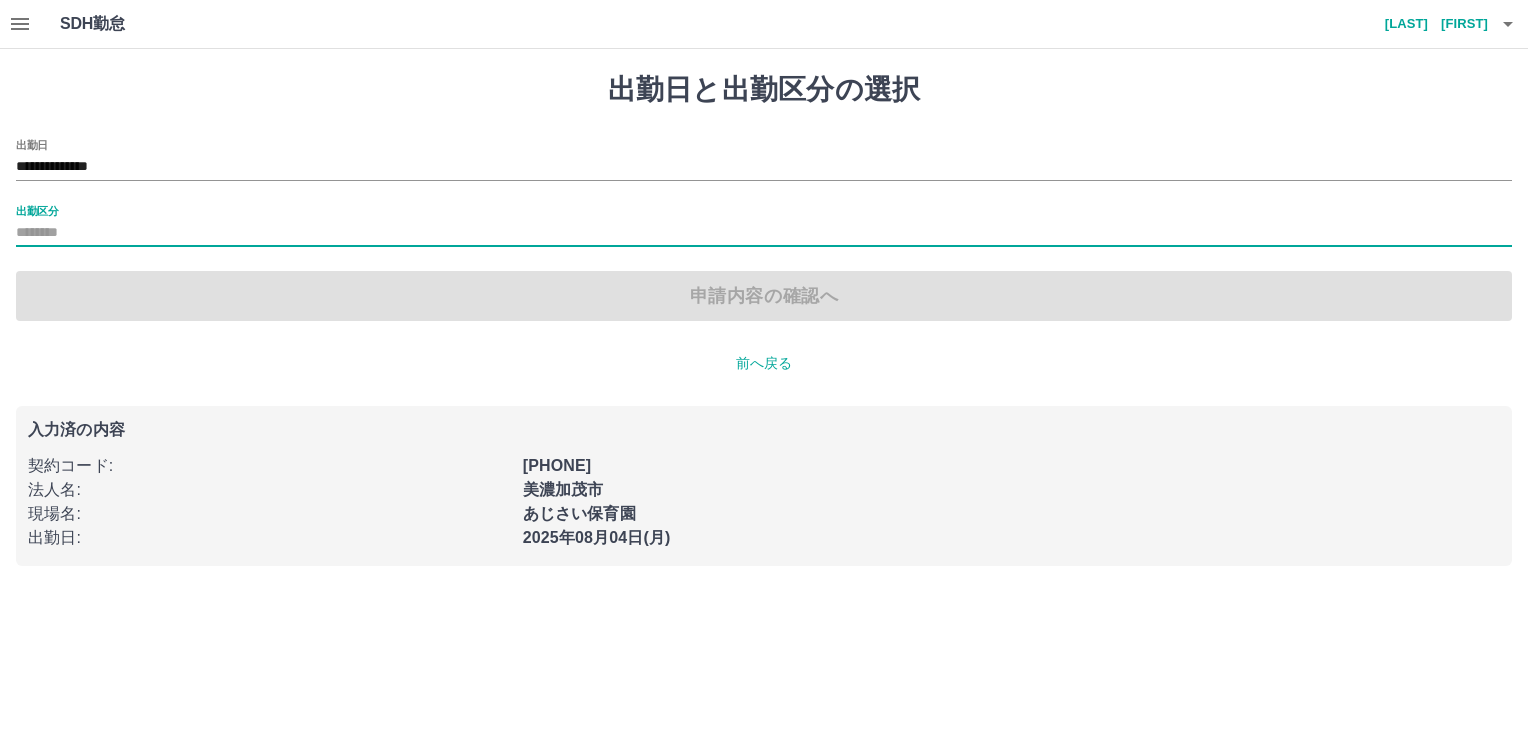click on "出勤区分" at bounding box center [764, 233] 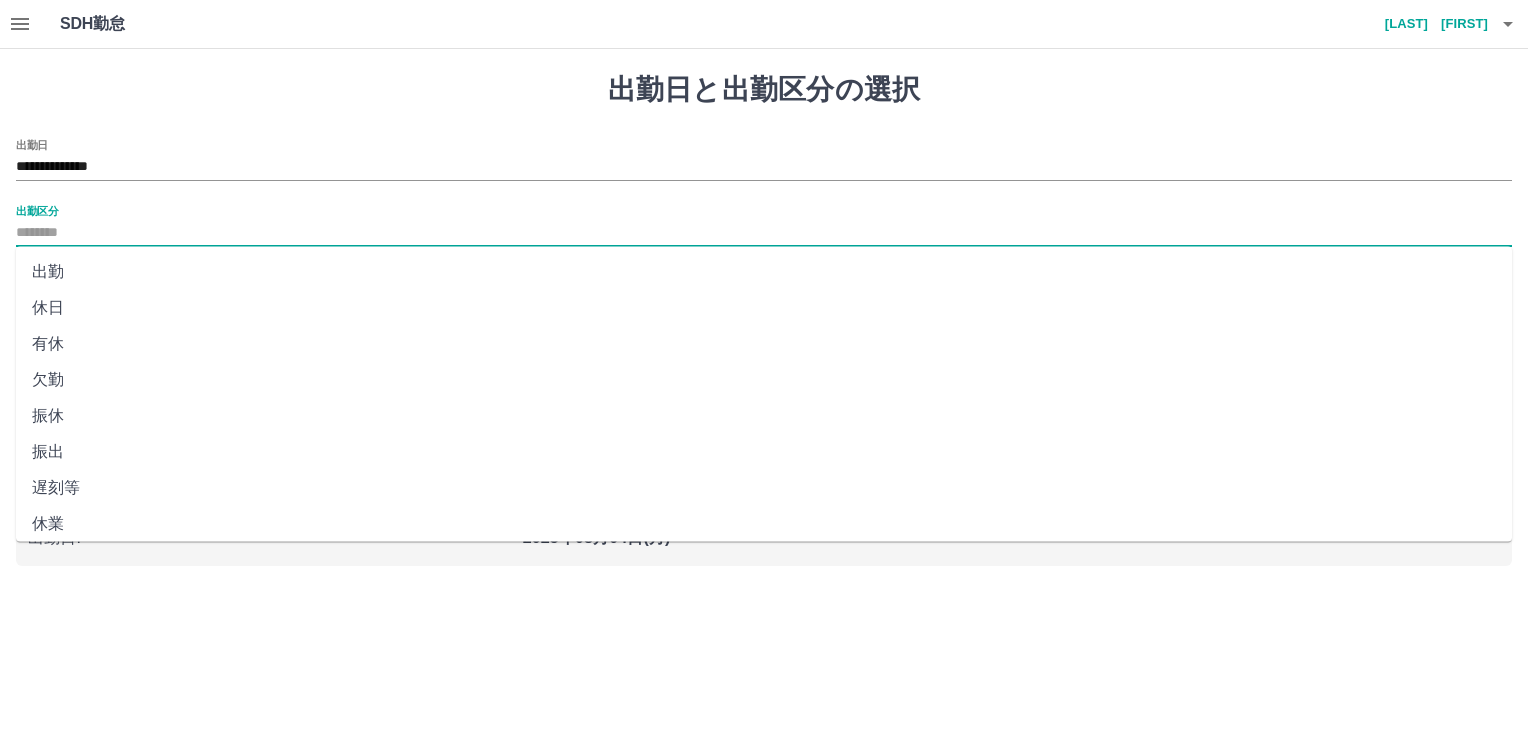 click on "出勤" at bounding box center [764, 272] 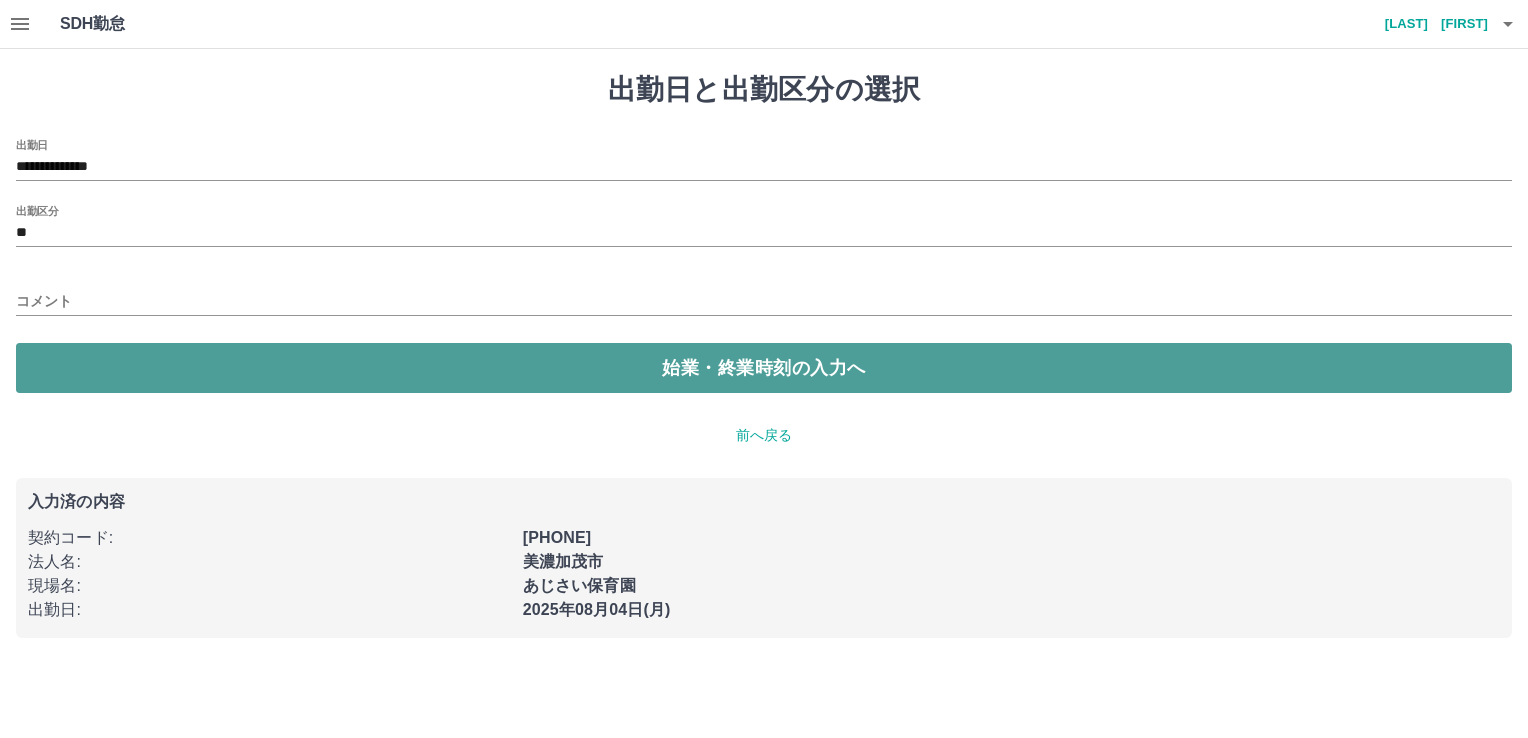 click on "始業・終業時刻の入力へ" at bounding box center [764, 368] 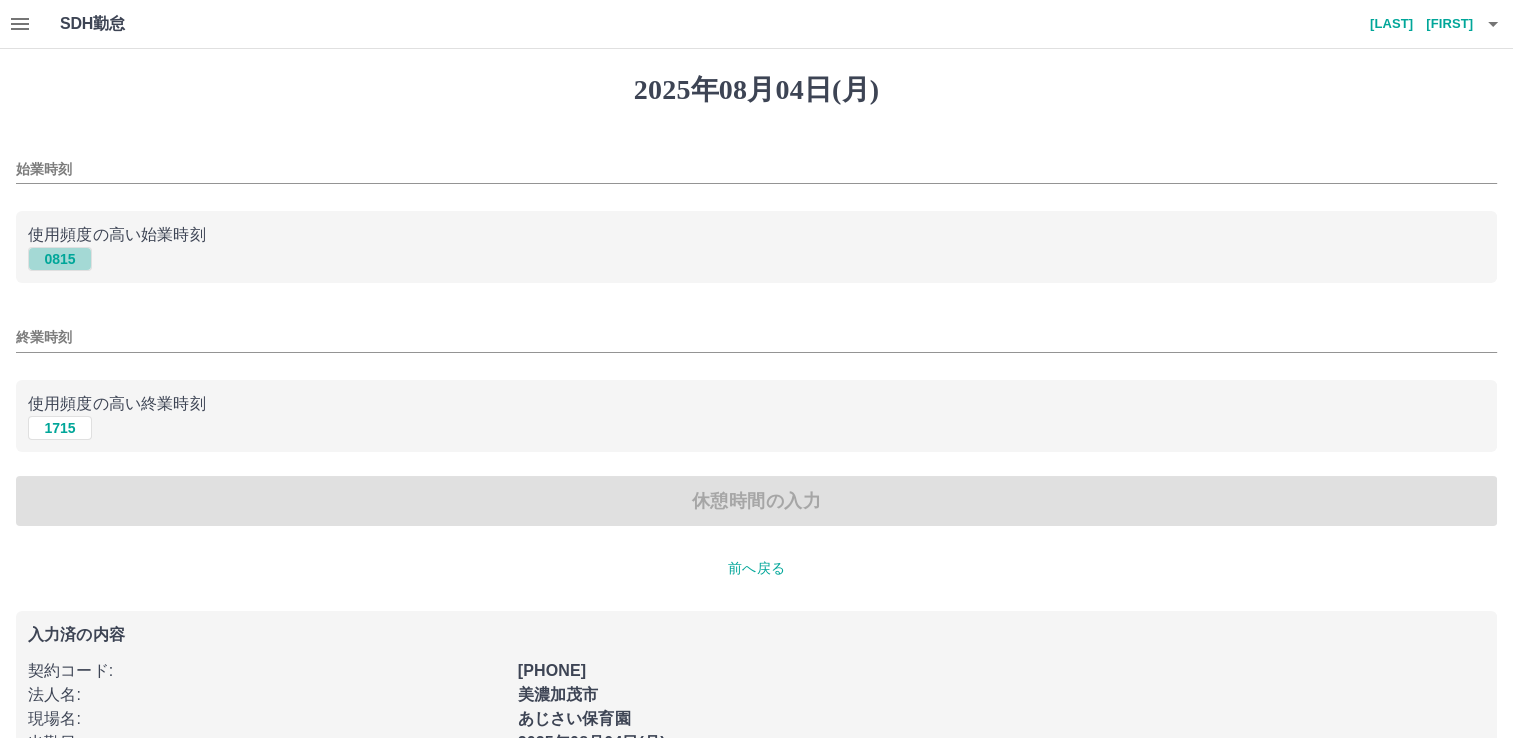 drag, startPoint x: 66, startPoint y: 266, endPoint x: 58, endPoint y: 384, distance: 118.270874 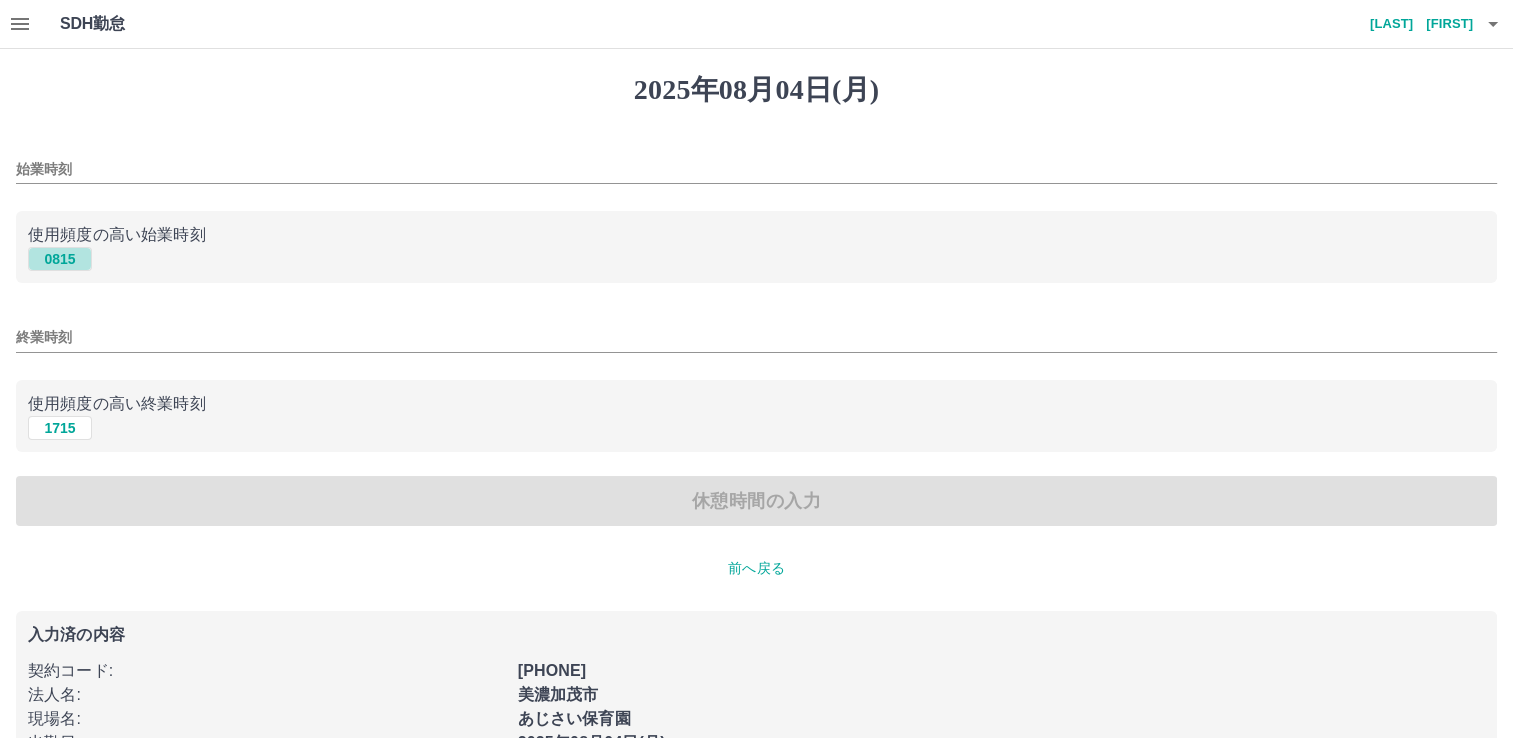 click on "0815" at bounding box center [60, 259] 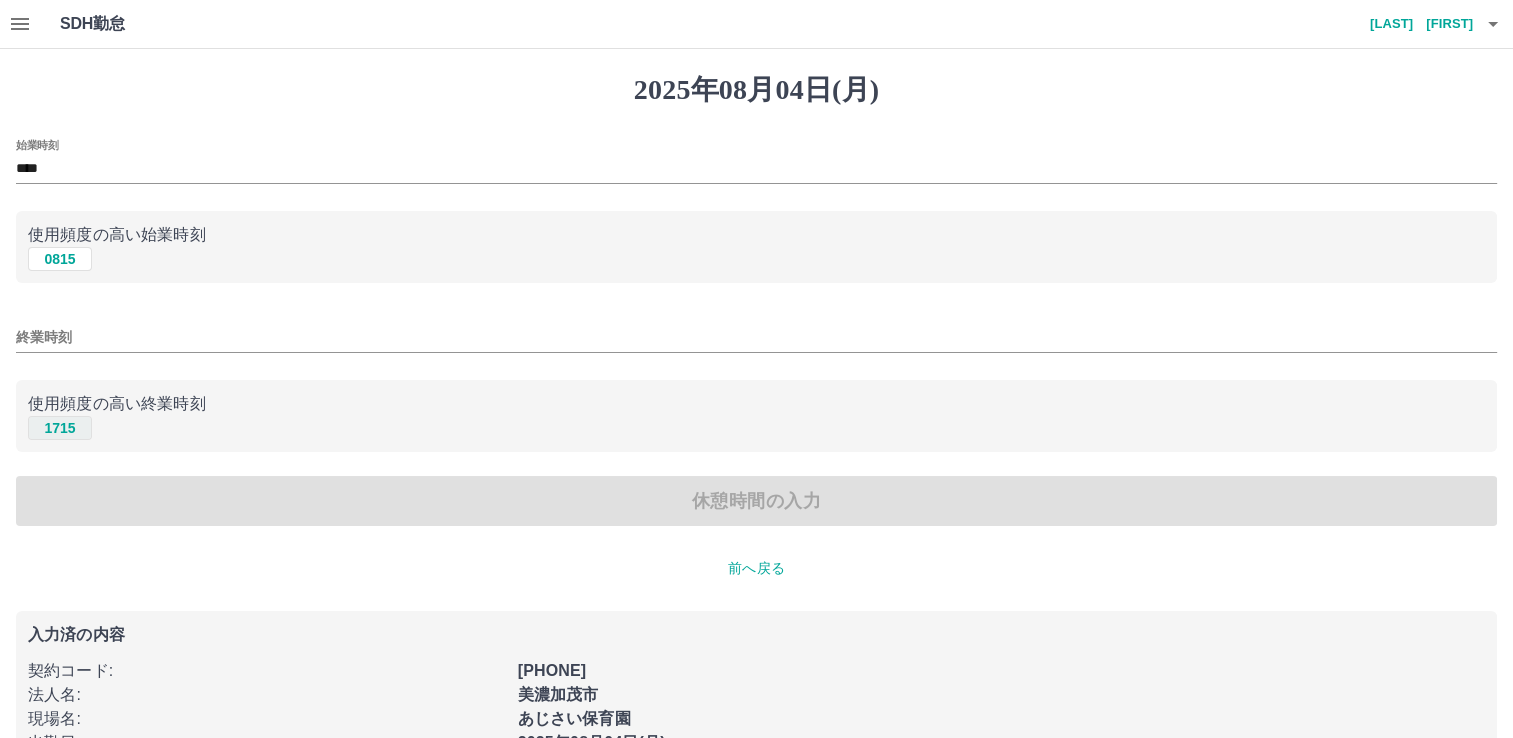 click on "1715" at bounding box center [60, 428] 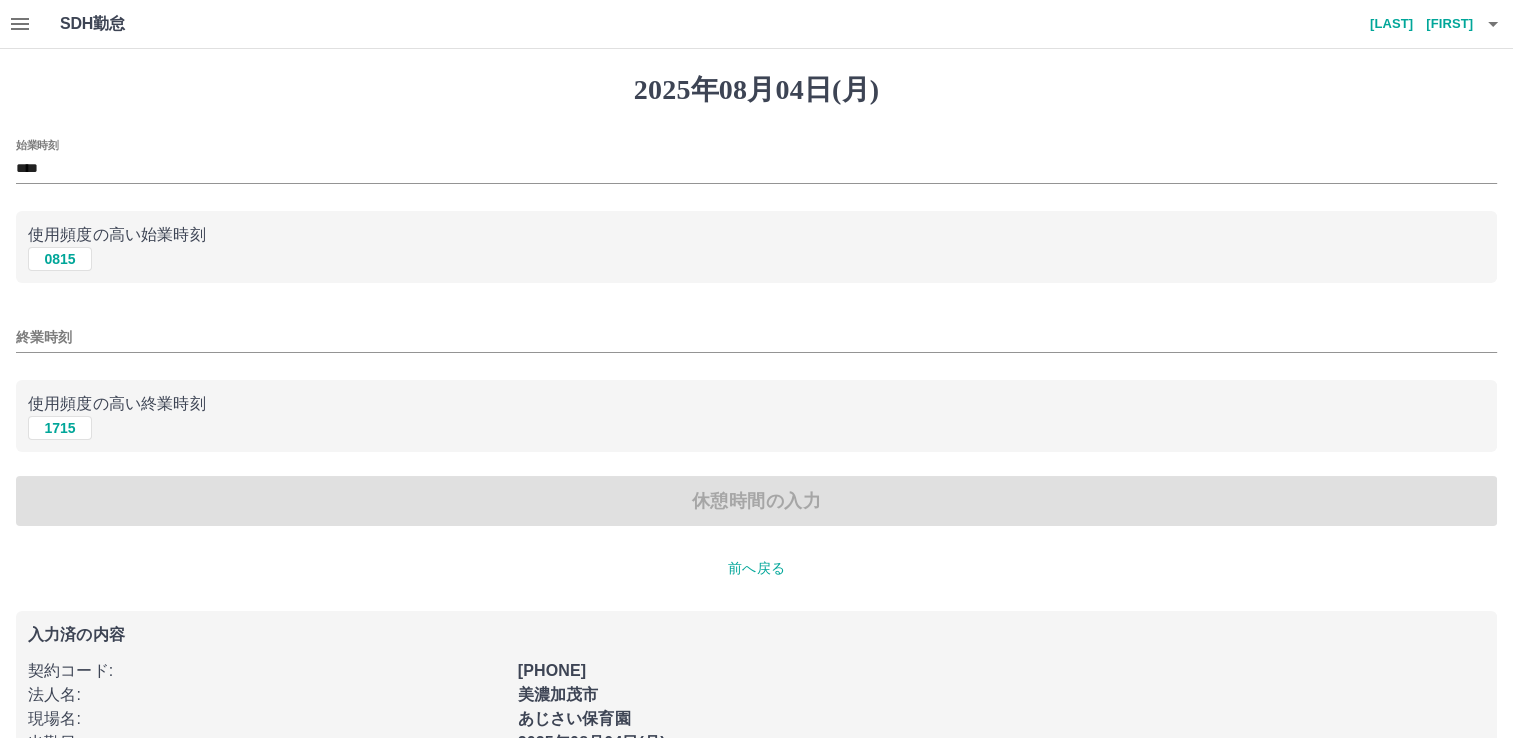type on "****" 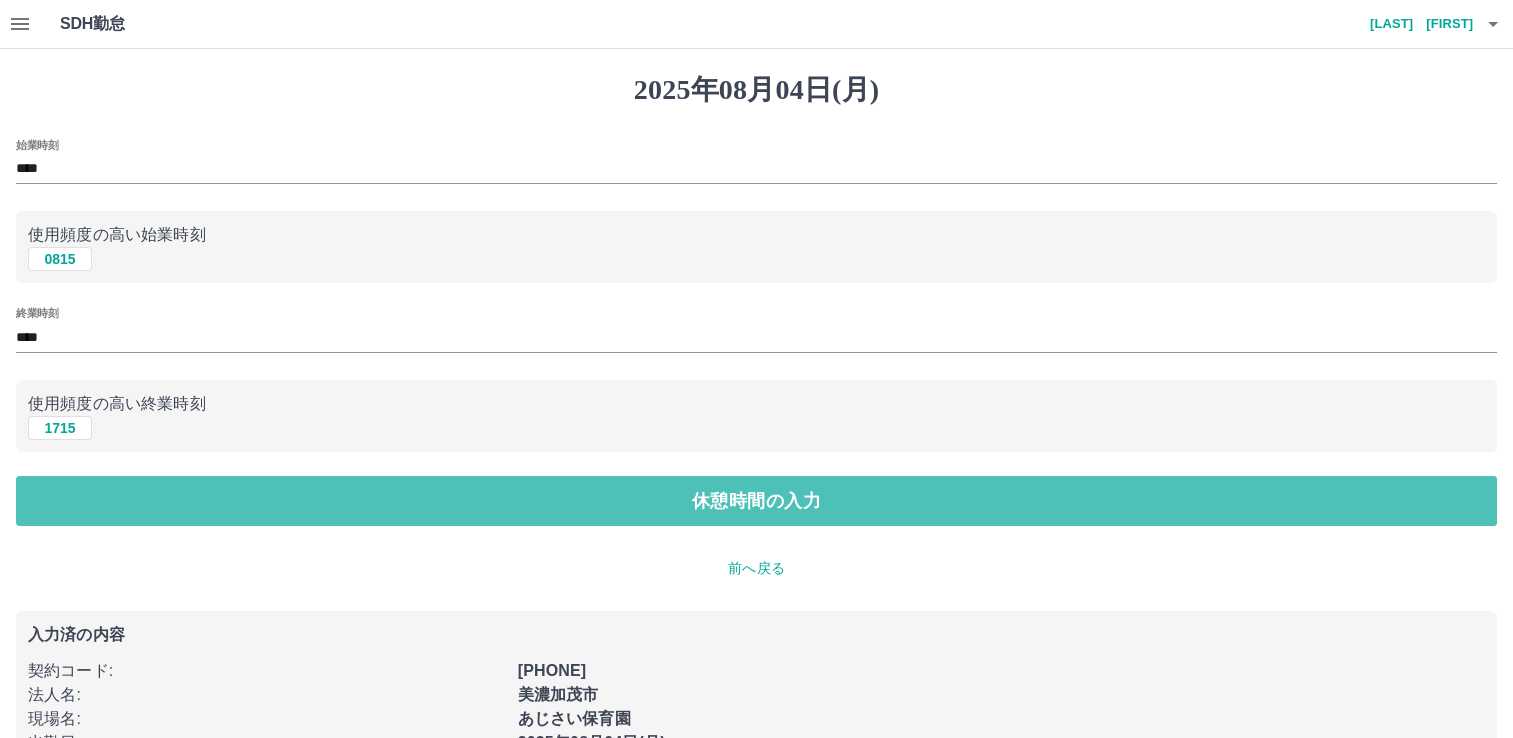 drag, startPoint x: 172, startPoint y: 521, endPoint x: 147, endPoint y: 463, distance: 63.15853 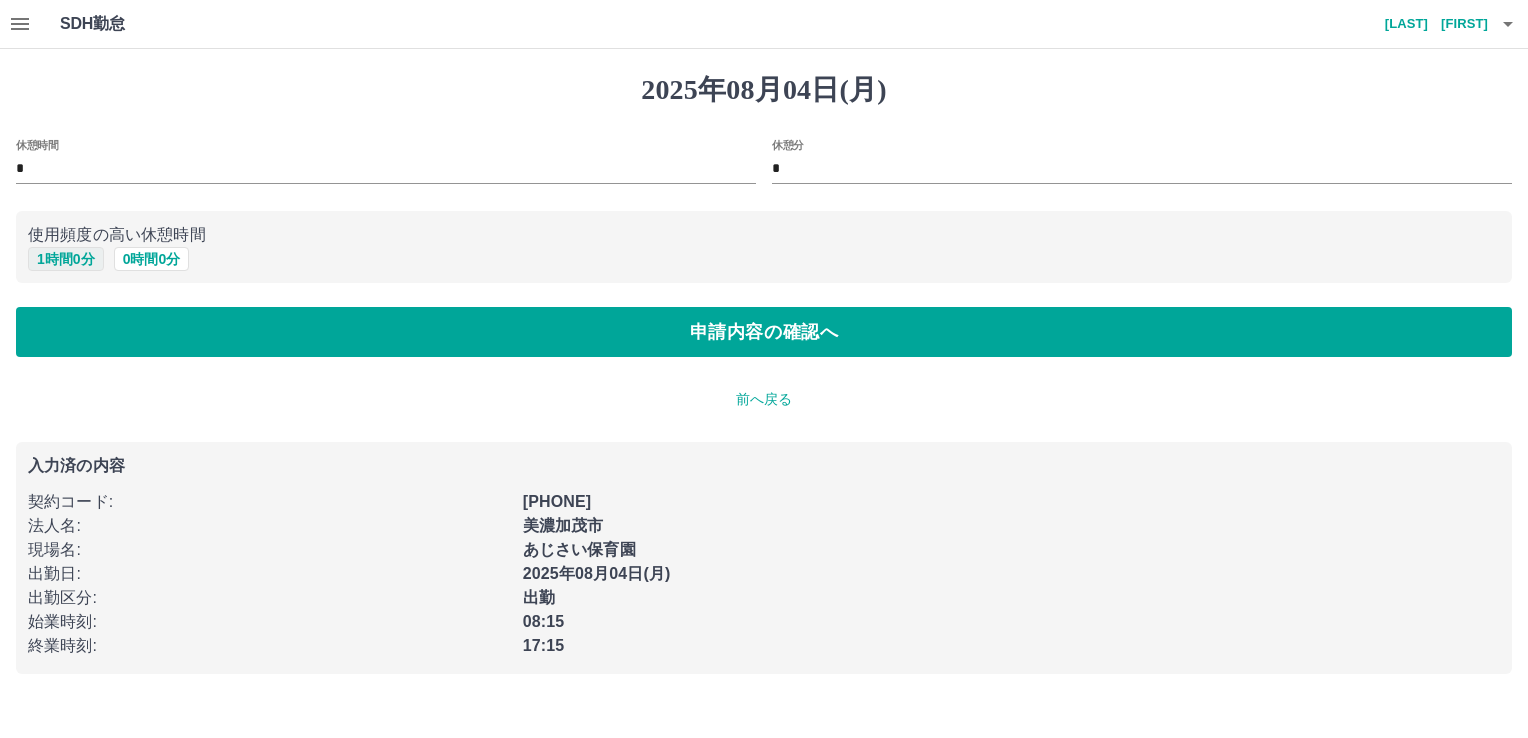 click on "1 時間 0 分" at bounding box center (66, 259) 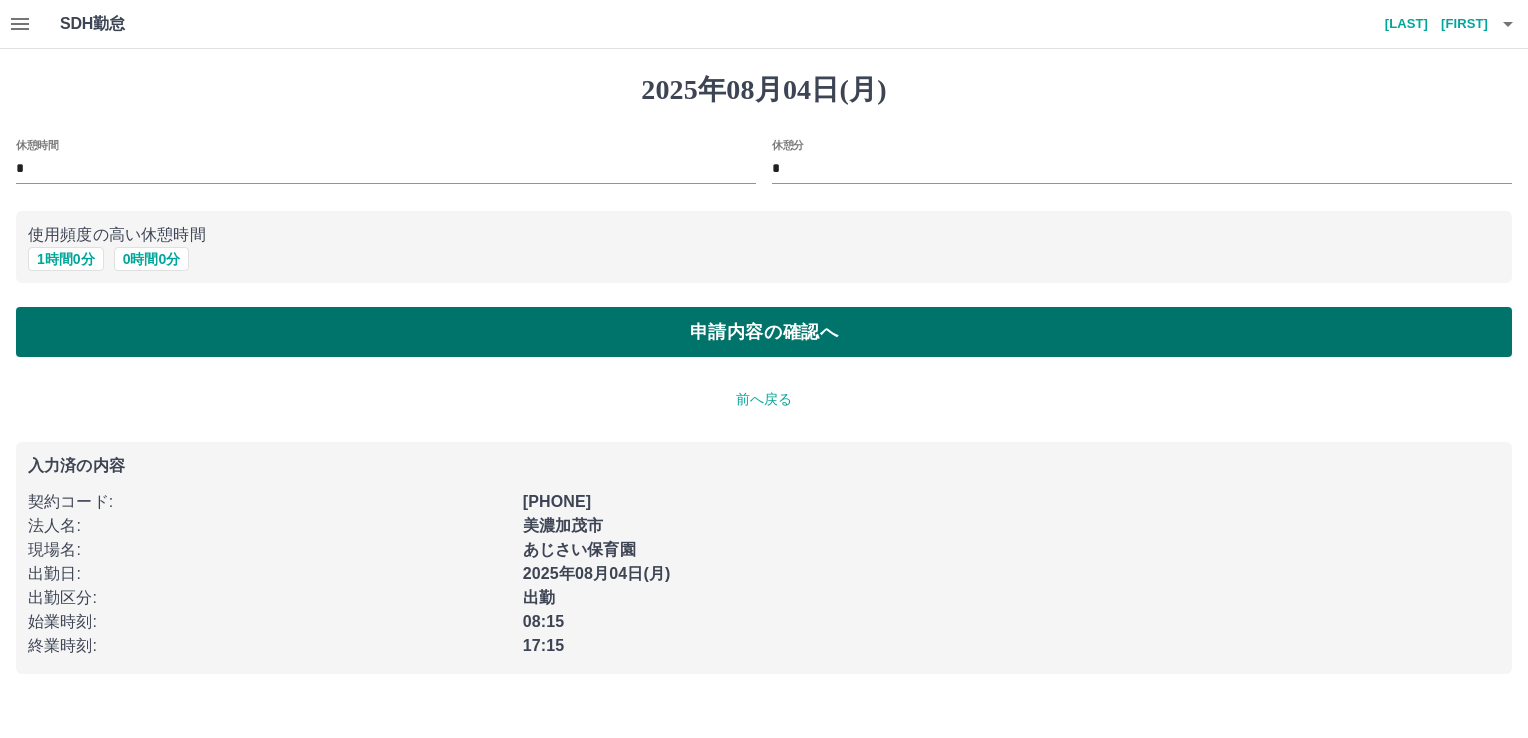click on "申請内容の確認へ" at bounding box center (764, 332) 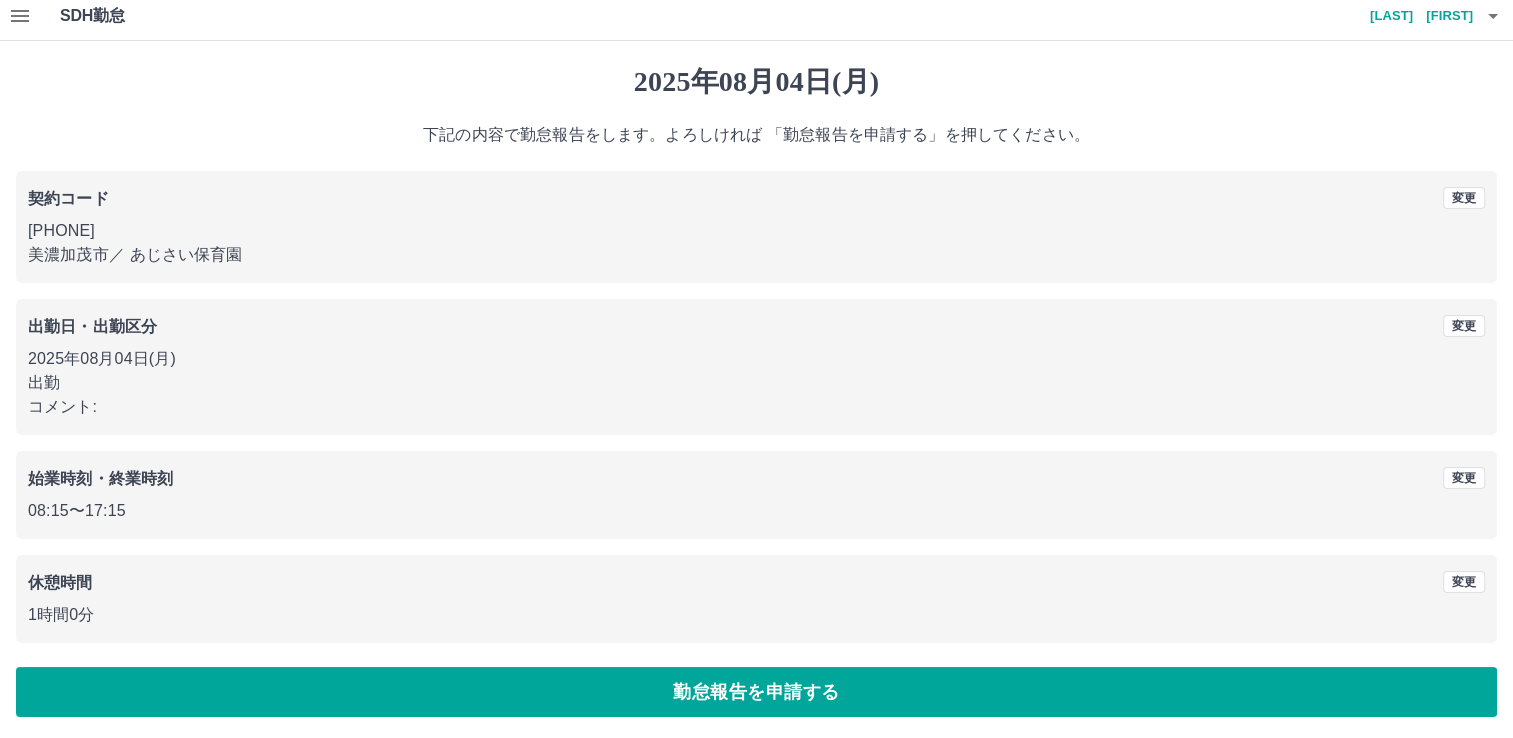 scroll, scrollTop: 10, scrollLeft: 0, axis: vertical 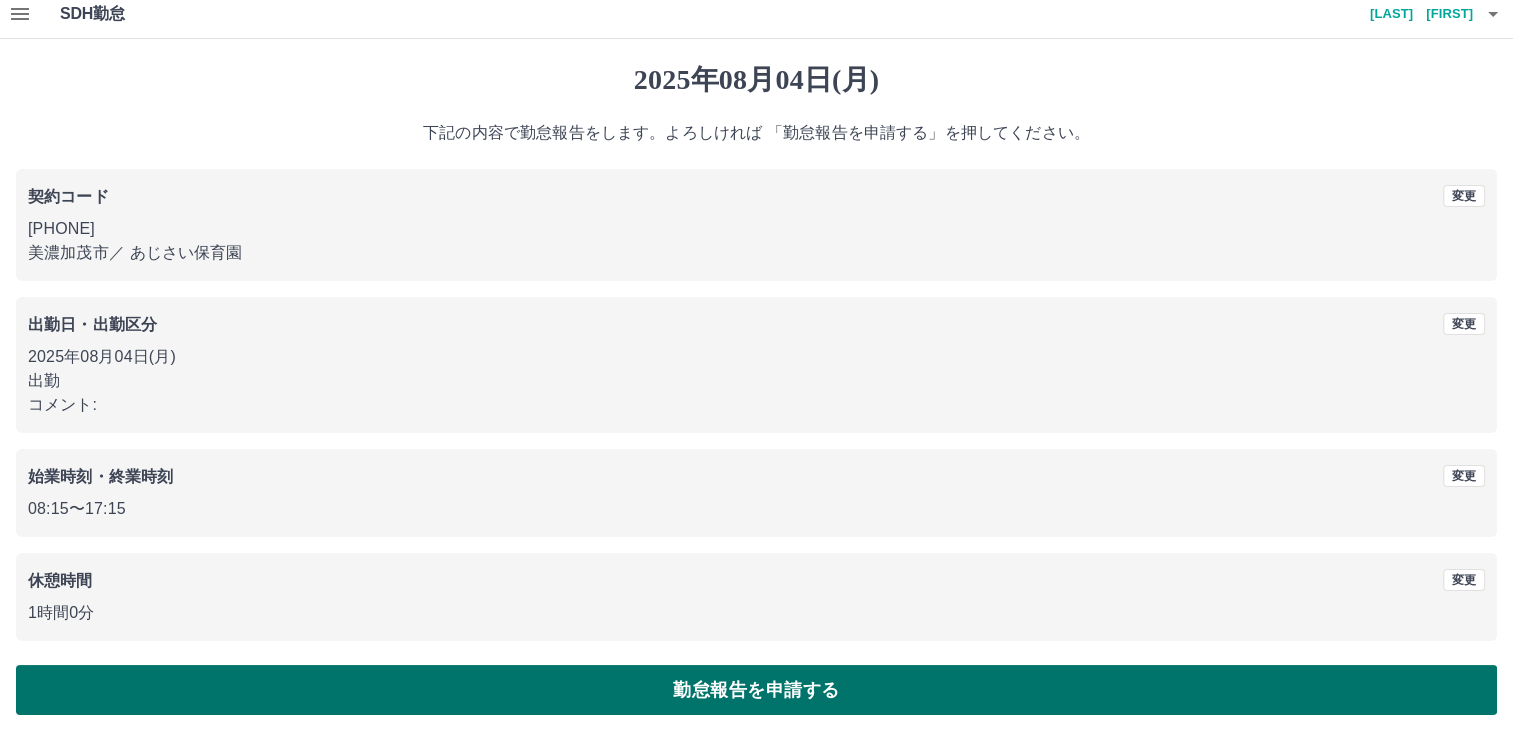 click on "勤怠報告を申請する" at bounding box center [756, 690] 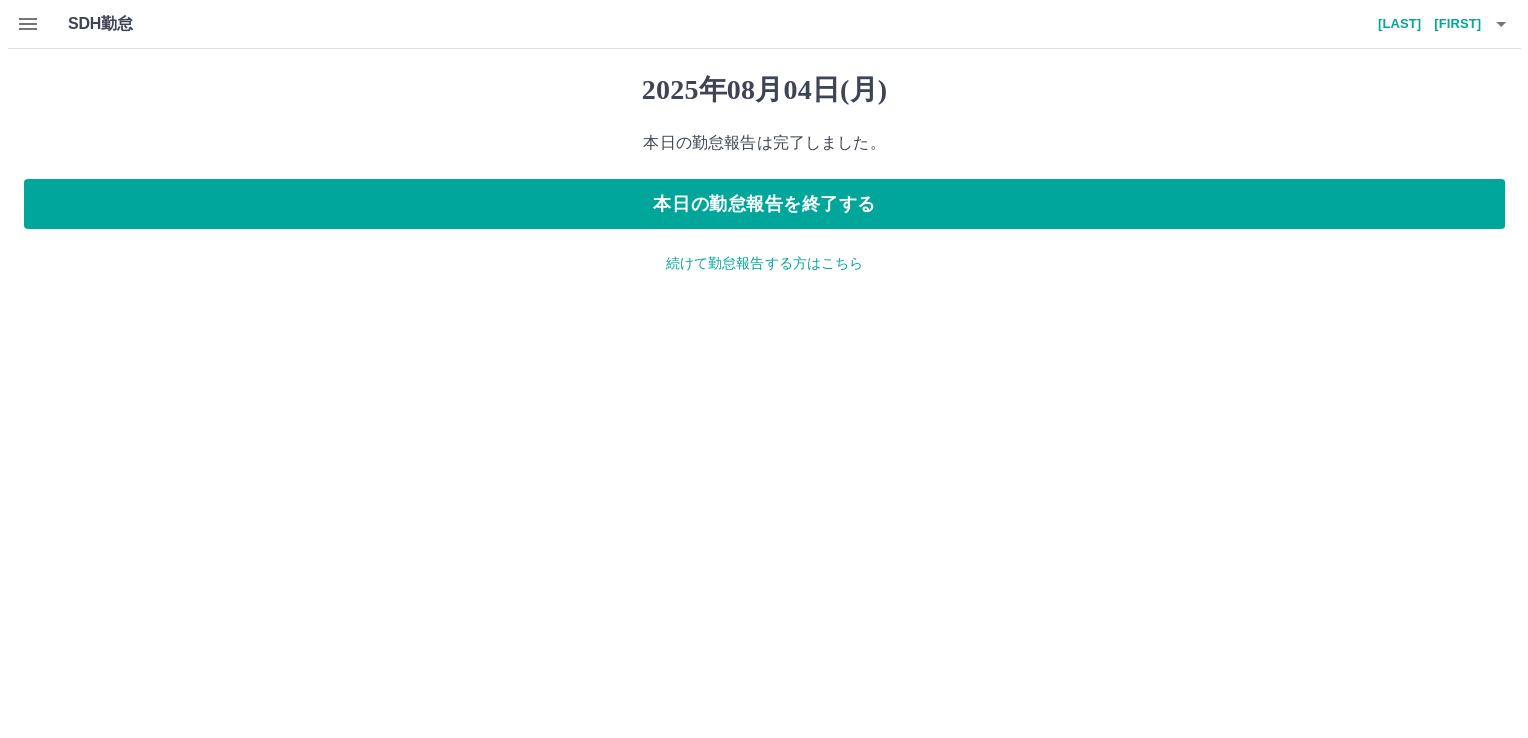scroll, scrollTop: 0, scrollLeft: 0, axis: both 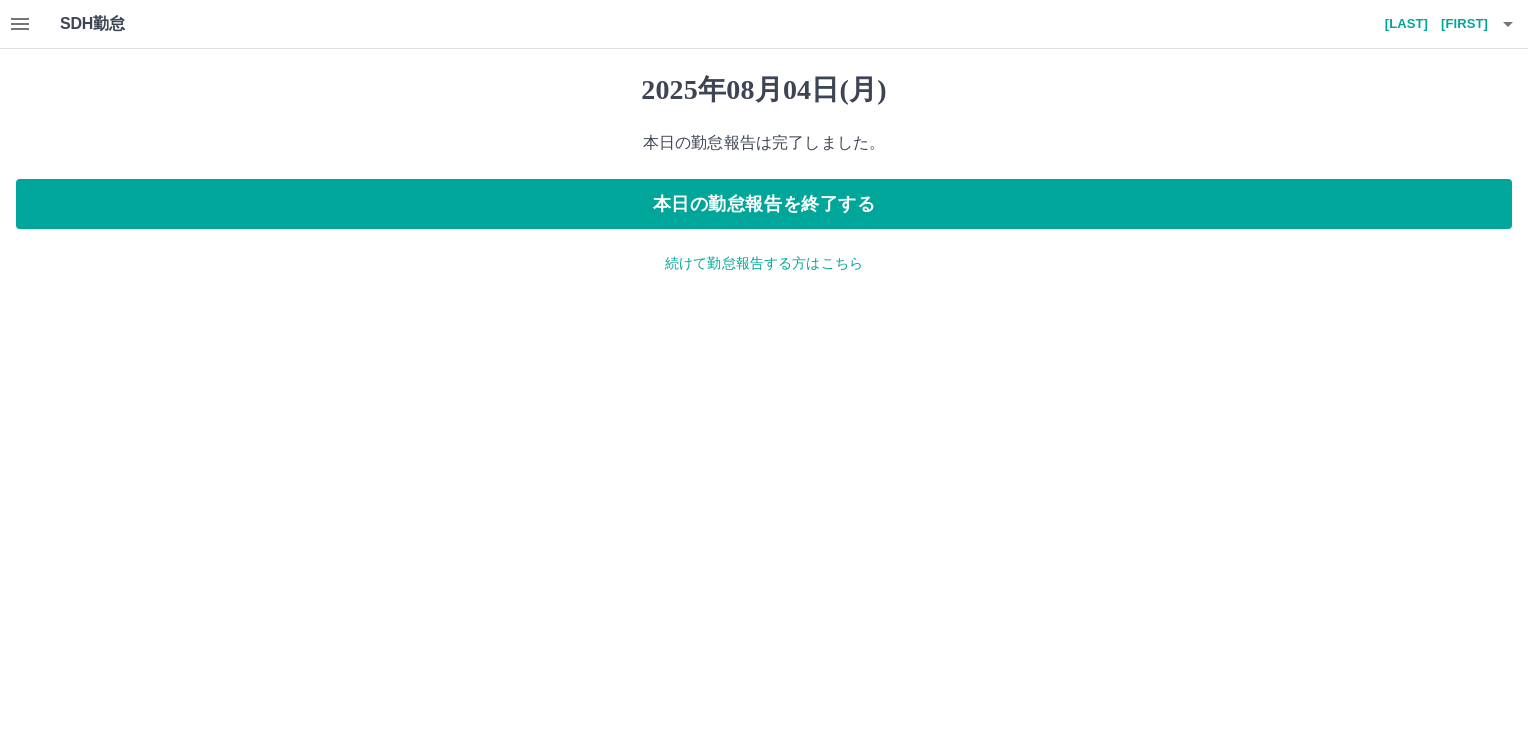 click on "続けて勤怠報告する方はこちら" at bounding box center [764, 263] 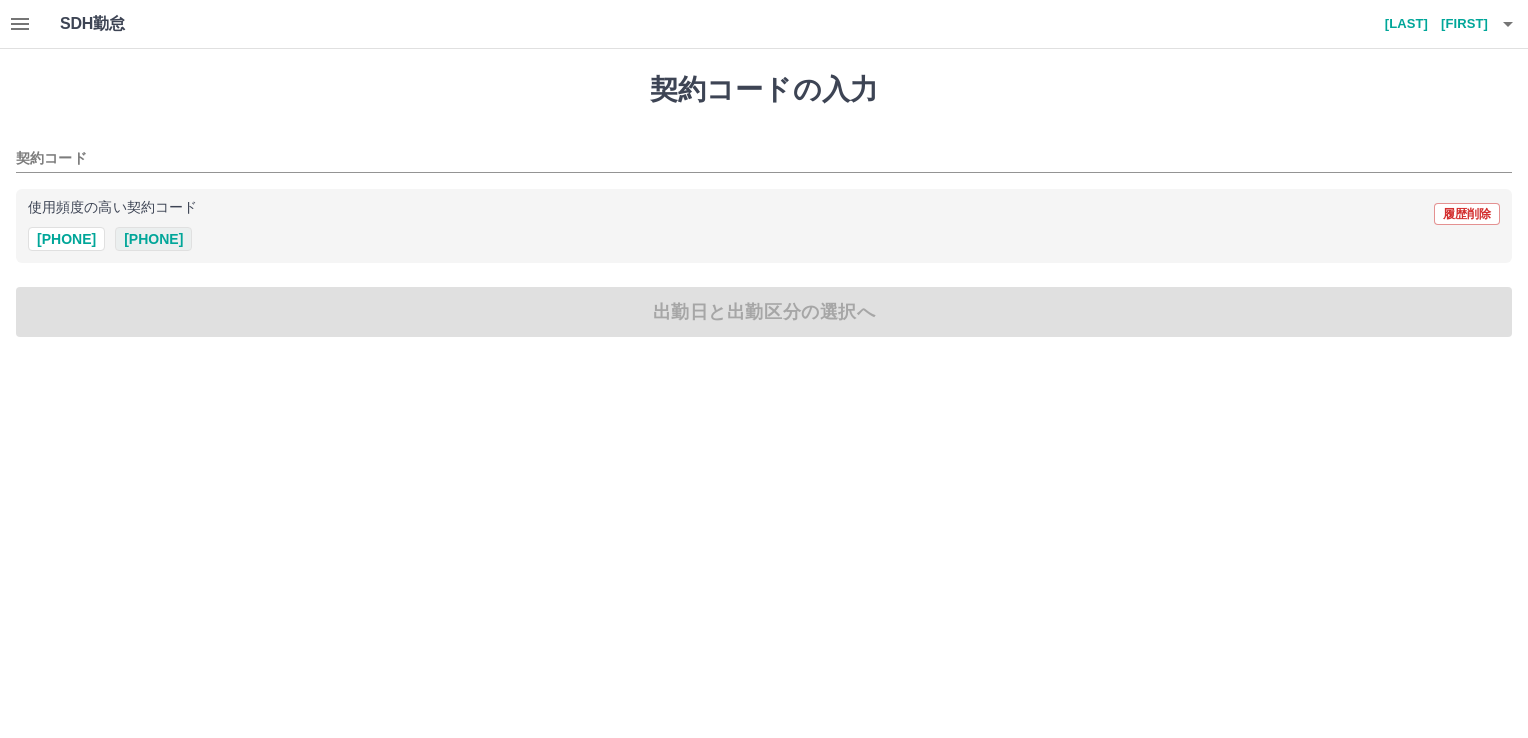 click on "[NUMBER]" at bounding box center (153, 239) 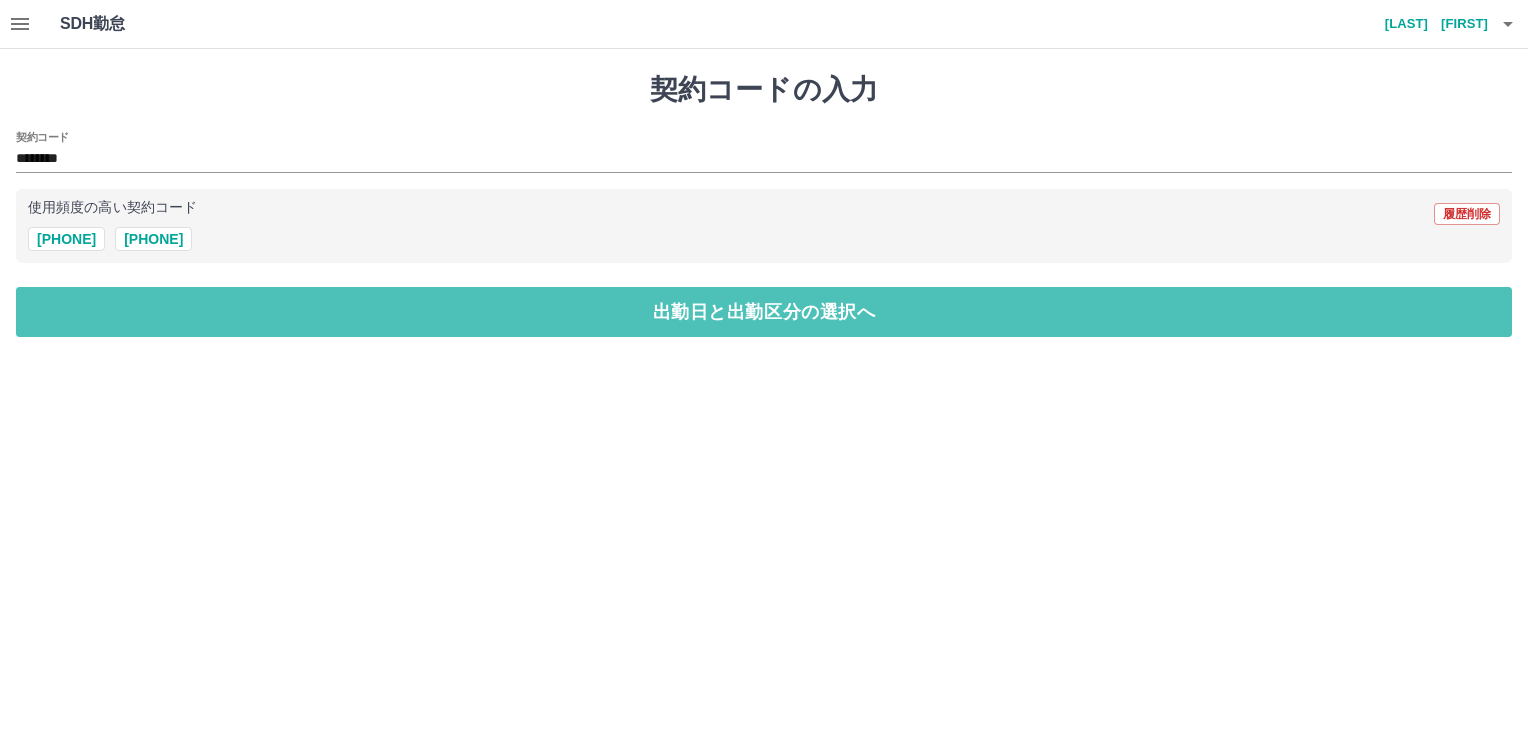 drag, startPoint x: 114, startPoint y: 298, endPoint x: 174, endPoint y: 223, distance: 96.04687 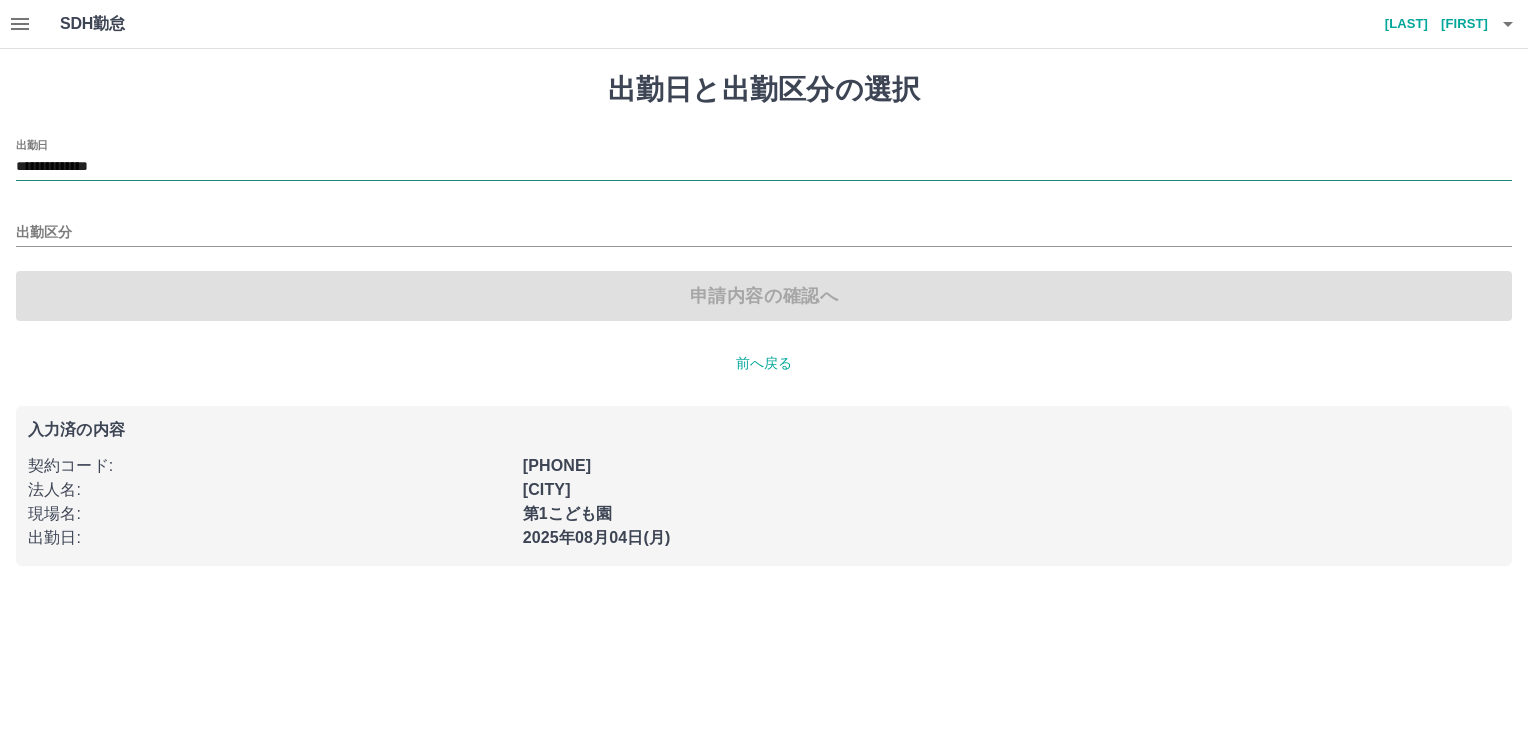click on "**********" at bounding box center (764, 167) 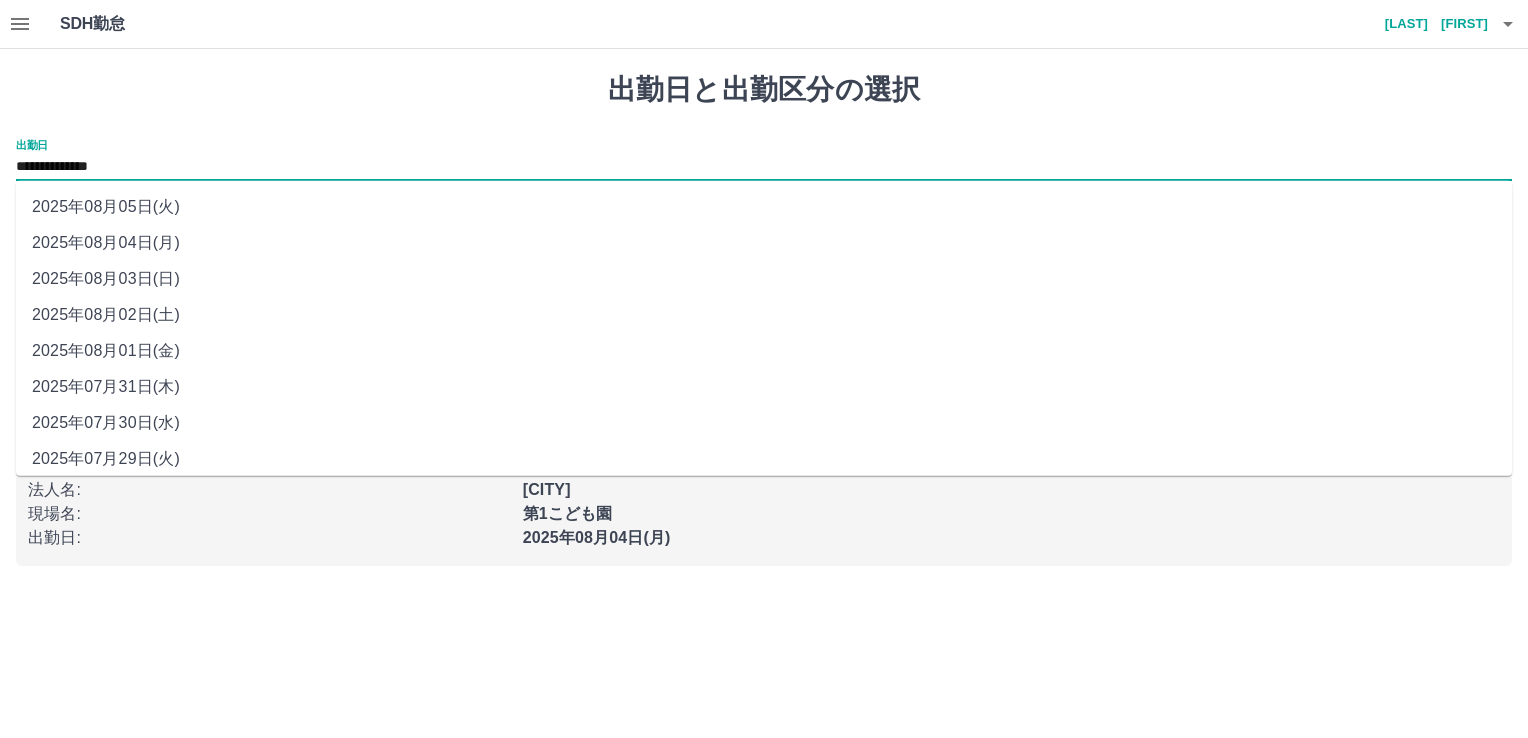 drag, startPoint x: 184, startPoint y: 160, endPoint x: 201, endPoint y: 281, distance: 122.18838 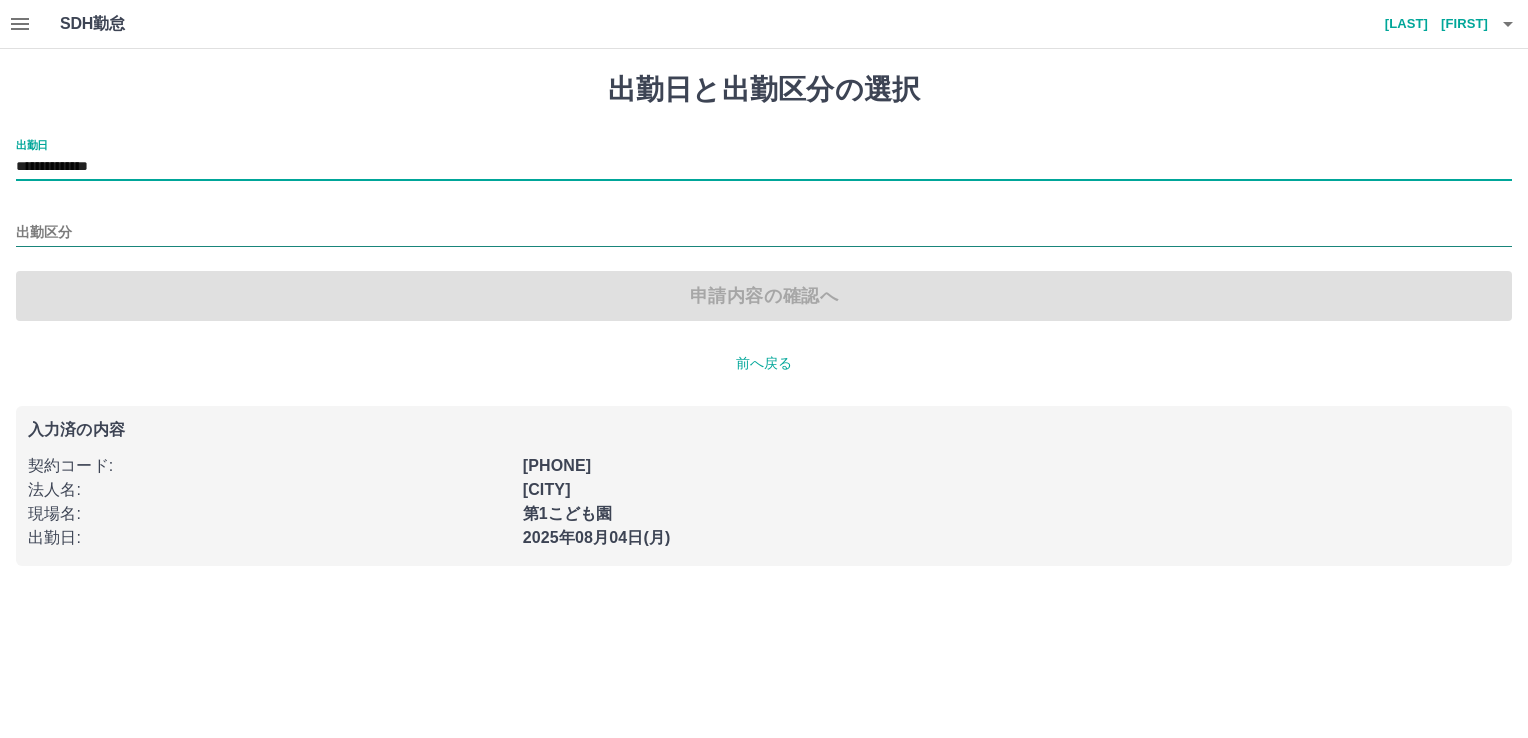 click on "出勤区分" at bounding box center (764, 233) 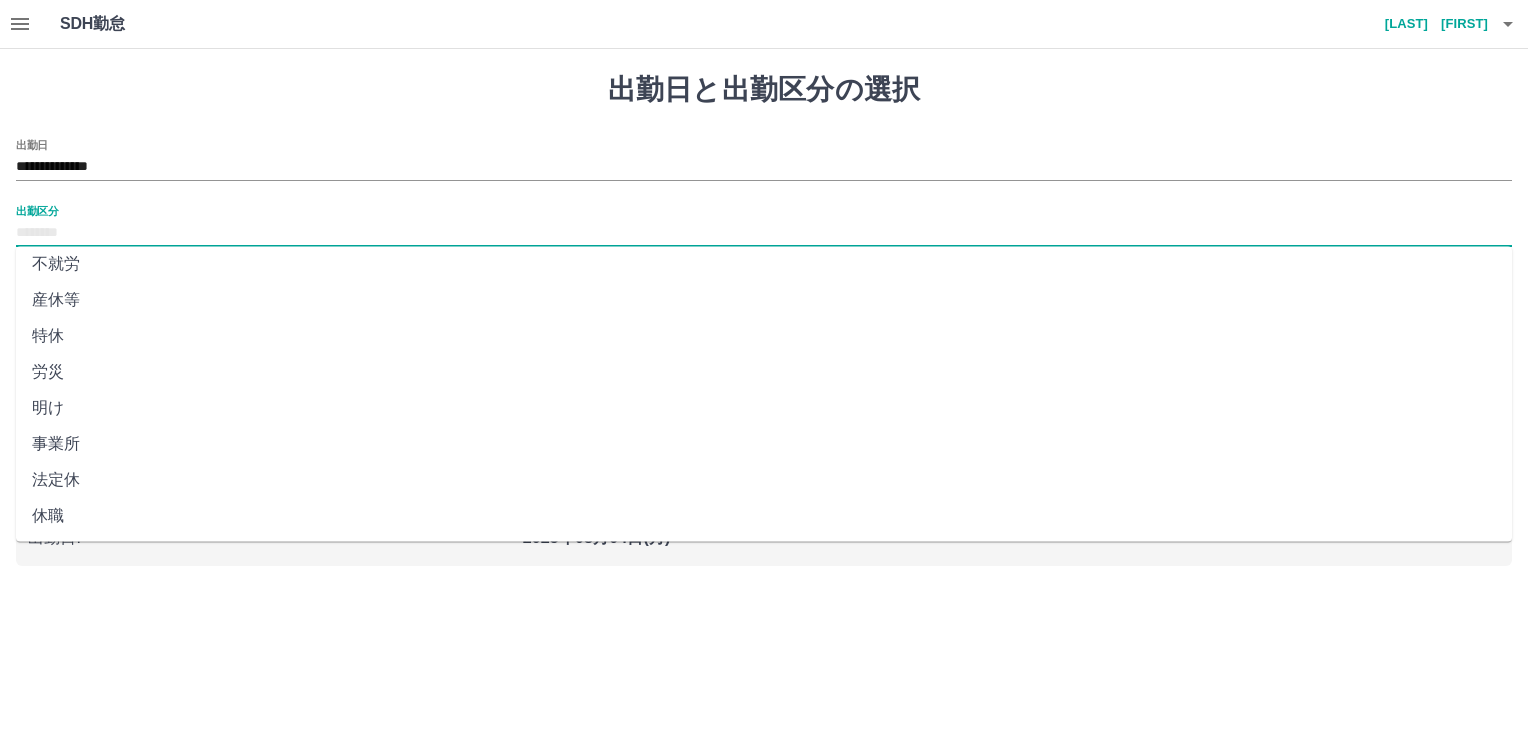 scroll, scrollTop: 368, scrollLeft: 0, axis: vertical 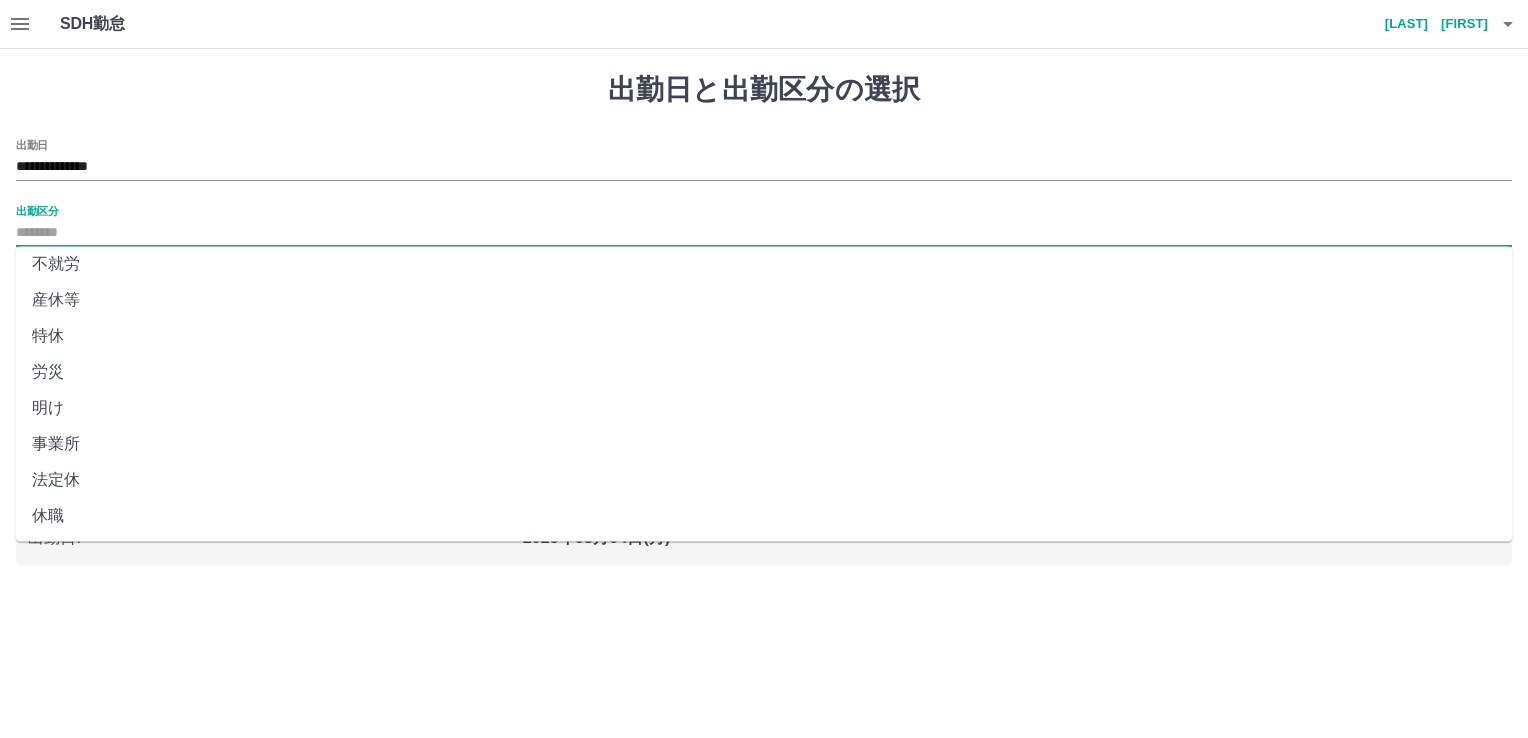 click on "法定休" at bounding box center [764, 480] 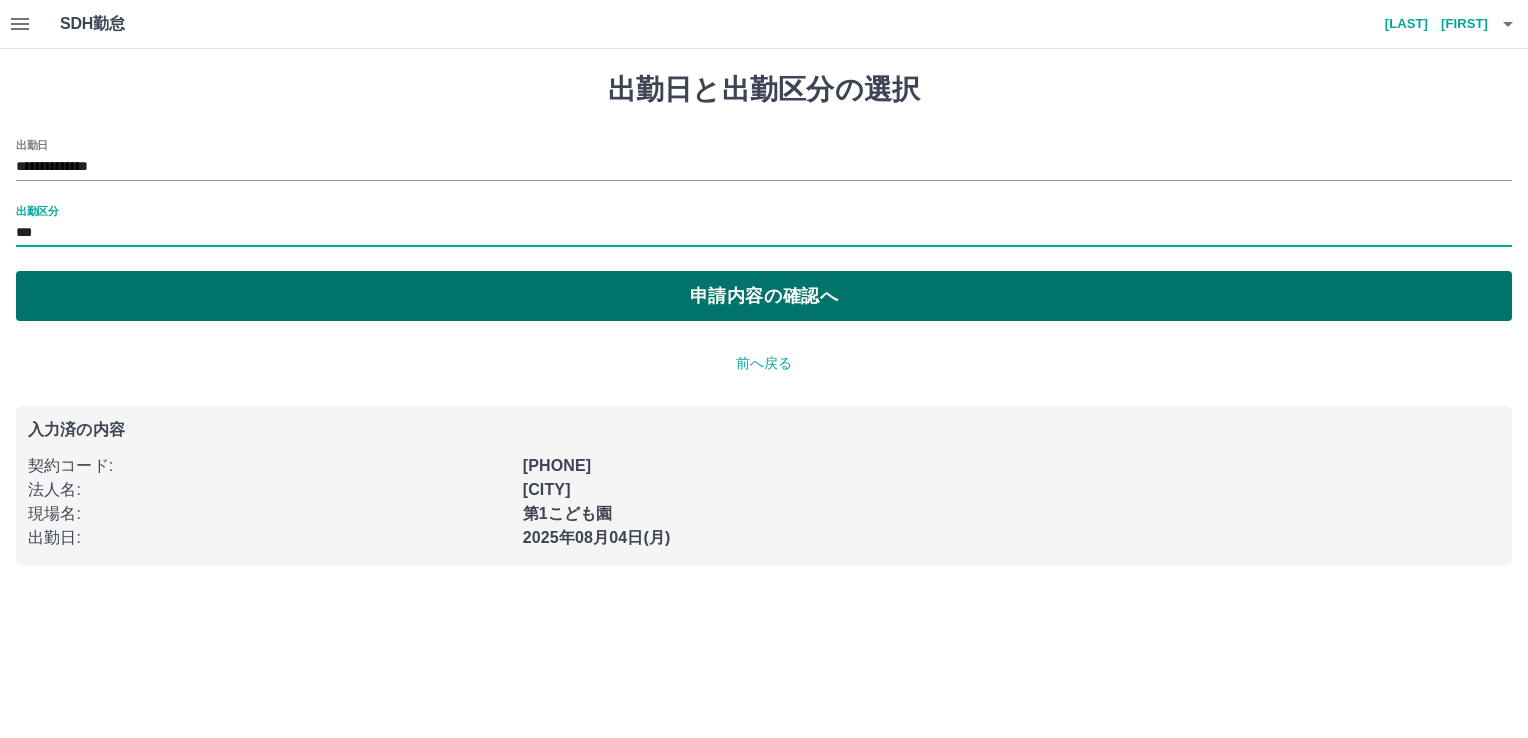 click on "申請内容の確認へ" at bounding box center [764, 296] 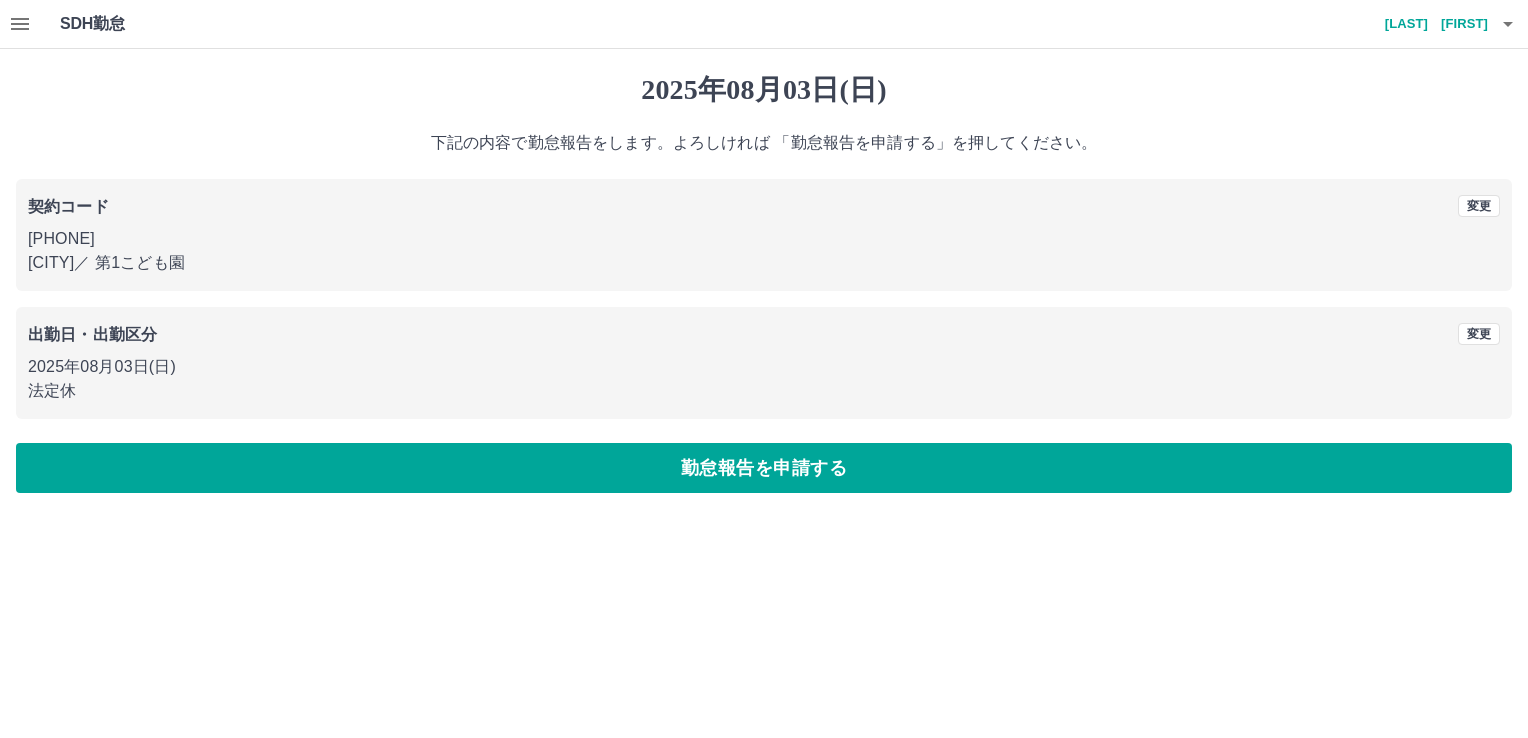 click on "勤怠報告を申請する" at bounding box center (764, 468) 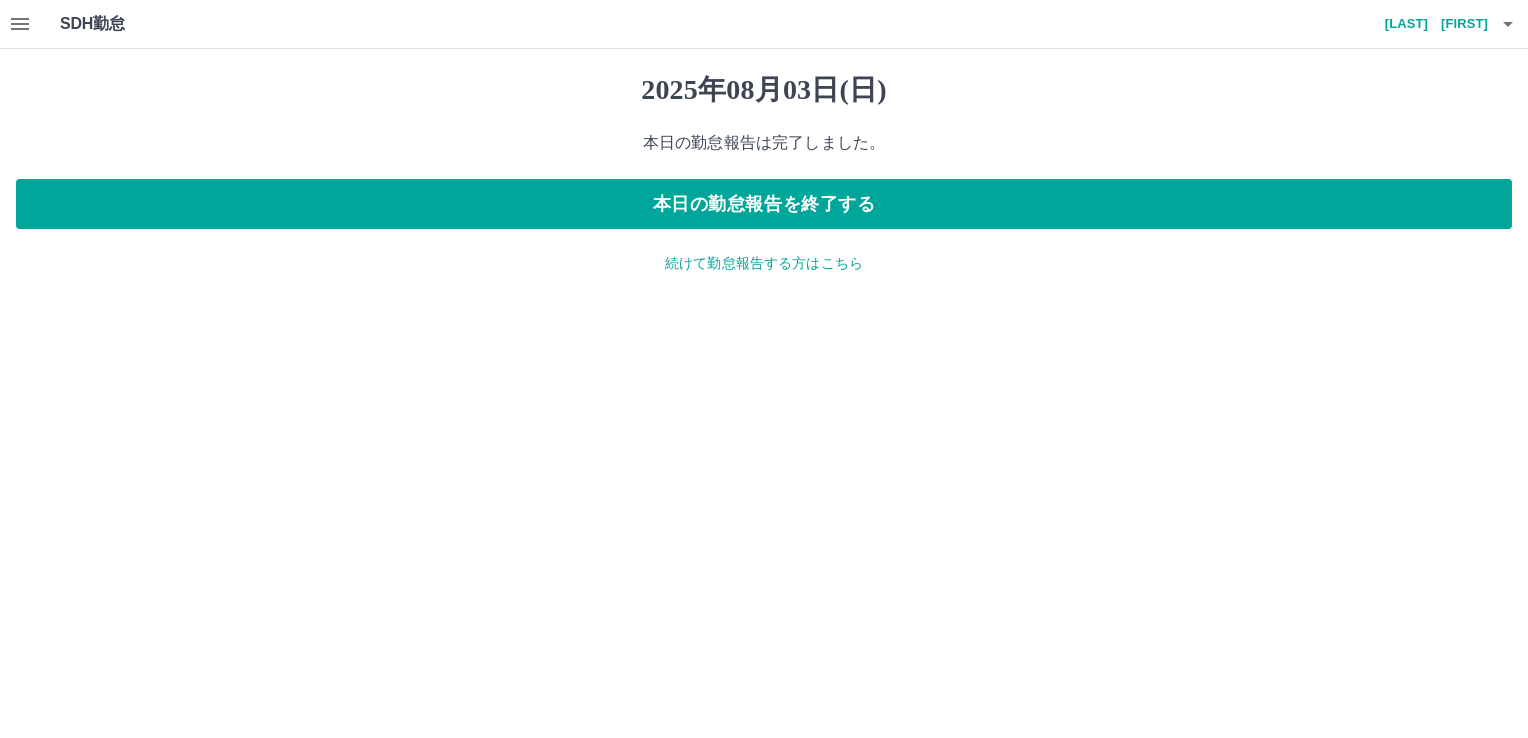 drag, startPoint x: 243, startPoint y: 387, endPoint x: 660, endPoint y: 274, distance: 432.03934 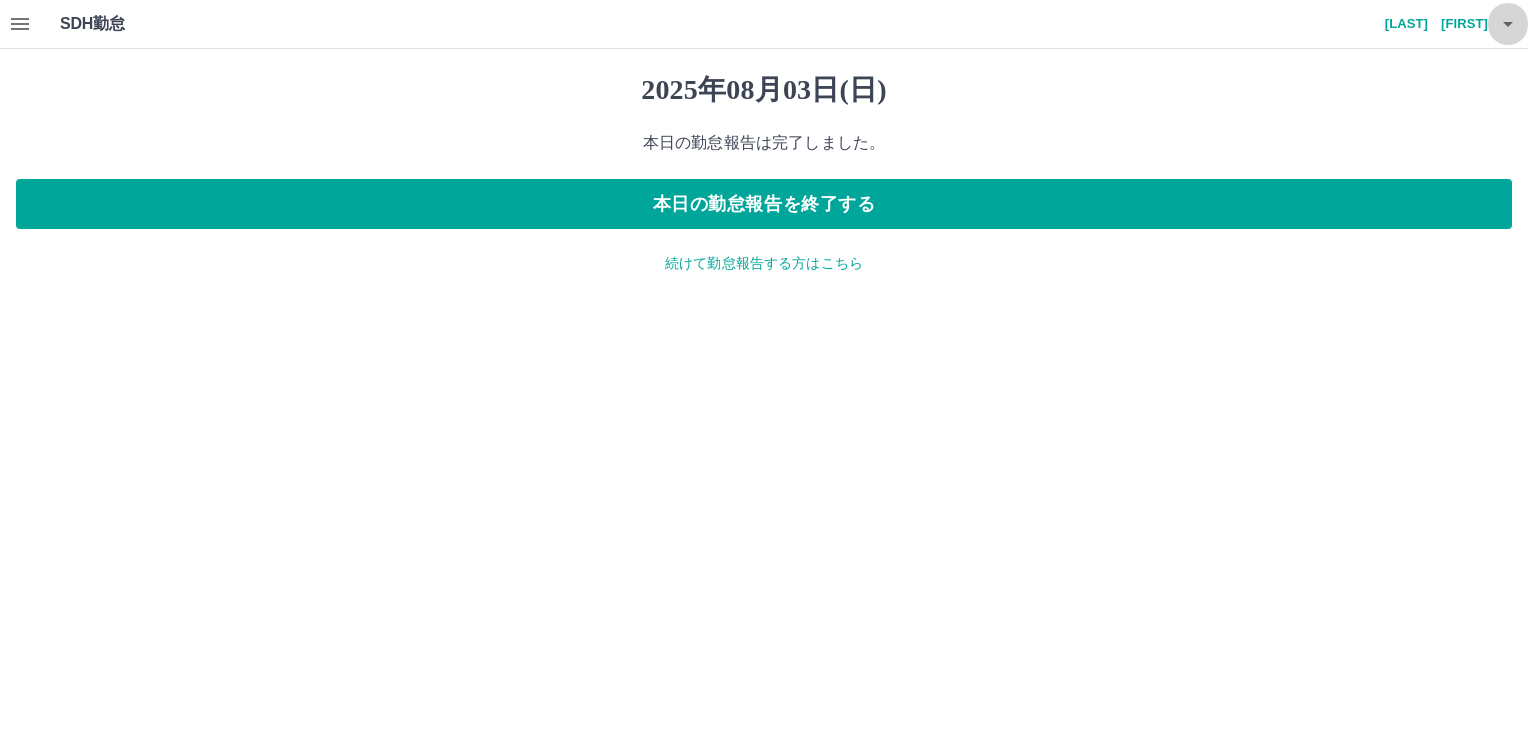click 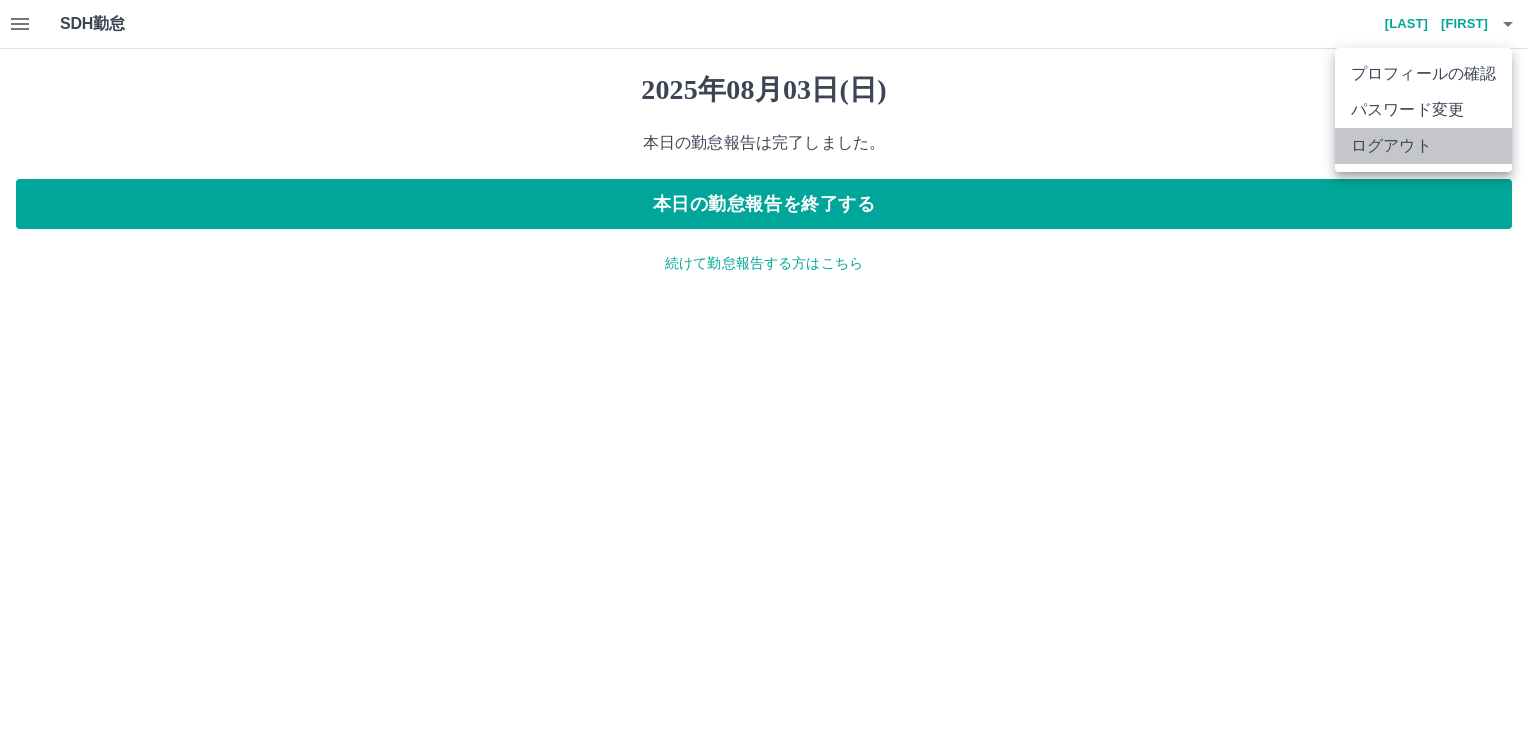 click on "ログアウト" at bounding box center [1423, 146] 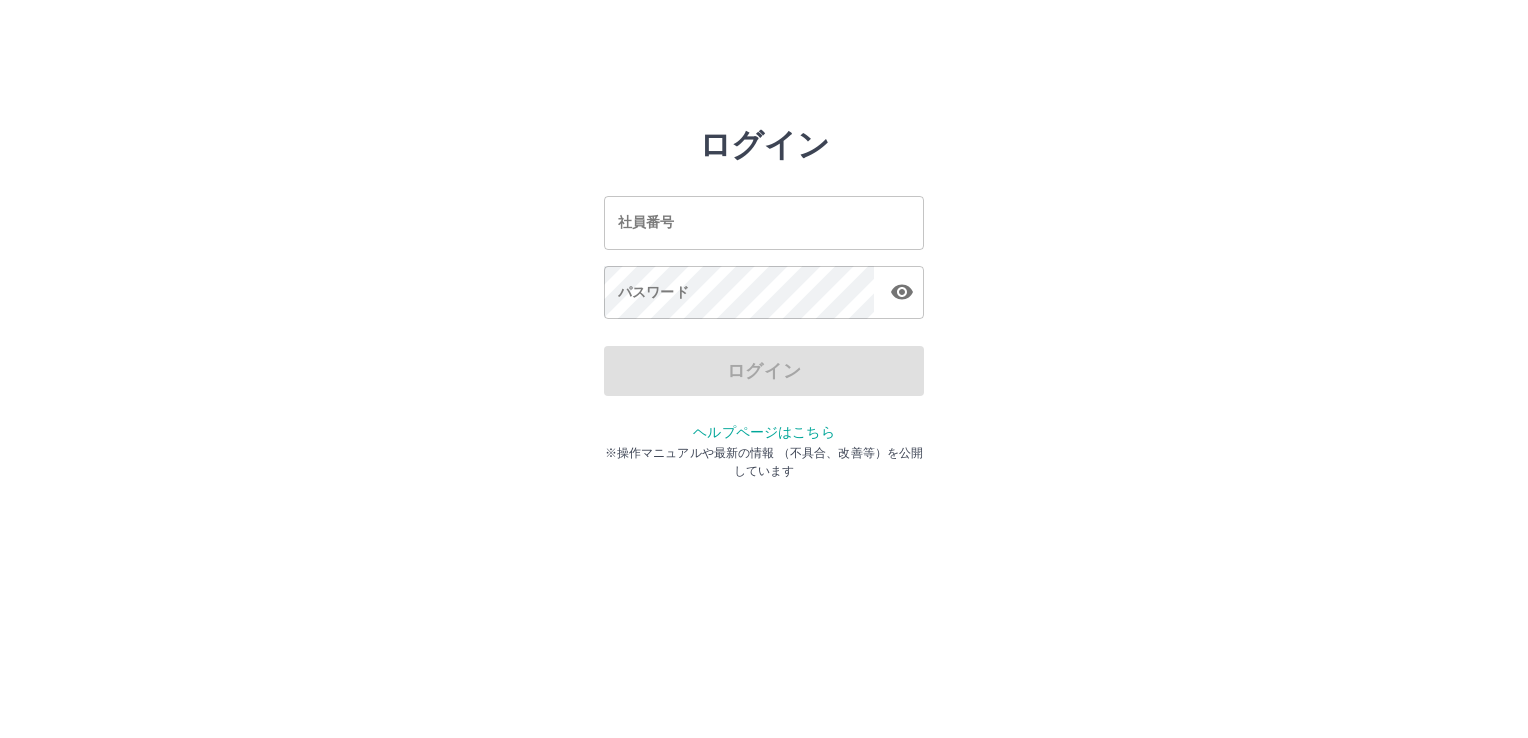 scroll, scrollTop: 0, scrollLeft: 0, axis: both 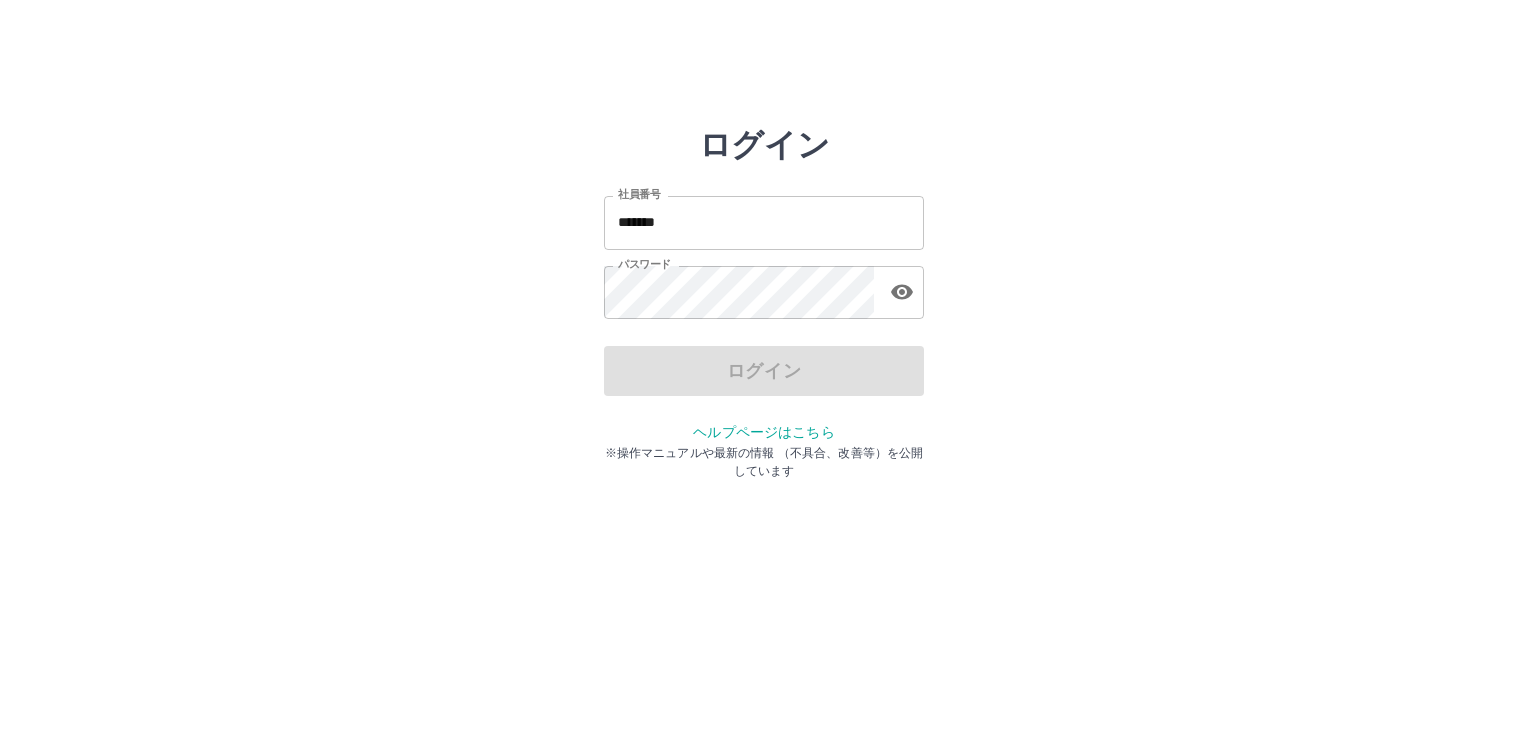 click on "*******" at bounding box center (764, 222) 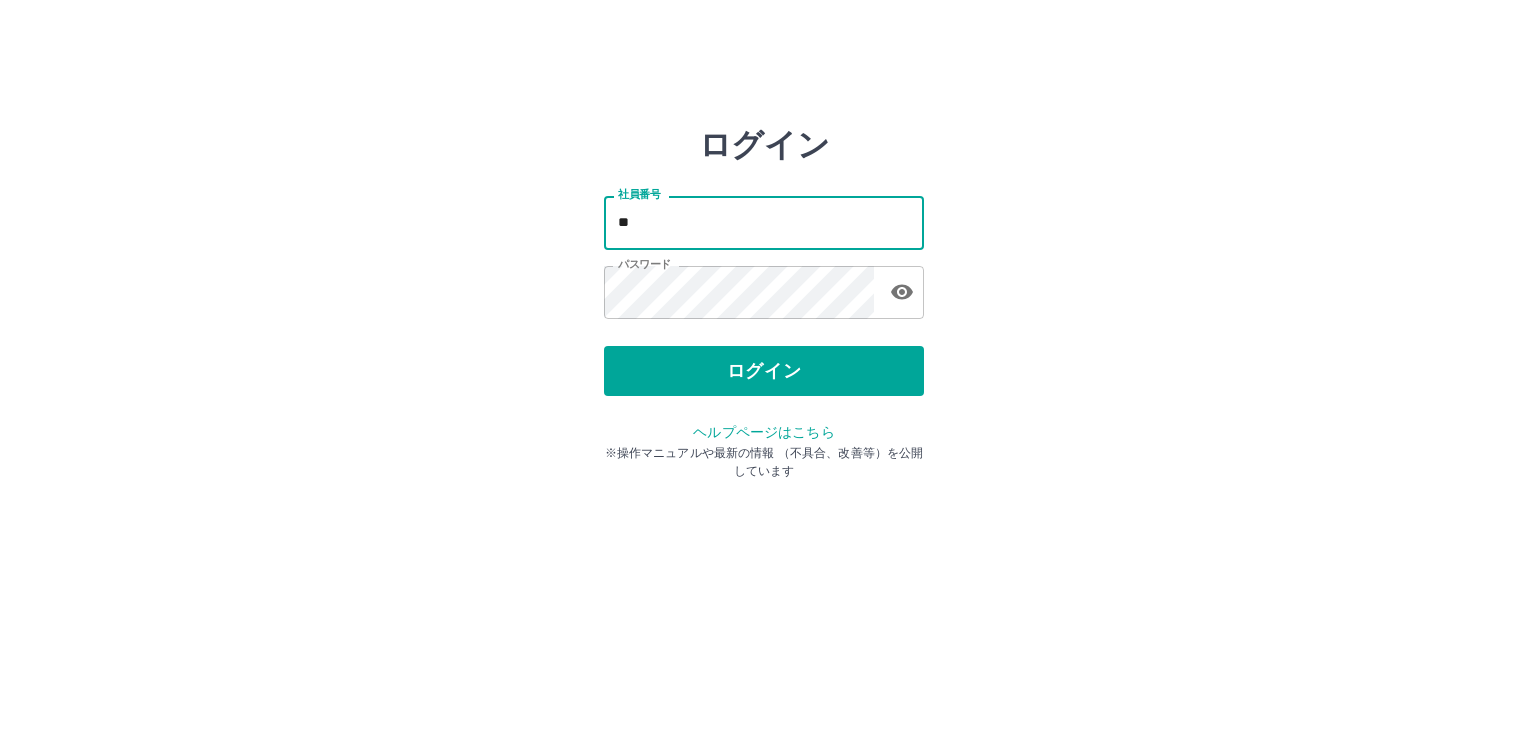 type on "*" 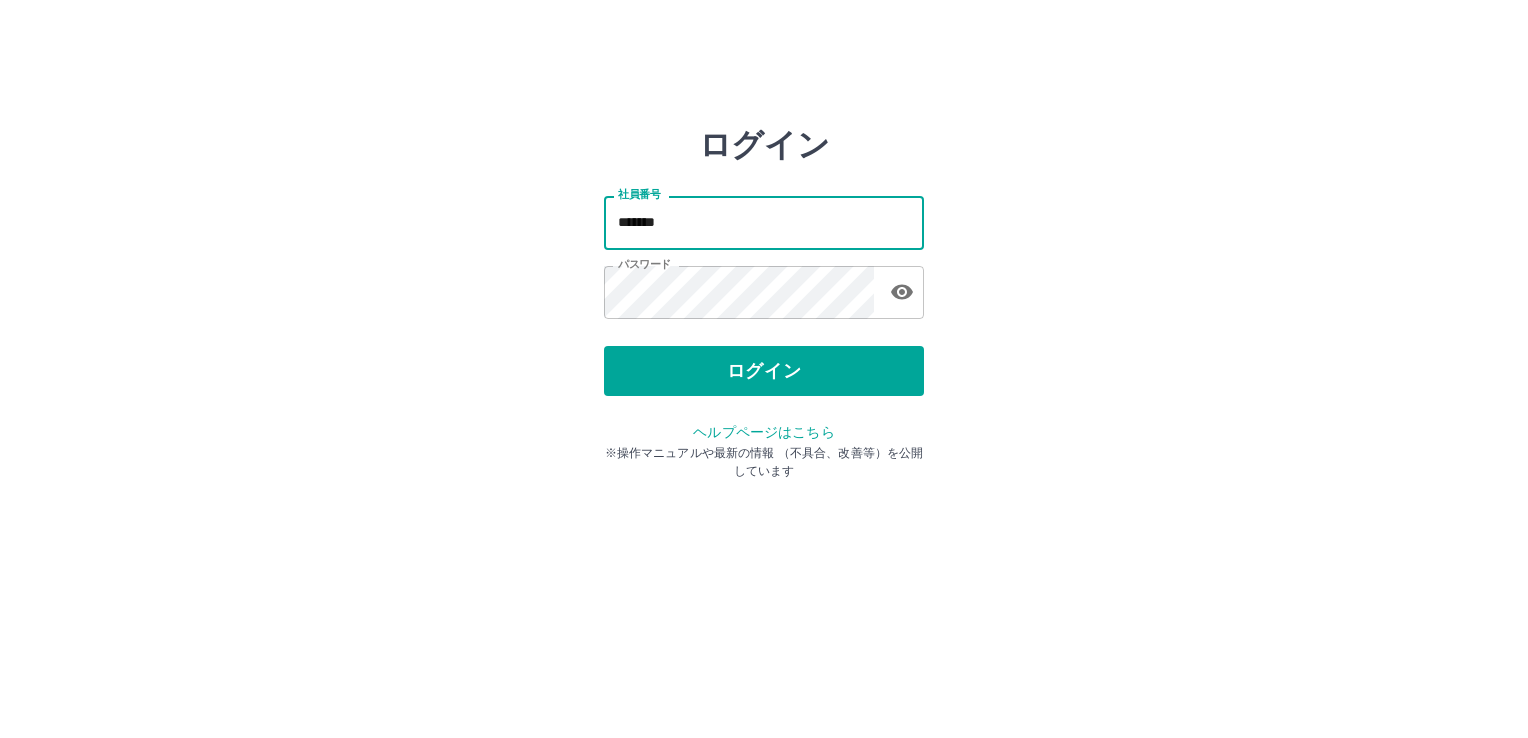 type on "*******" 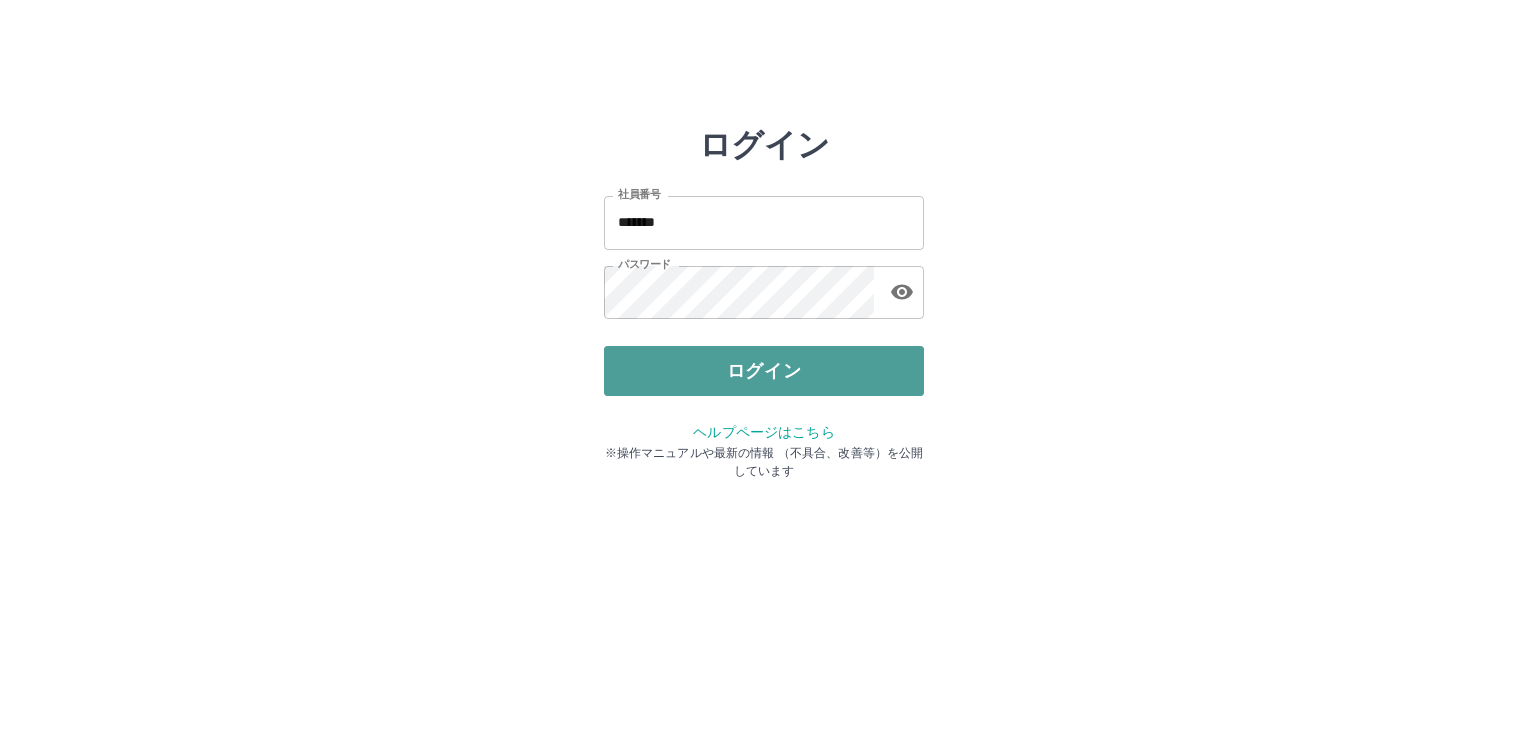 click on "ログイン" at bounding box center (764, 371) 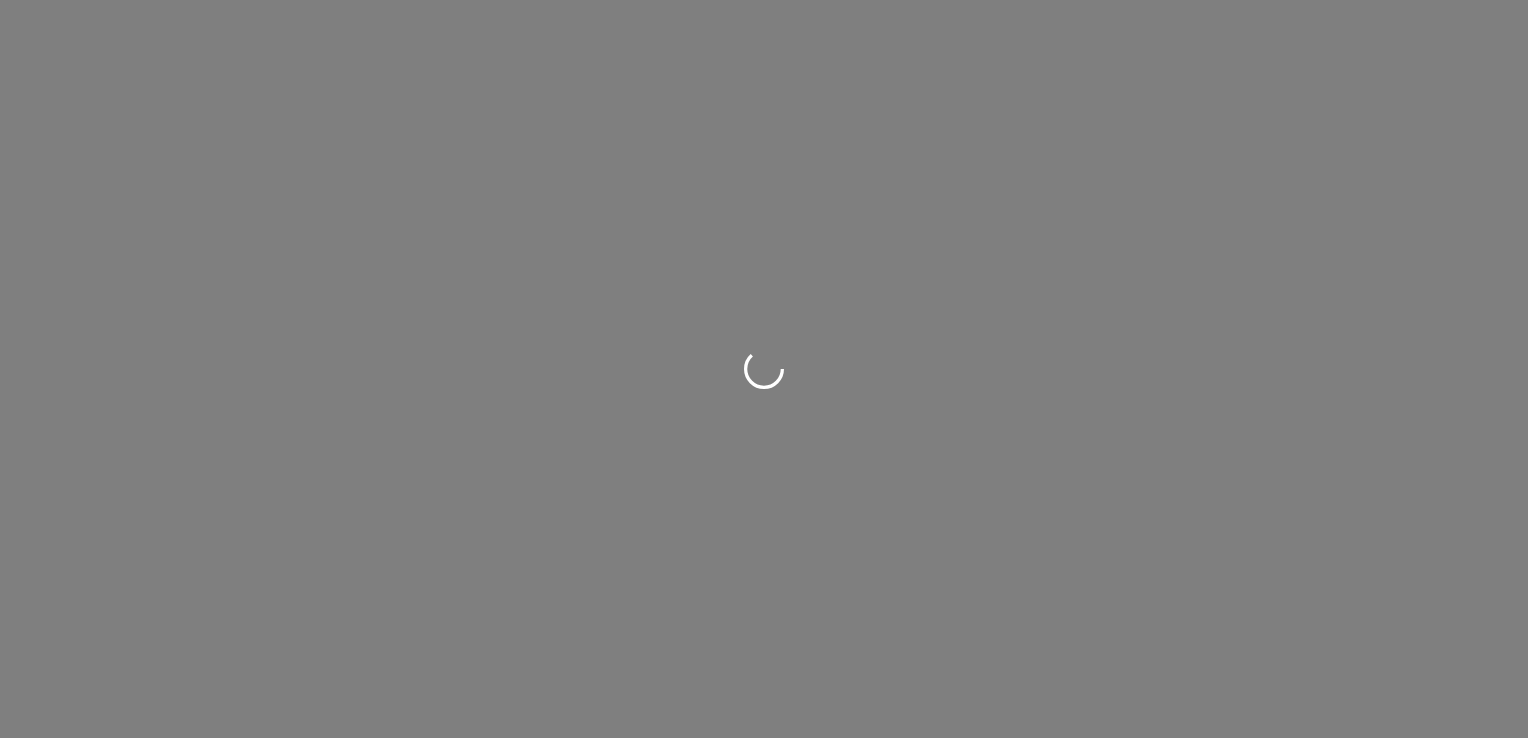scroll, scrollTop: 0, scrollLeft: 0, axis: both 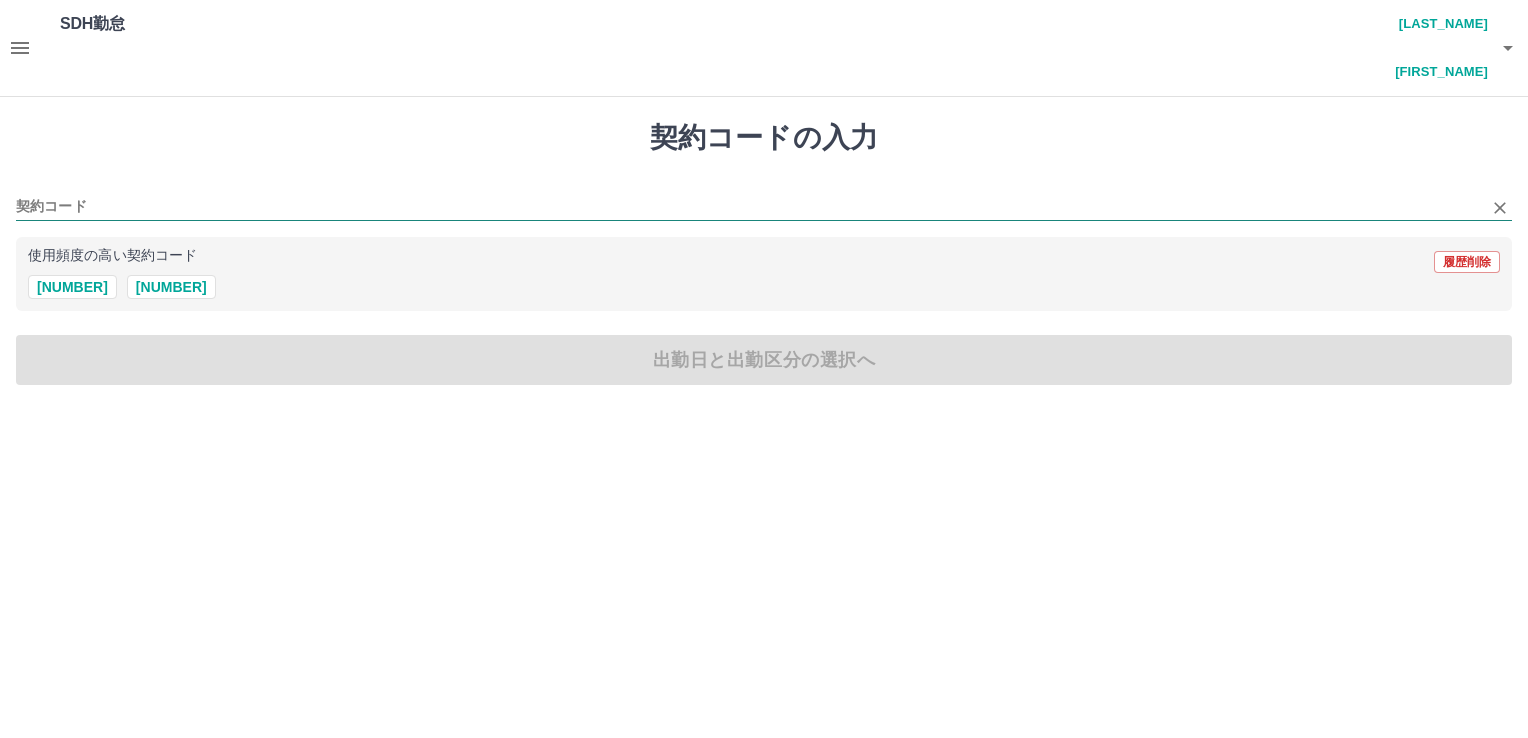 drag, startPoint x: 221, startPoint y: 138, endPoint x: 217, endPoint y: 163, distance: 25.317978 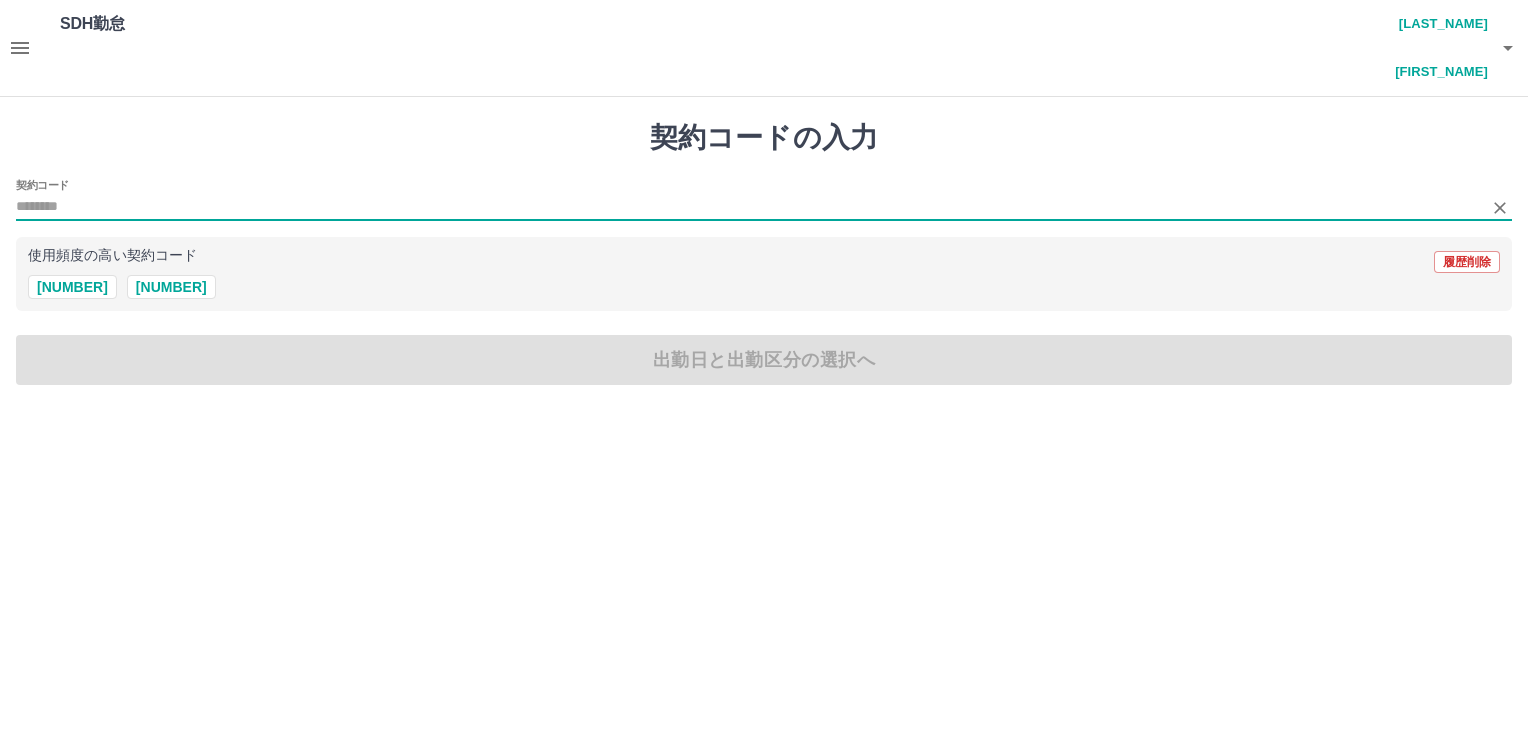 click on "契約コード" at bounding box center (749, 207) 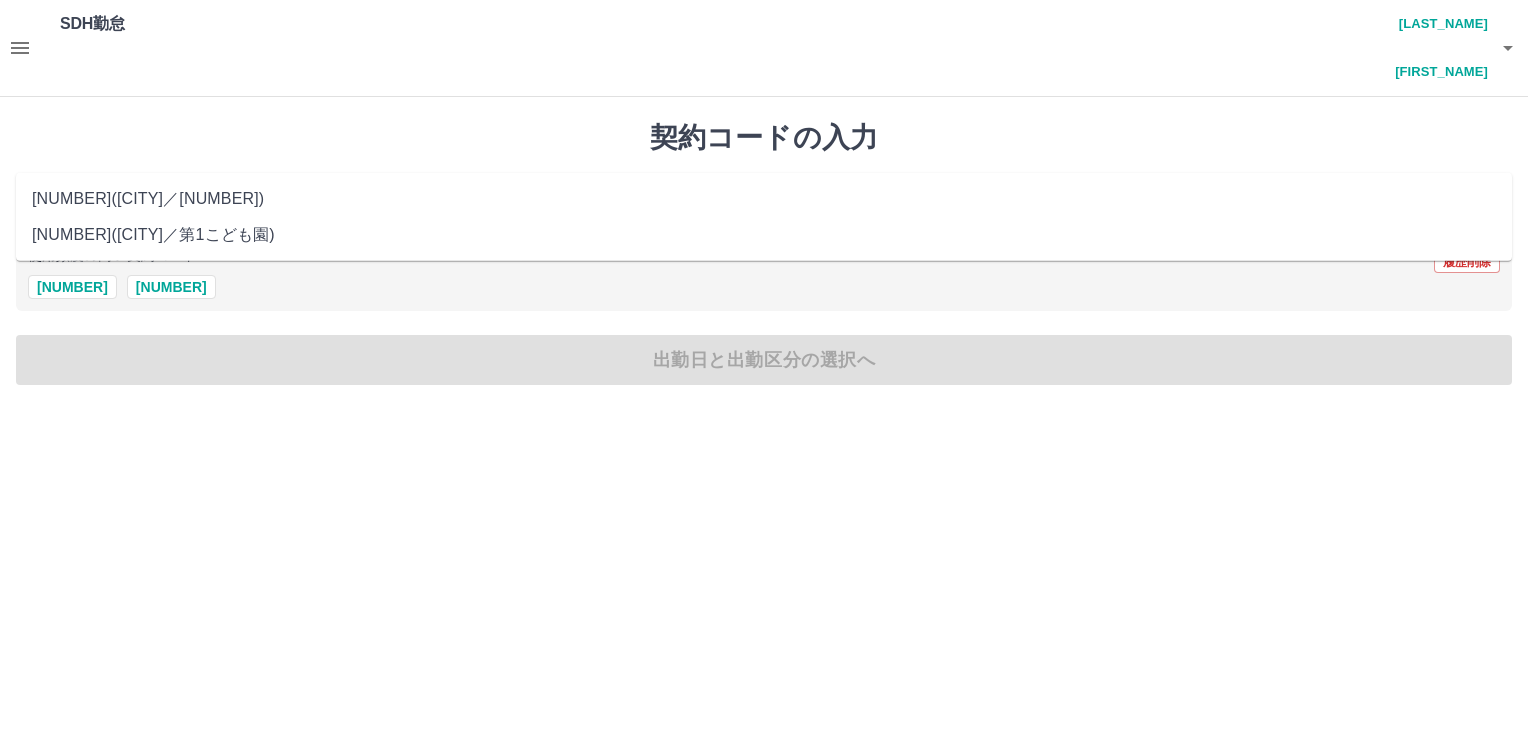 click on "39846002  ( 川辺町 ／ 第2こども園 )" at bounding box center (764, 199) 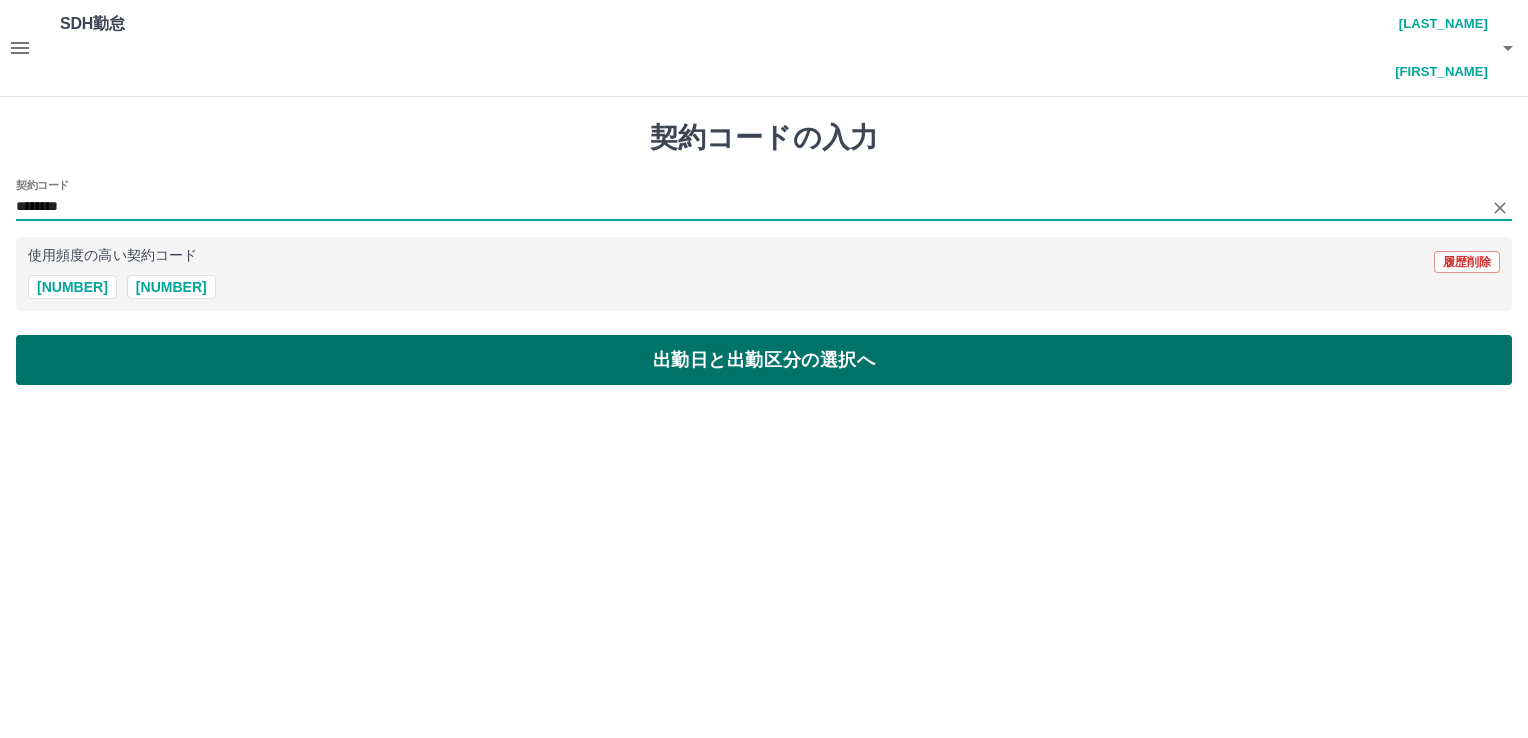 type on "********" 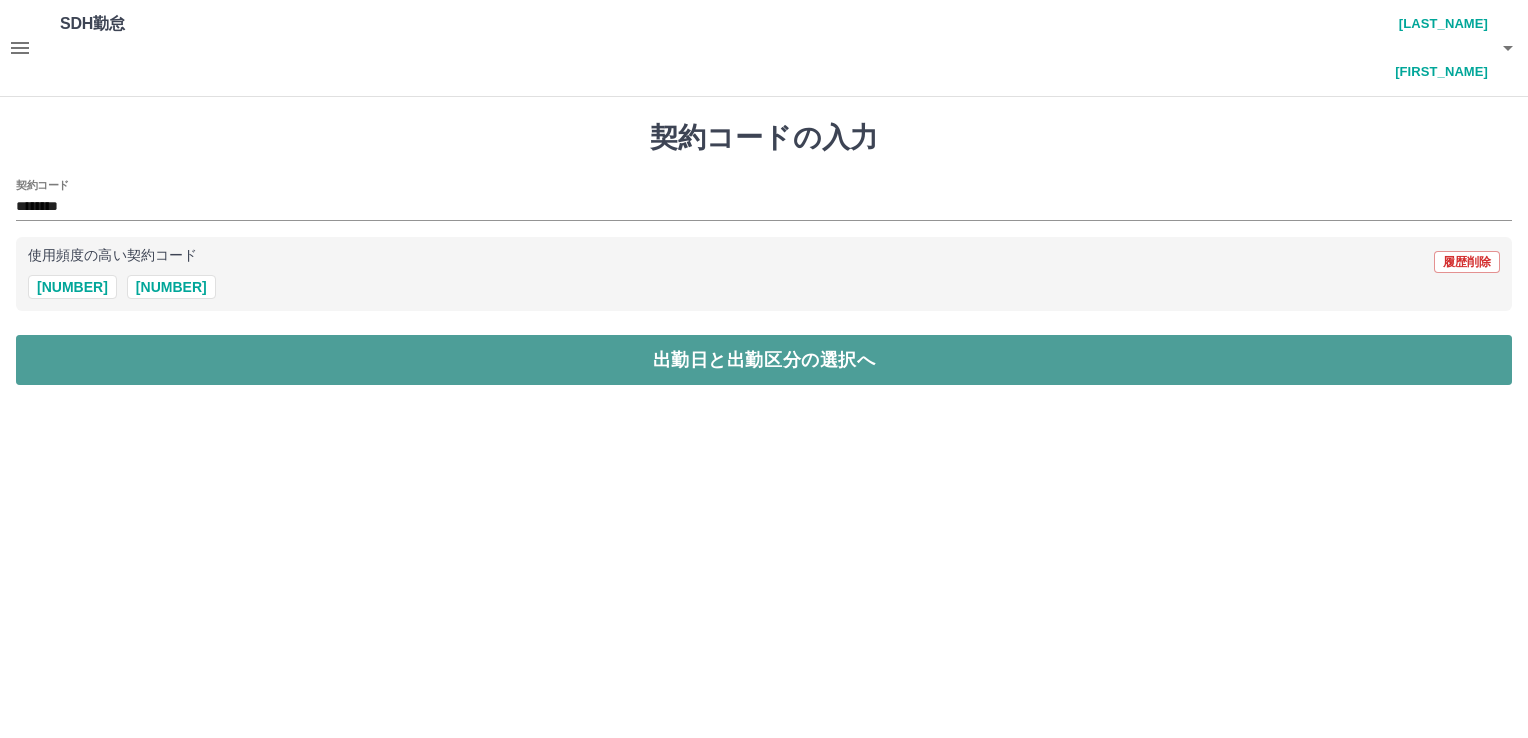 click on "出勤日と出勤区分の選択へ" at bounding box center (764, 360) 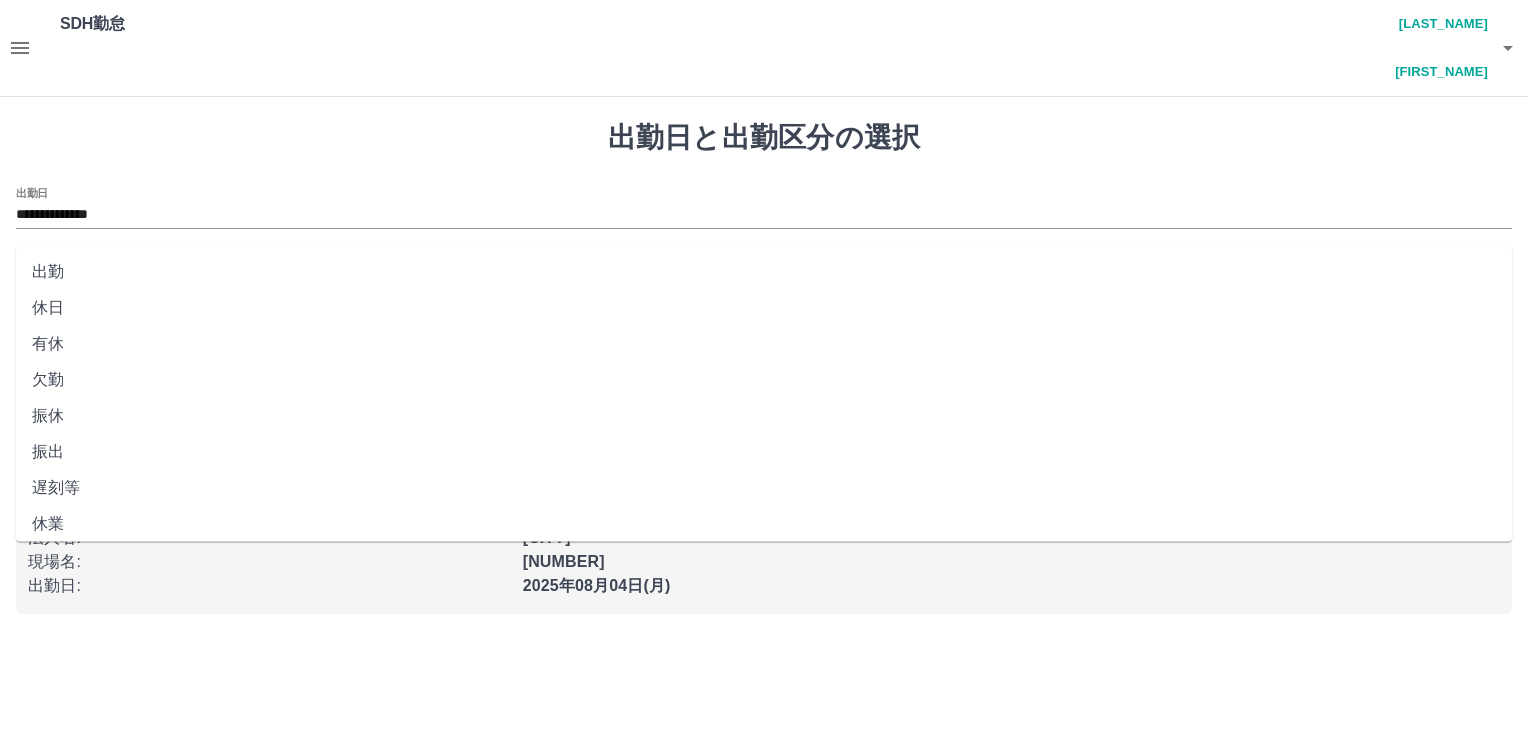 click on "出勤区分" at bounding box center (764, 281) 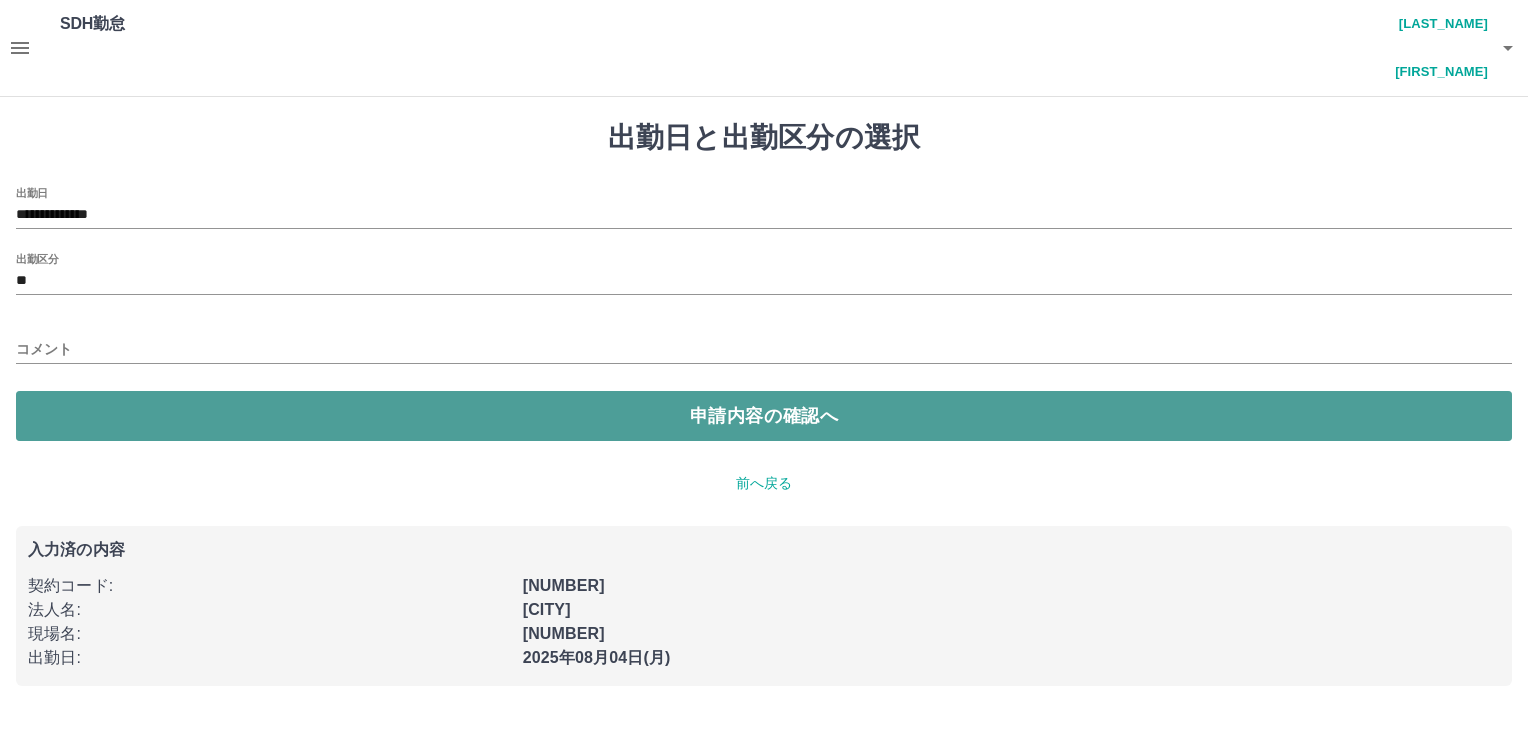 click on "申請内容の確認へ" at bounding box center [764, 416] 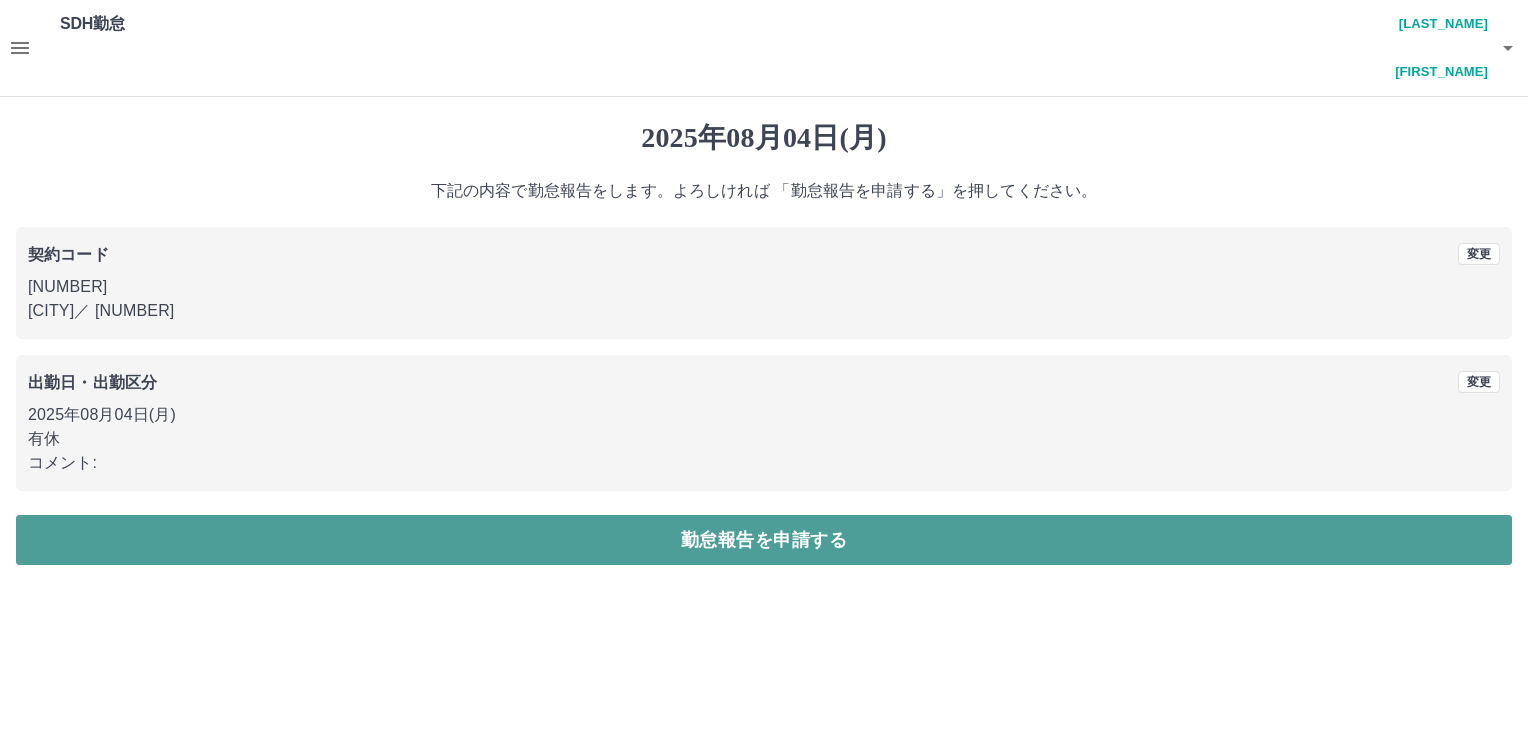 click on "勤怠報告を申請する" at bounding box center [764, 540] 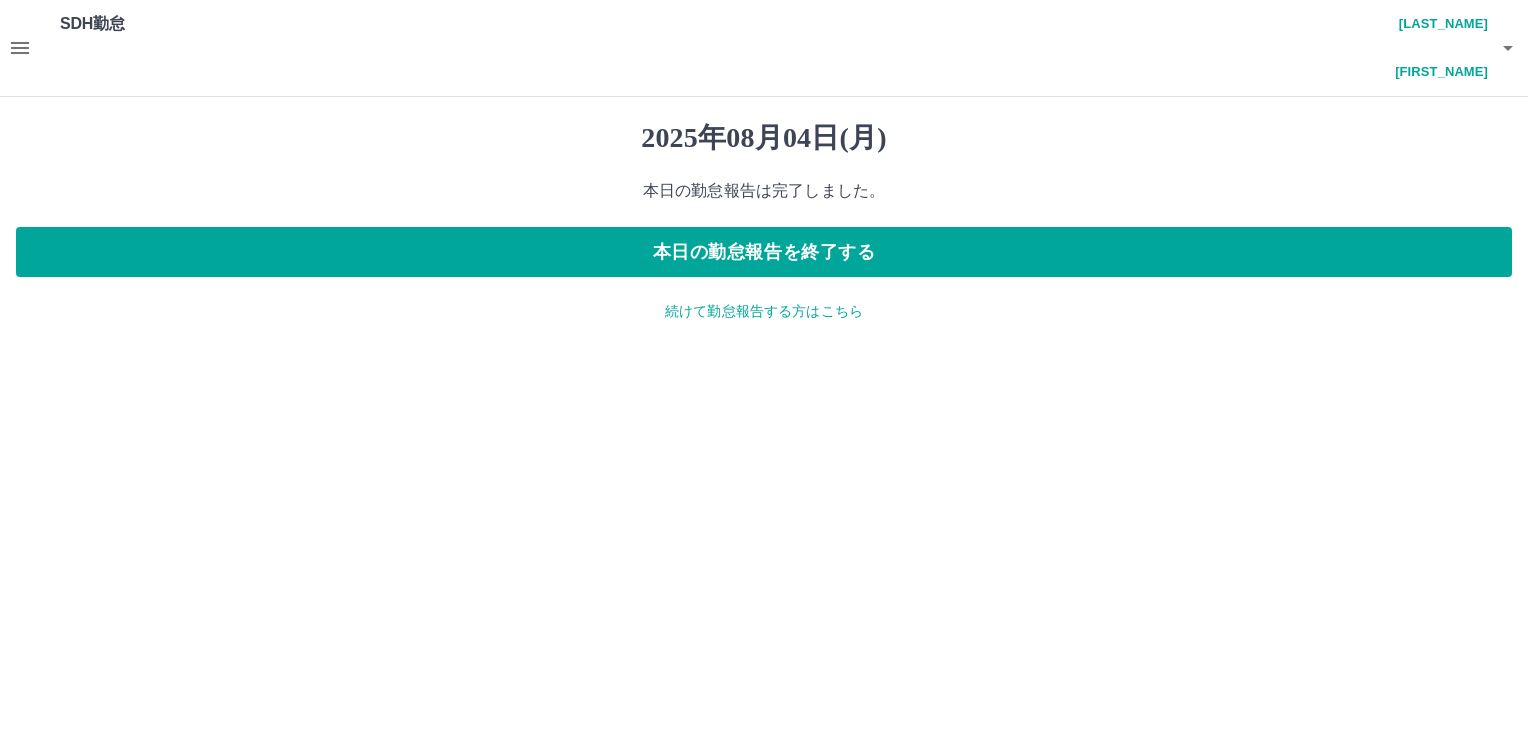 drag, startPoint x: 718, startPoint y: 255, endPoint x: 718, endPoint y: 271, distance: 16 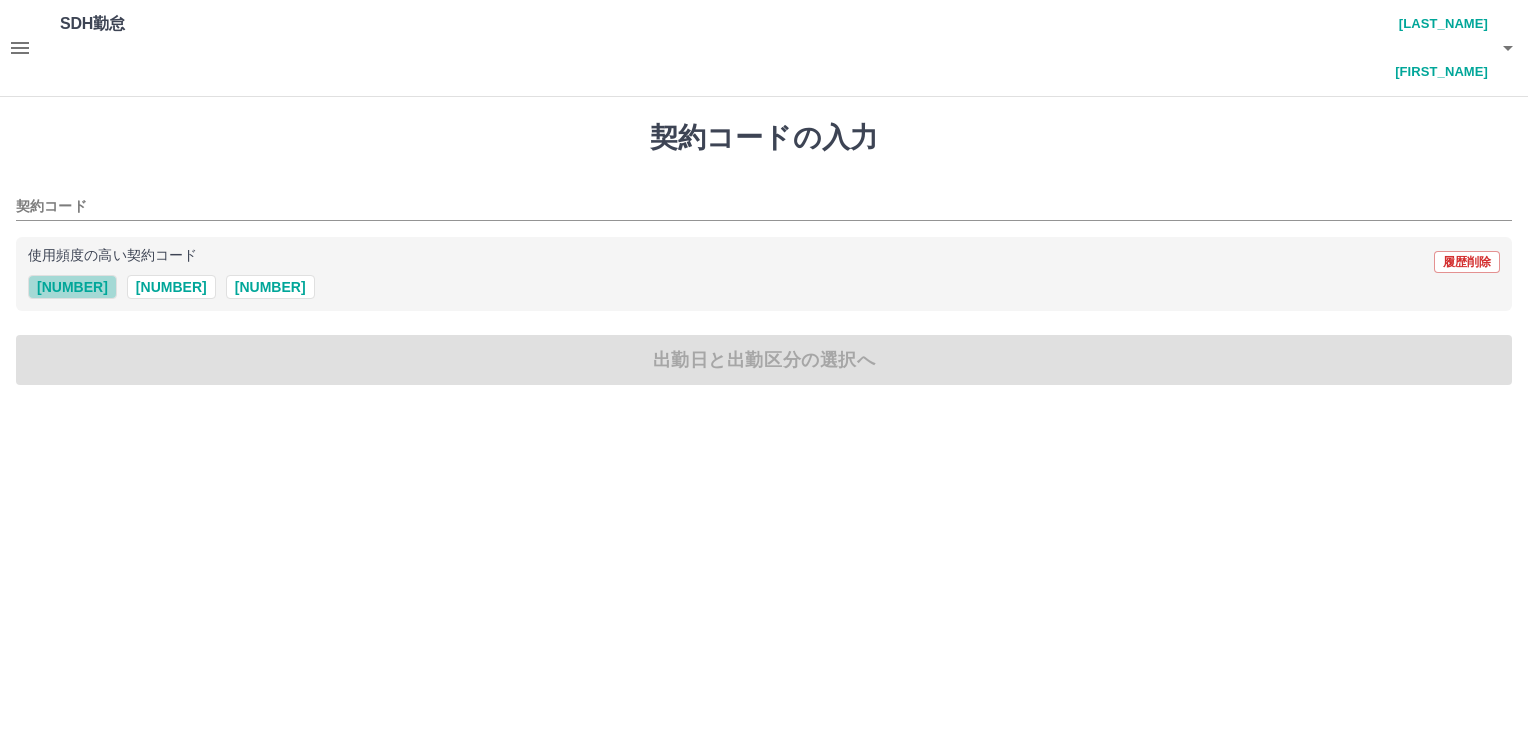 click on "[NUMBER]" at bounding box center [72, 287] 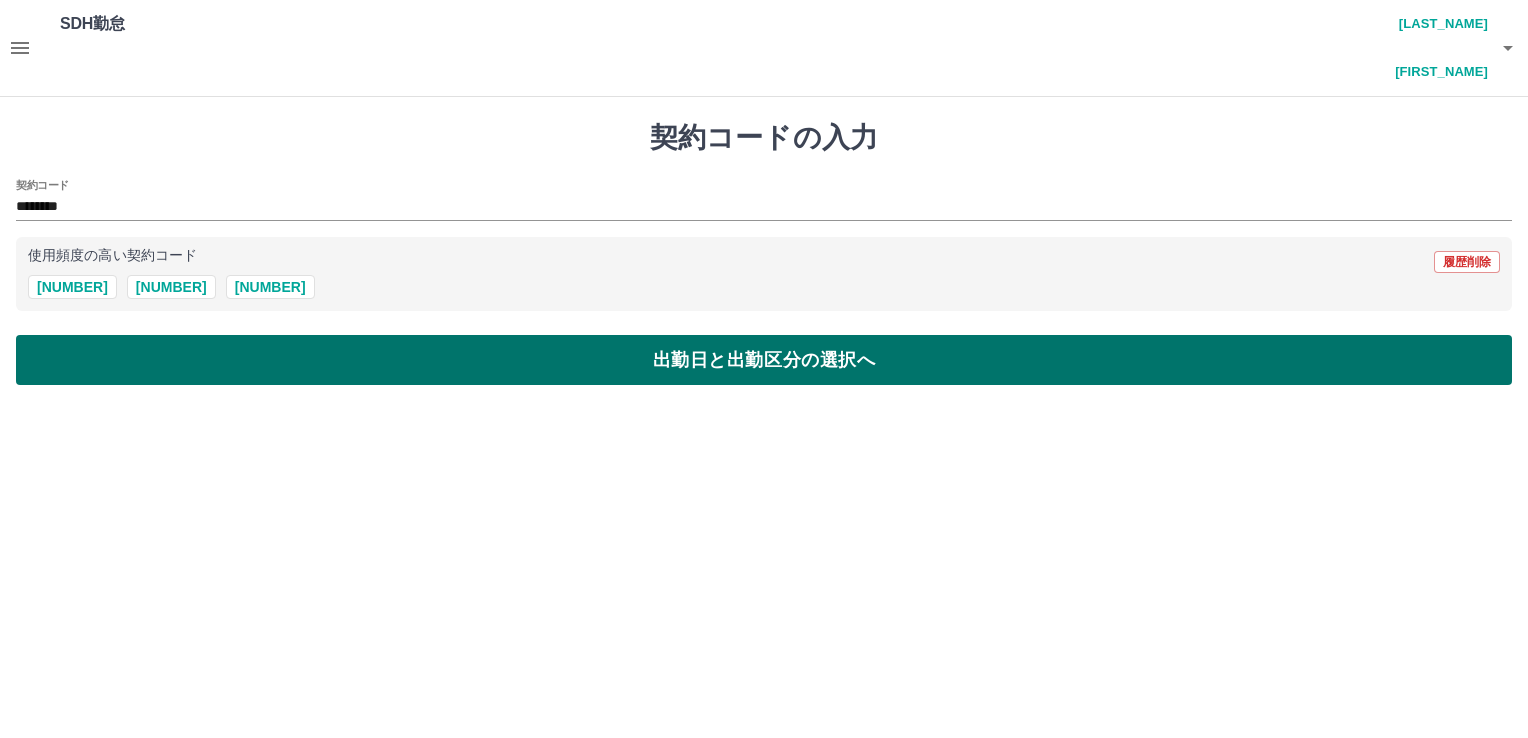 click on "出勤日と出勤区分の選択へ" at bounding box center [764, 360] 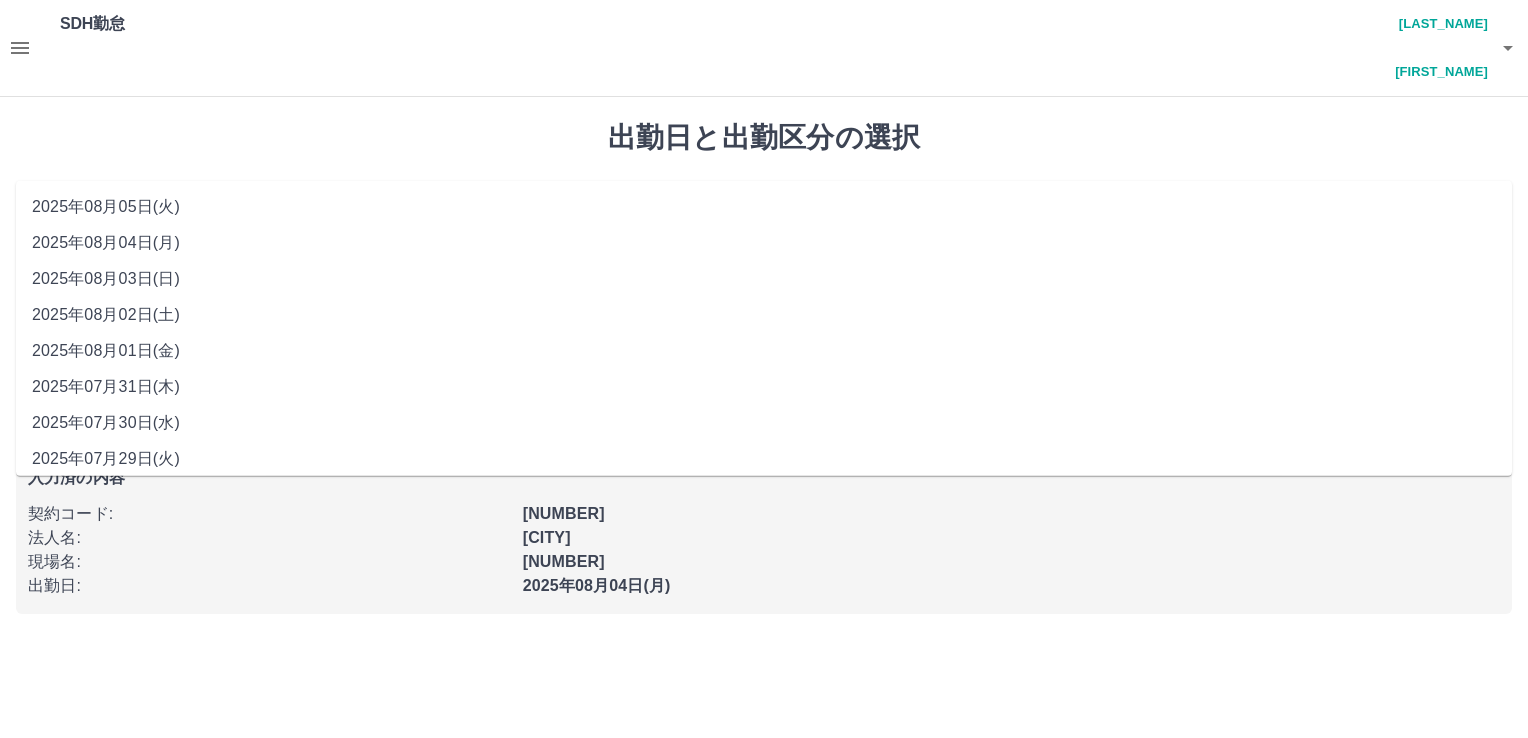 click on "**********" at bounding box center [764, 215] 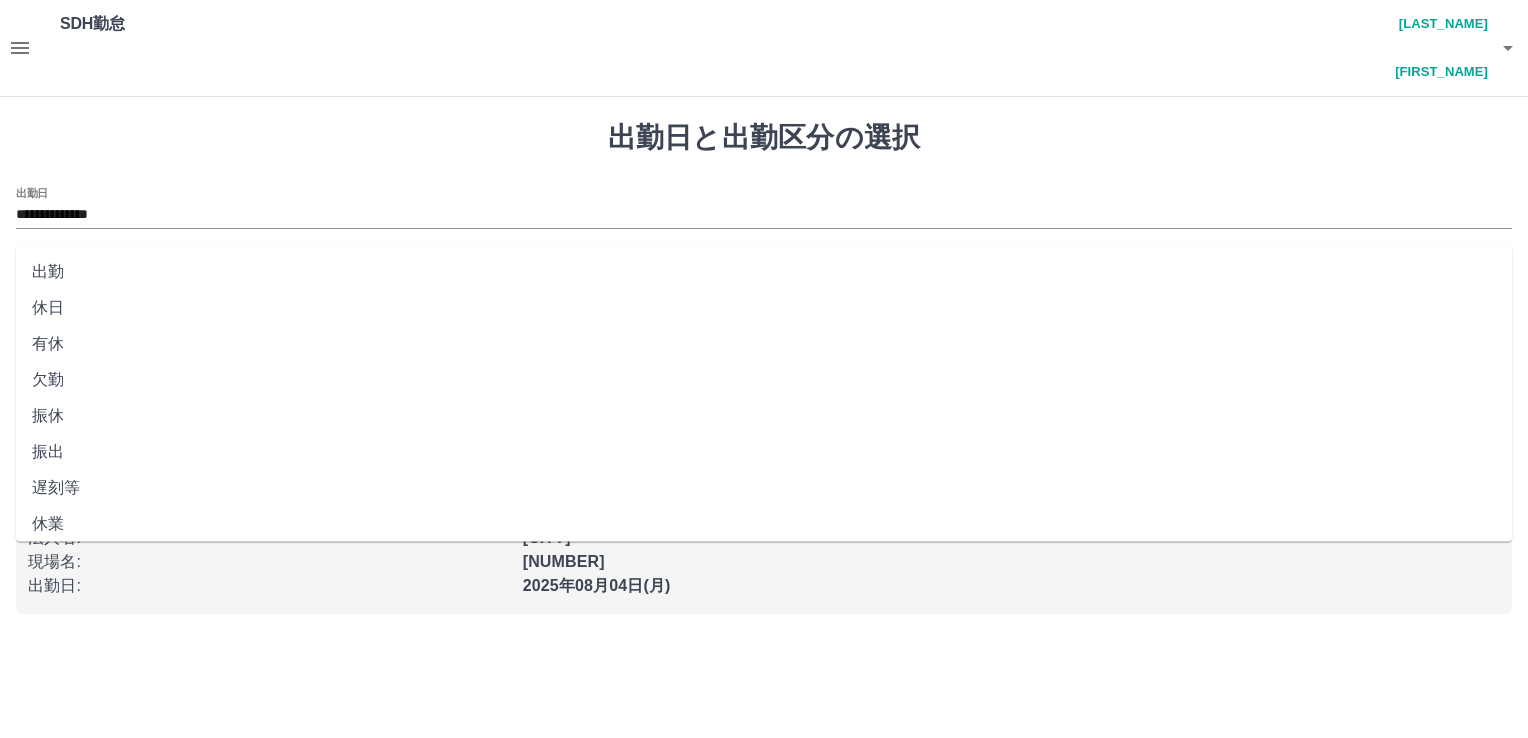 click on "出勤区分" at bounding box center [764, 281] 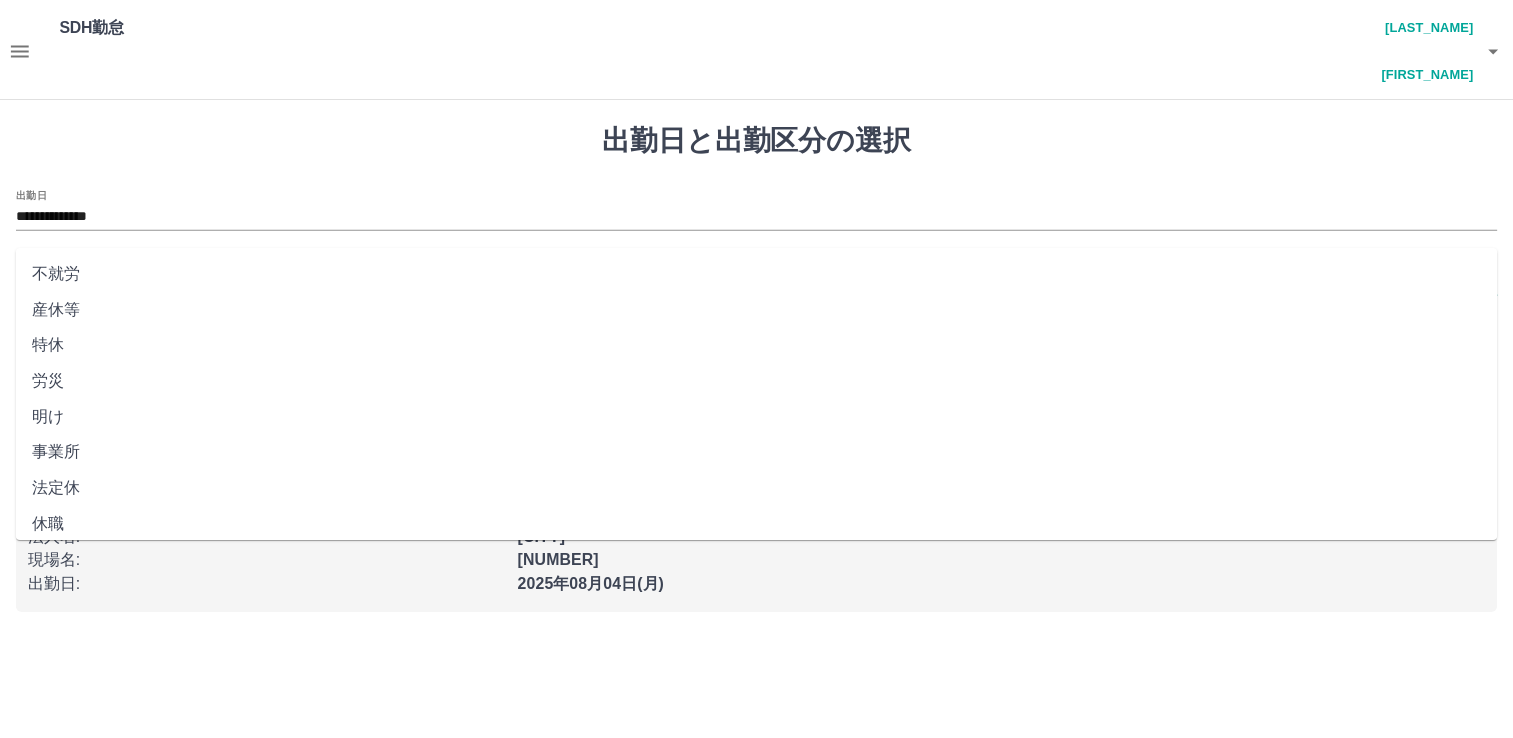 scroll, scrollTop: 368, scrollLeft: 0, axis: vertical 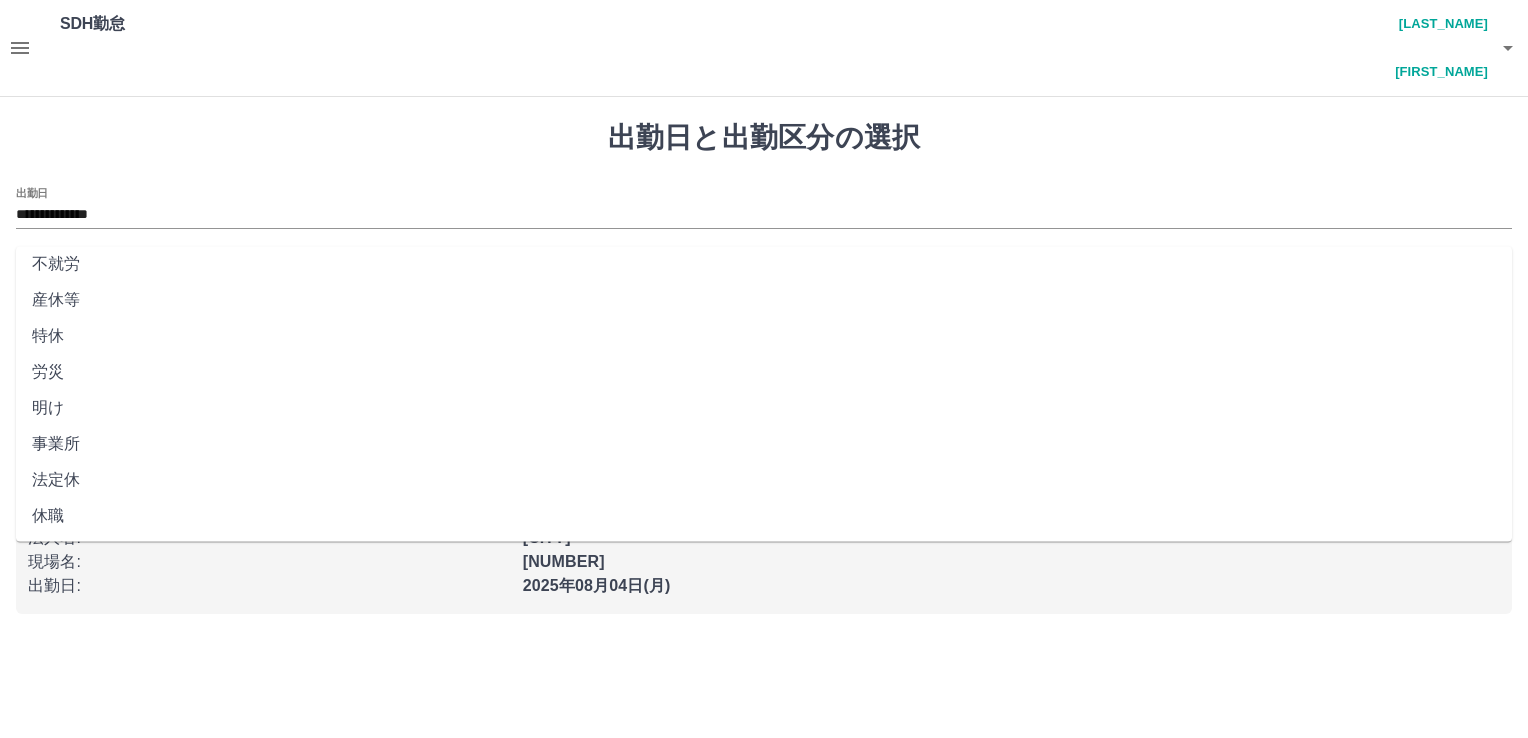 click on "法定休" at bounding box center [764, 480] 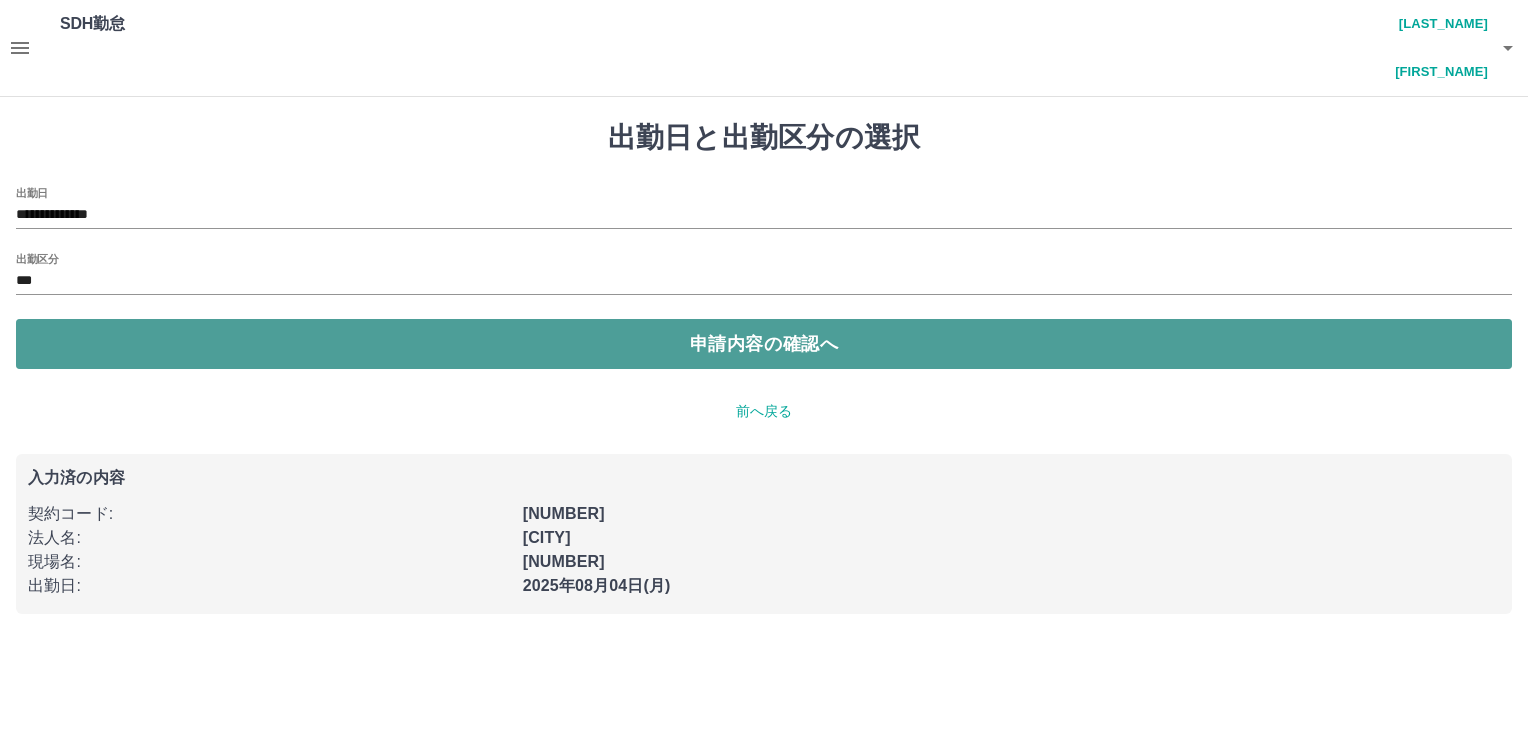 click on "申請内容の確認へ" at bounding box center [764, 344] 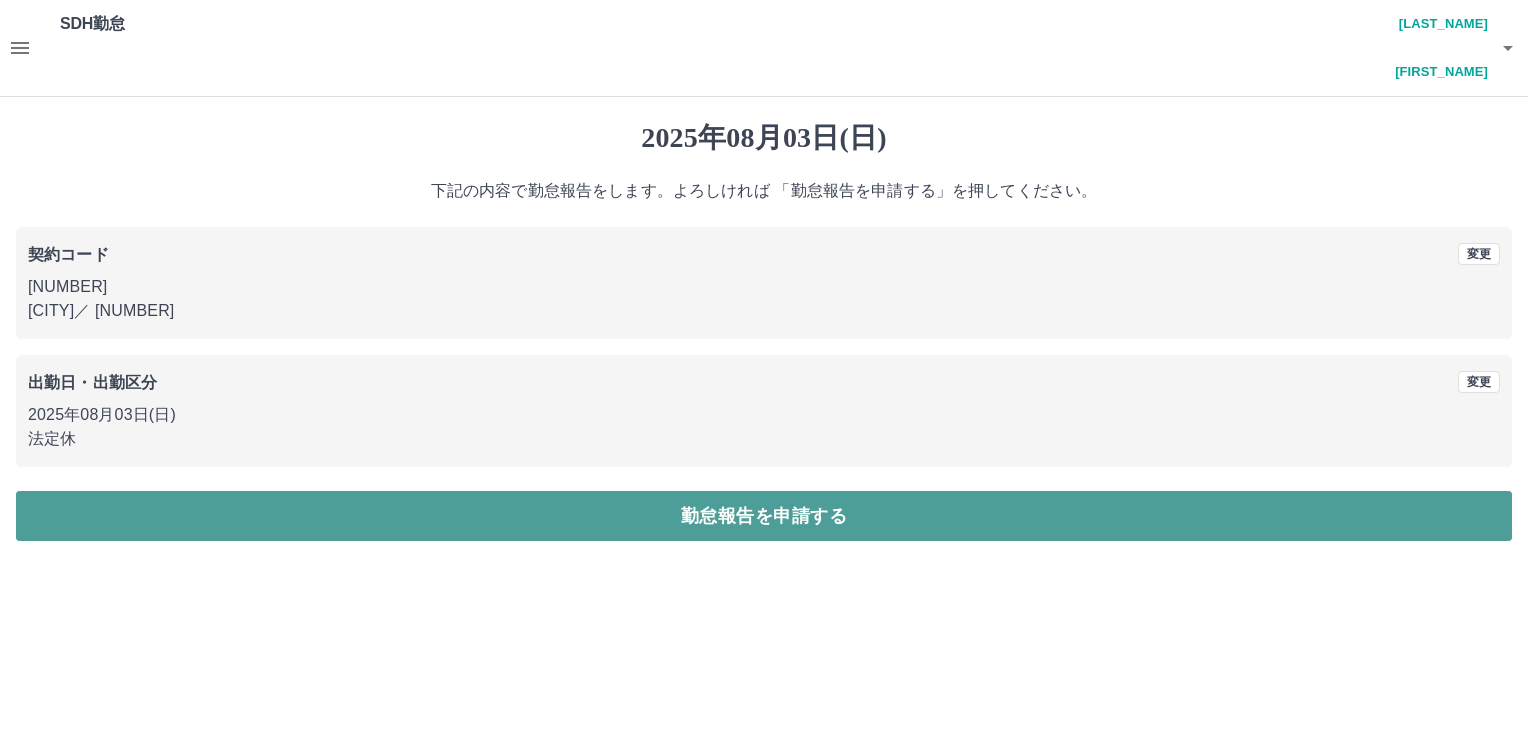 click on "勤怠報告を申請する" at bounding box center [764, 516] 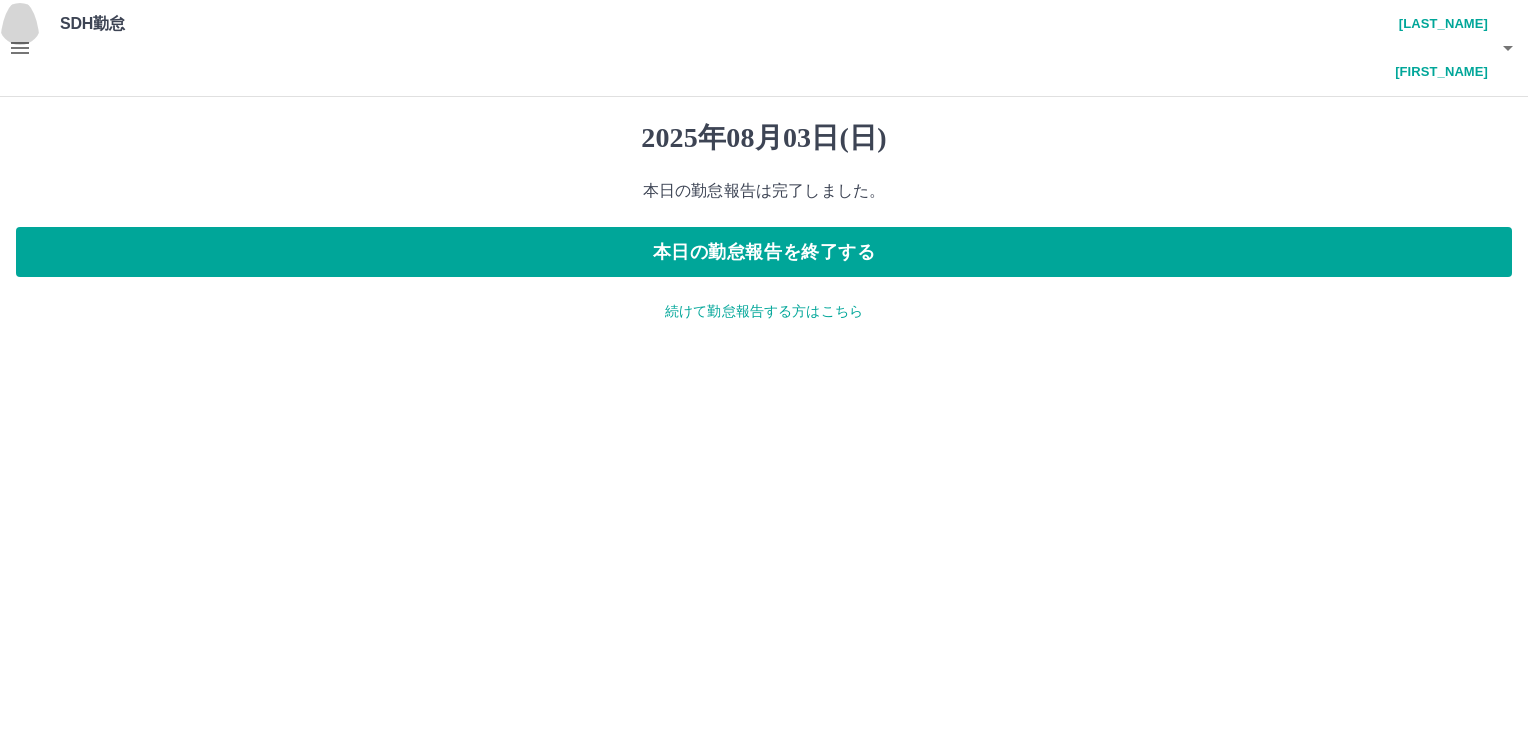 click 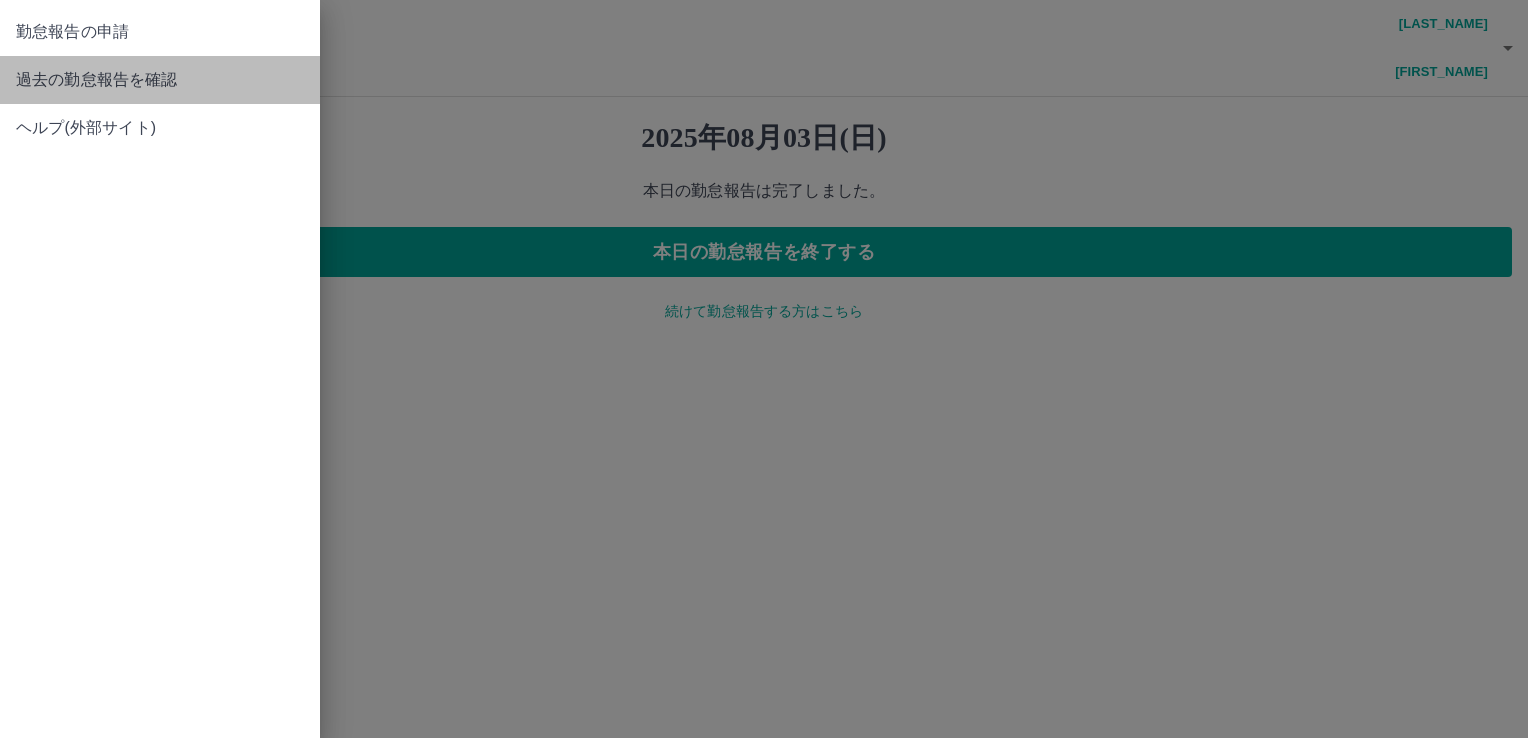 click on "過去の勤怠報告を確認" at bounding box center (160, 80) 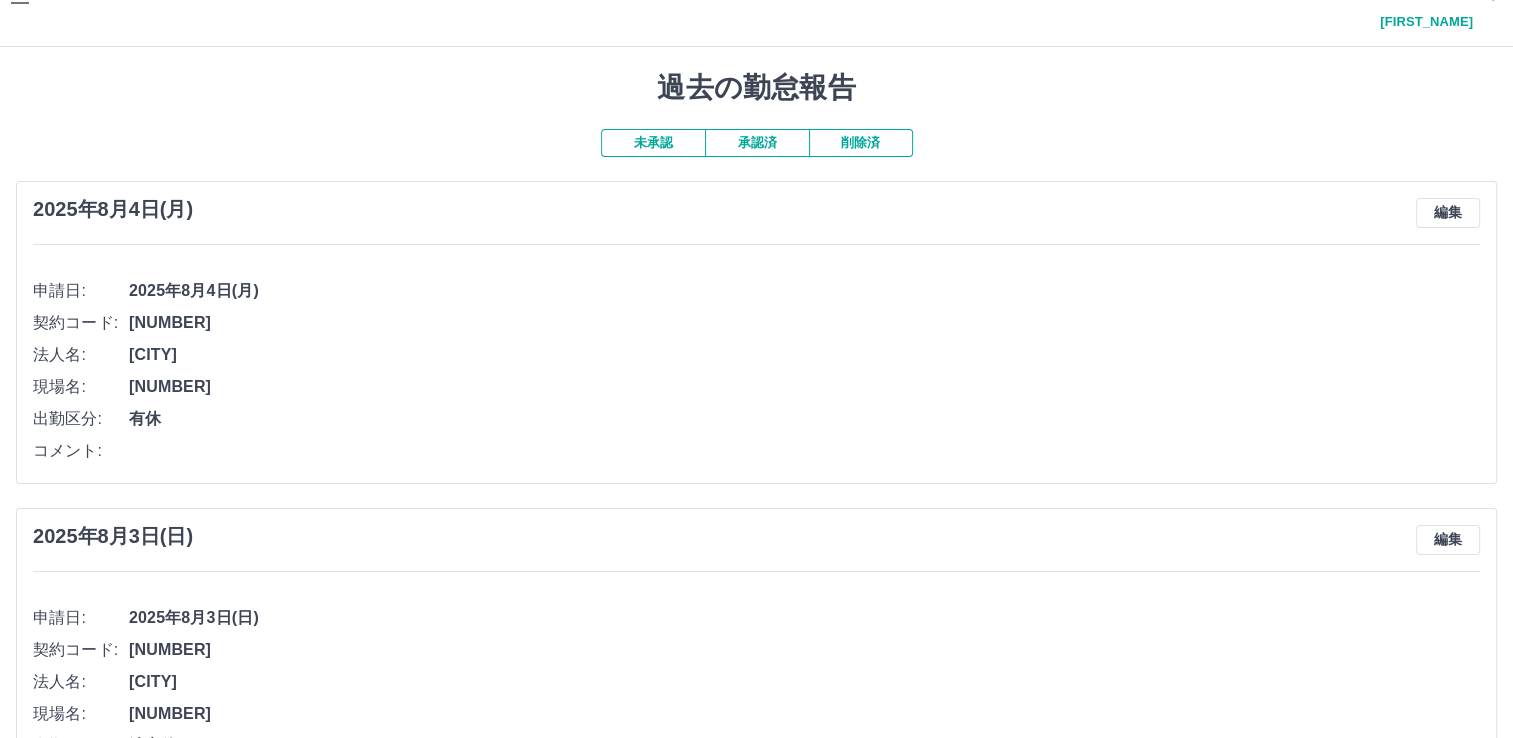 scroll, scrollTop: 0, scrollLeft: 0, axis: both 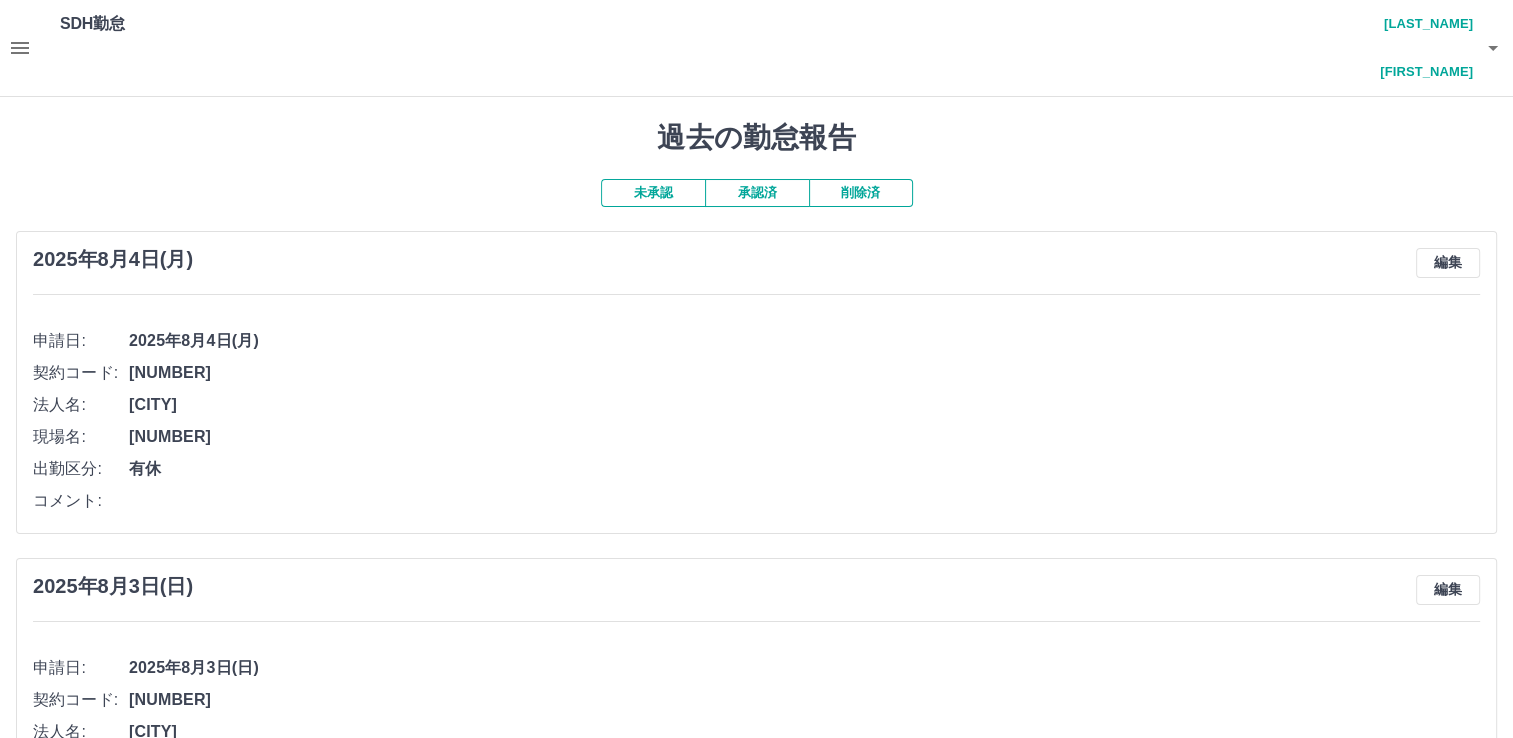 click on "承認済" at bounding box center (757, 193) 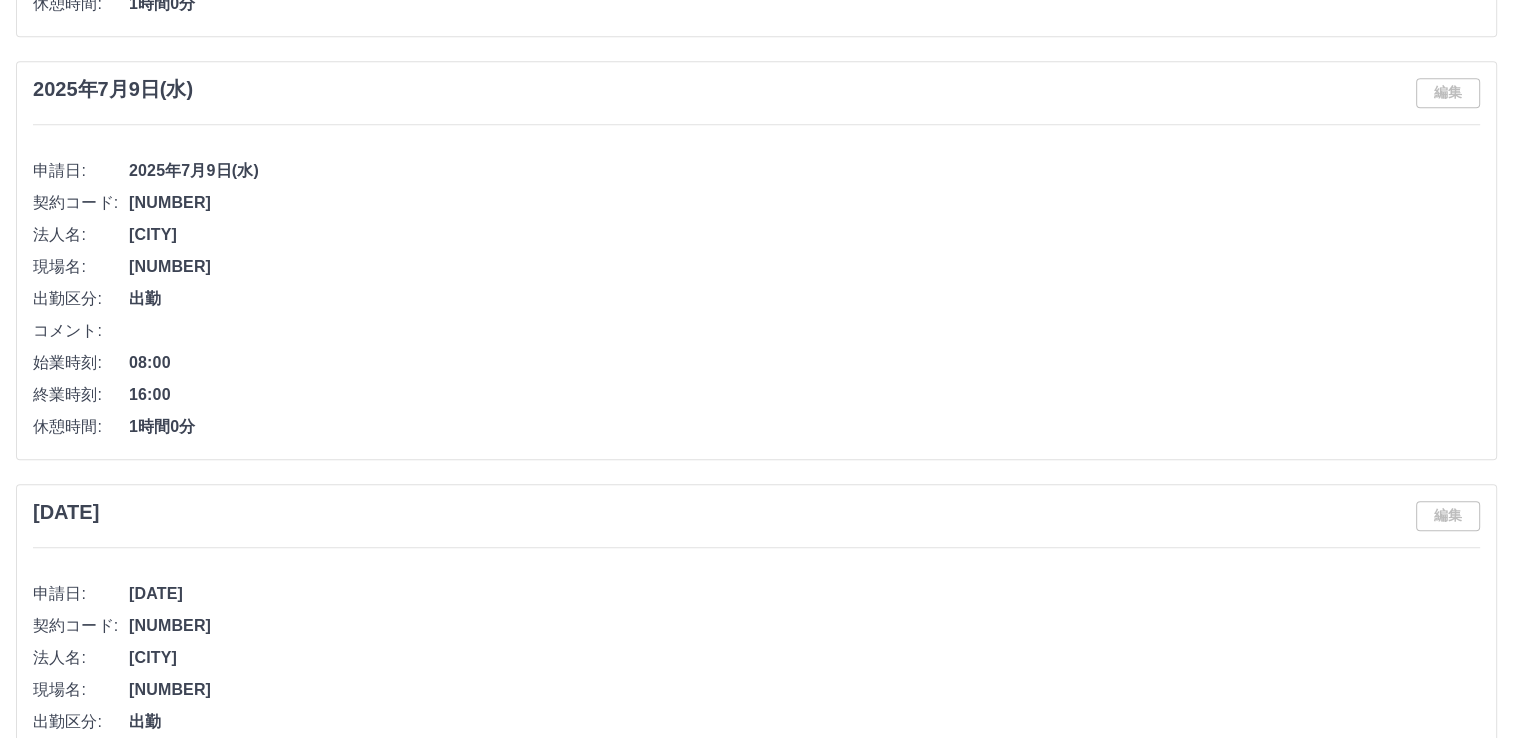 scroll, scrollTop: 8991, scrollLeft: 0, axis: vertical 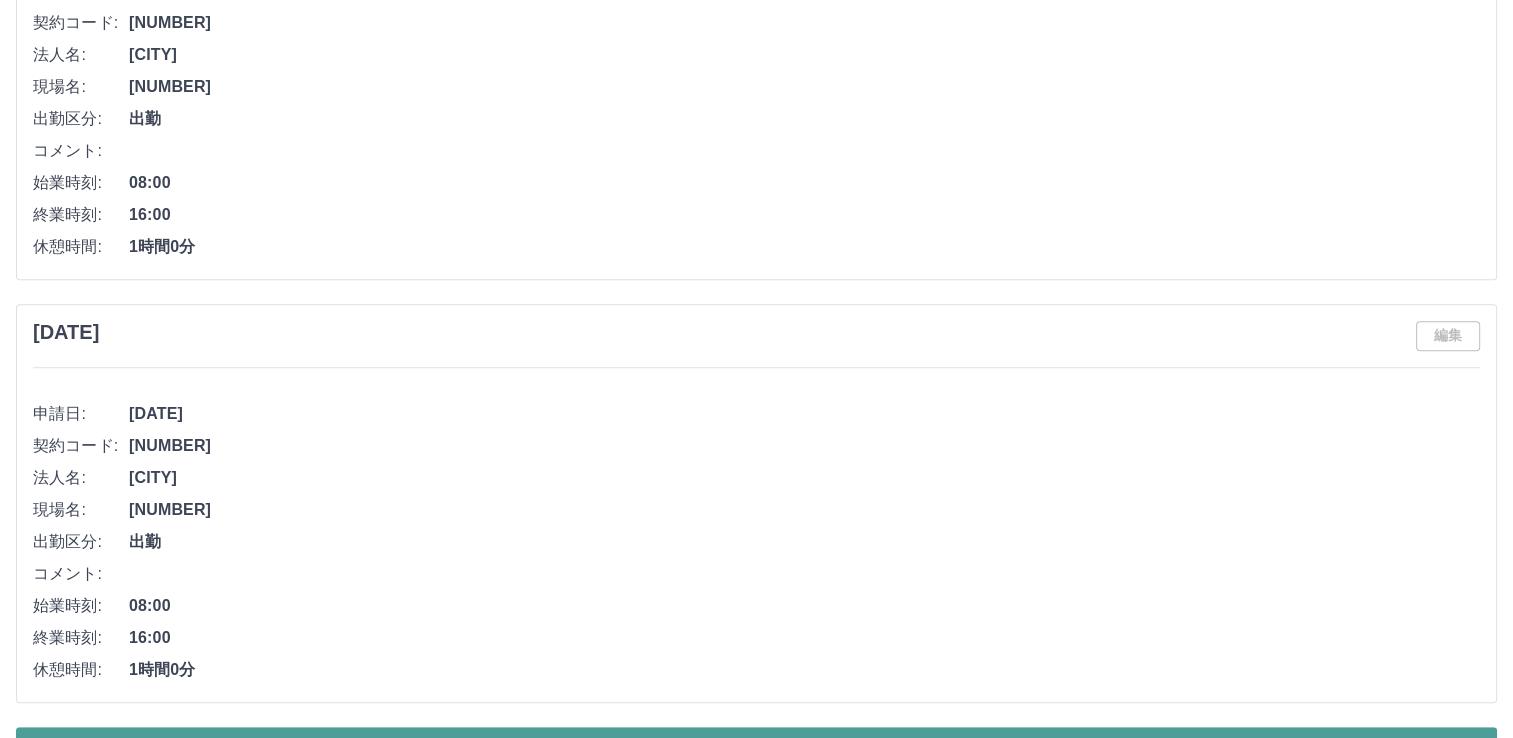 click on "もっと見る" at bounding box center [756, 752] 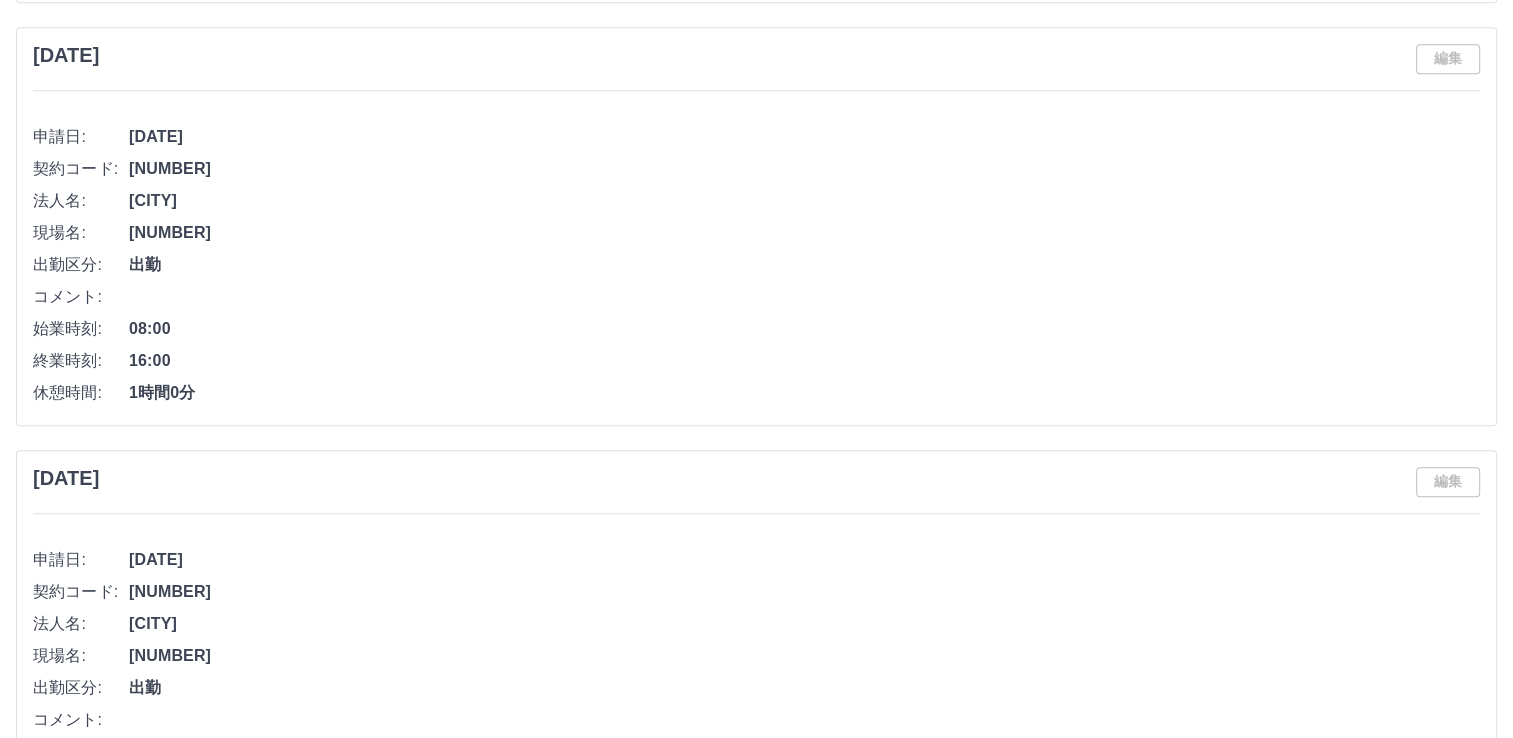 scroll, scrollTop: 9290, scrollLeft: 0, axis: vertical 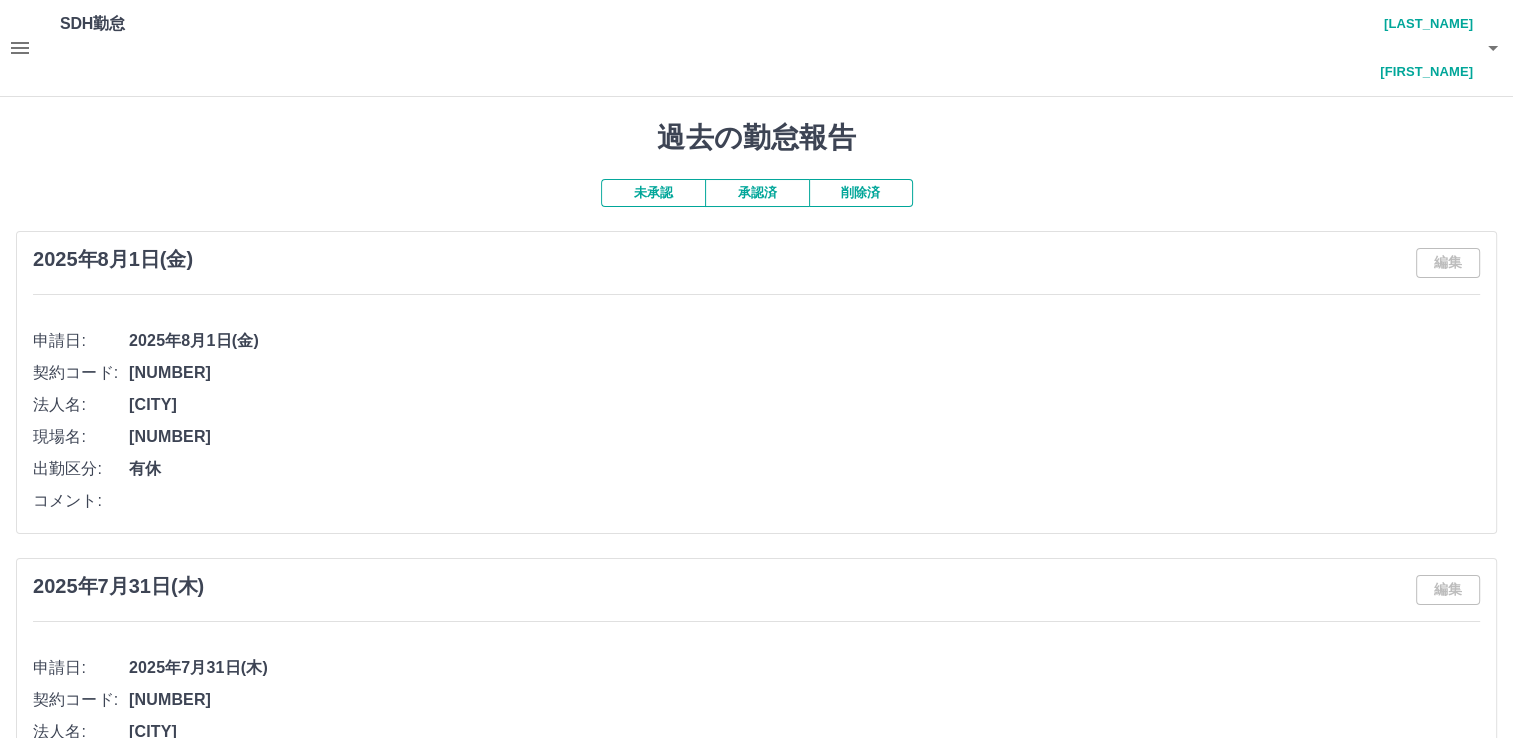 click 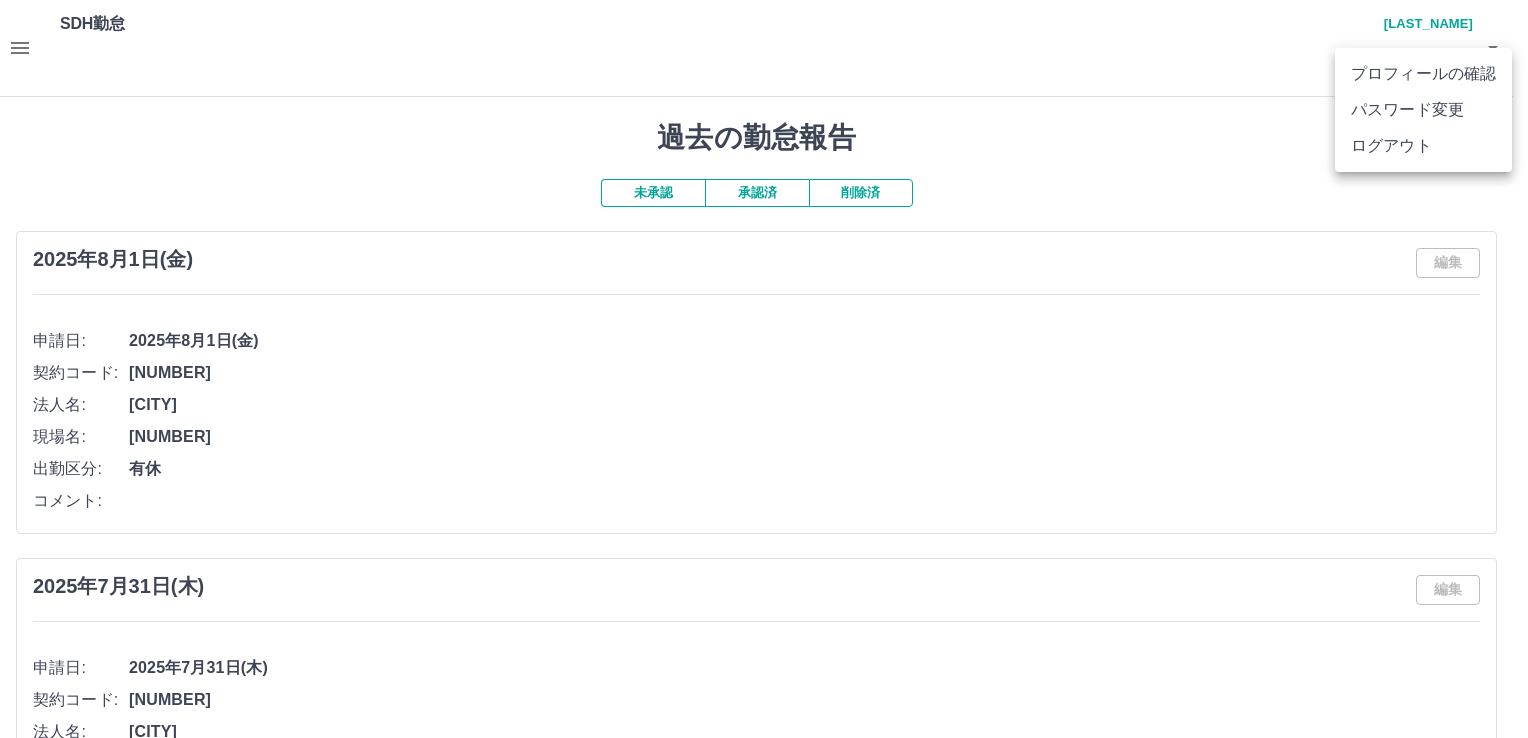 click on "ログアウト" at bounding box center (1423, 146) 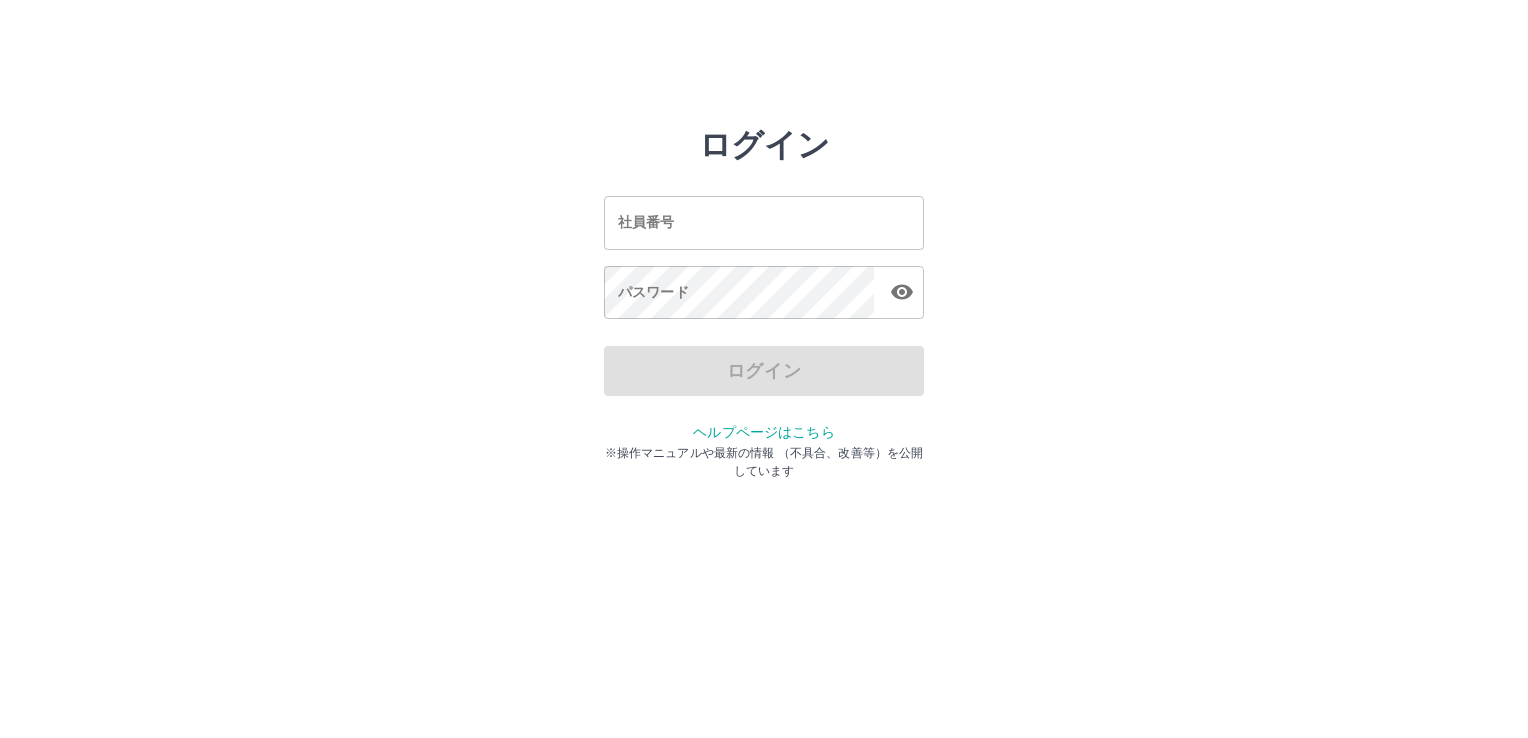 scroll, scrollTop: 0, scrollLeft: 0, axis: both 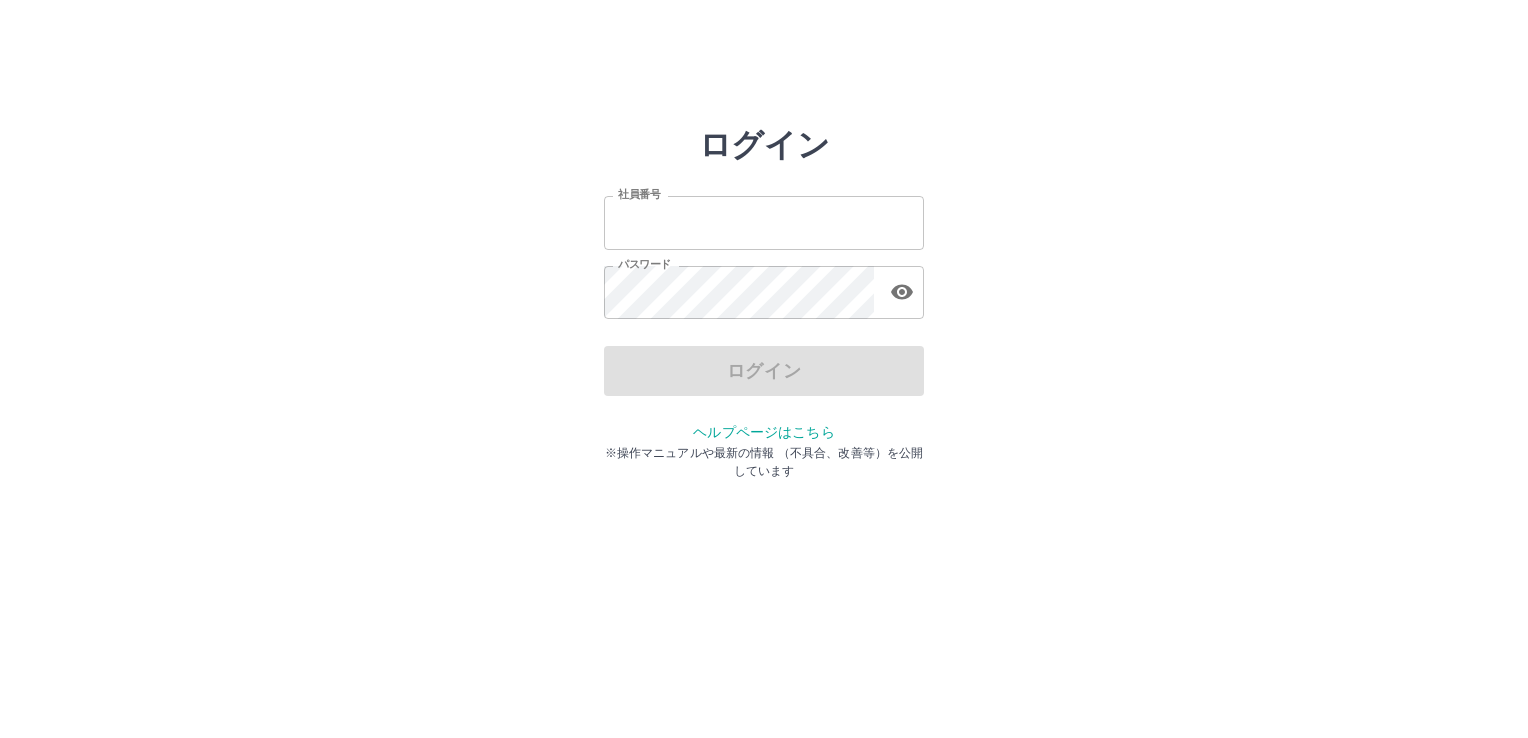 type on "*******" 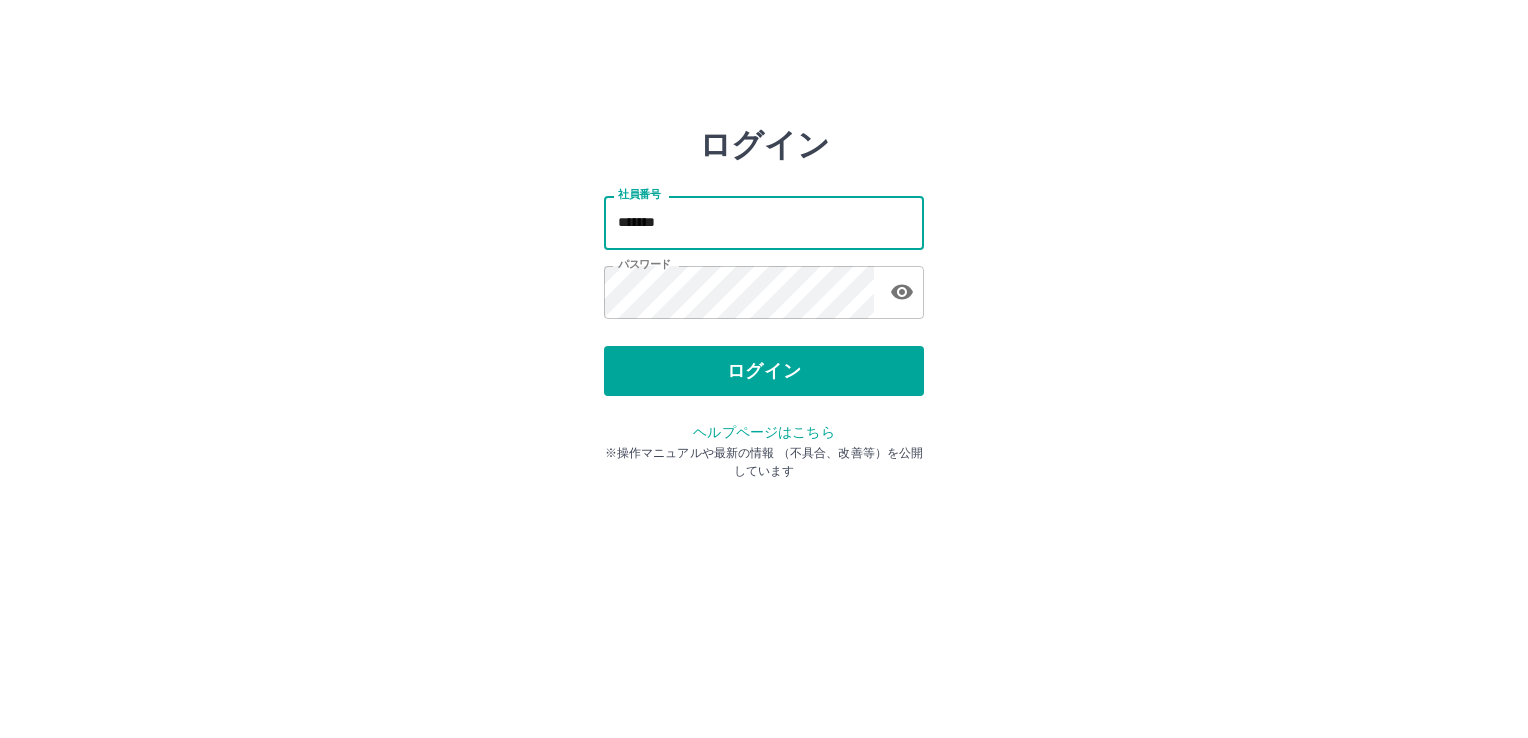click on "*******" at bounding box center [764, 222] 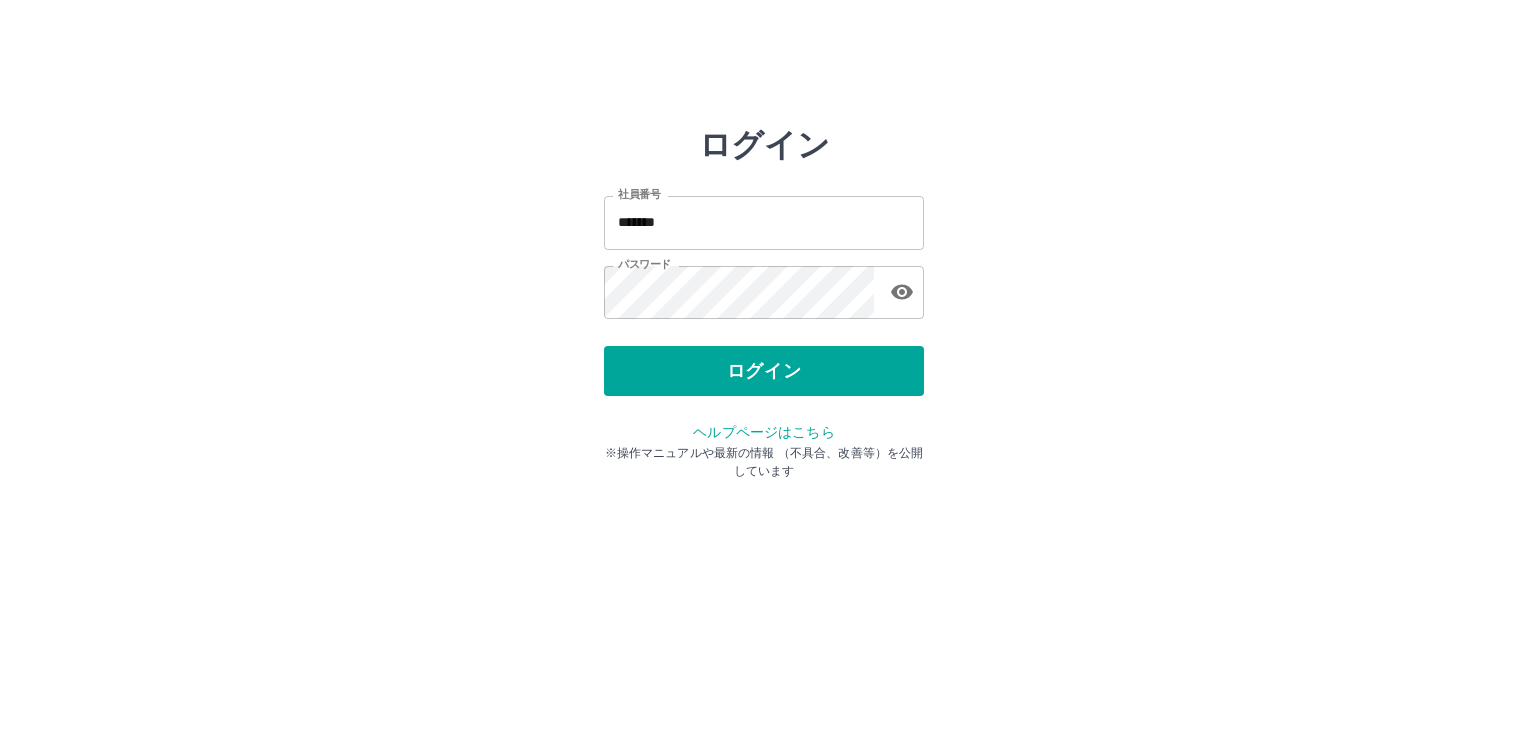 drag, startPoint x: 1036, startPoint y: 684, endPoint x: 964, endPoint y: 442, distance: 252.48366 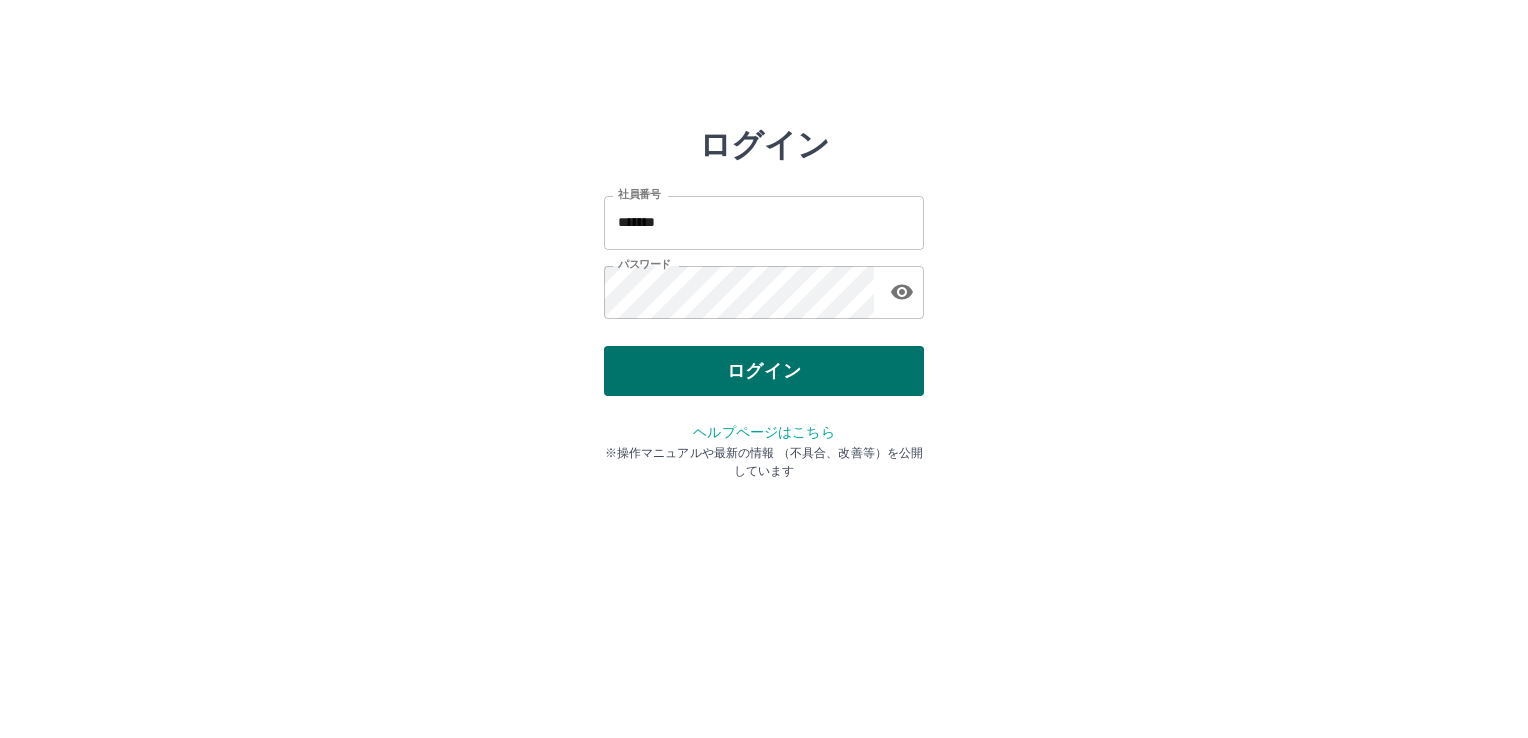 click on "ログイン" at bounding box center (764, 371) 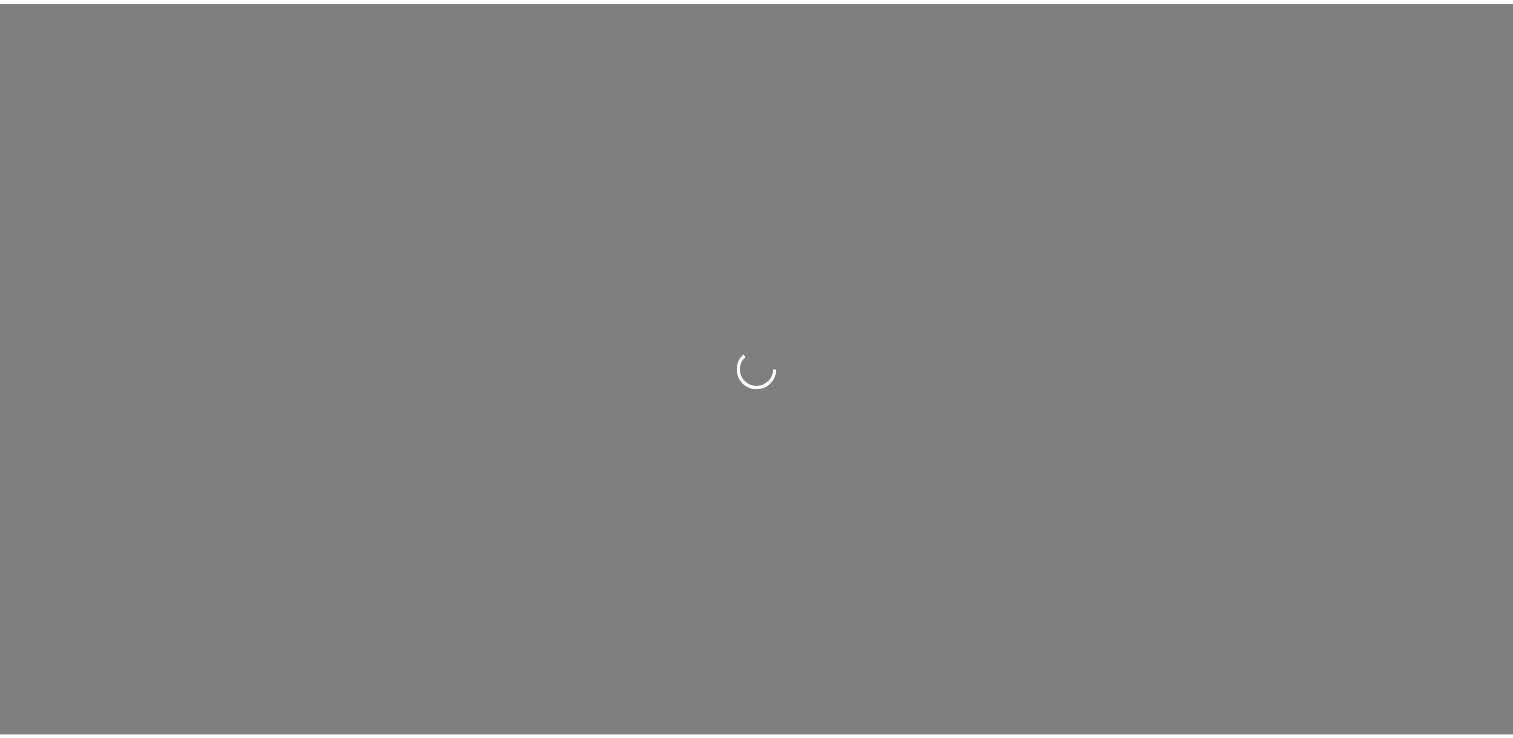 scroll, scrollTop: 0, scrollLeft: 0, axis: both 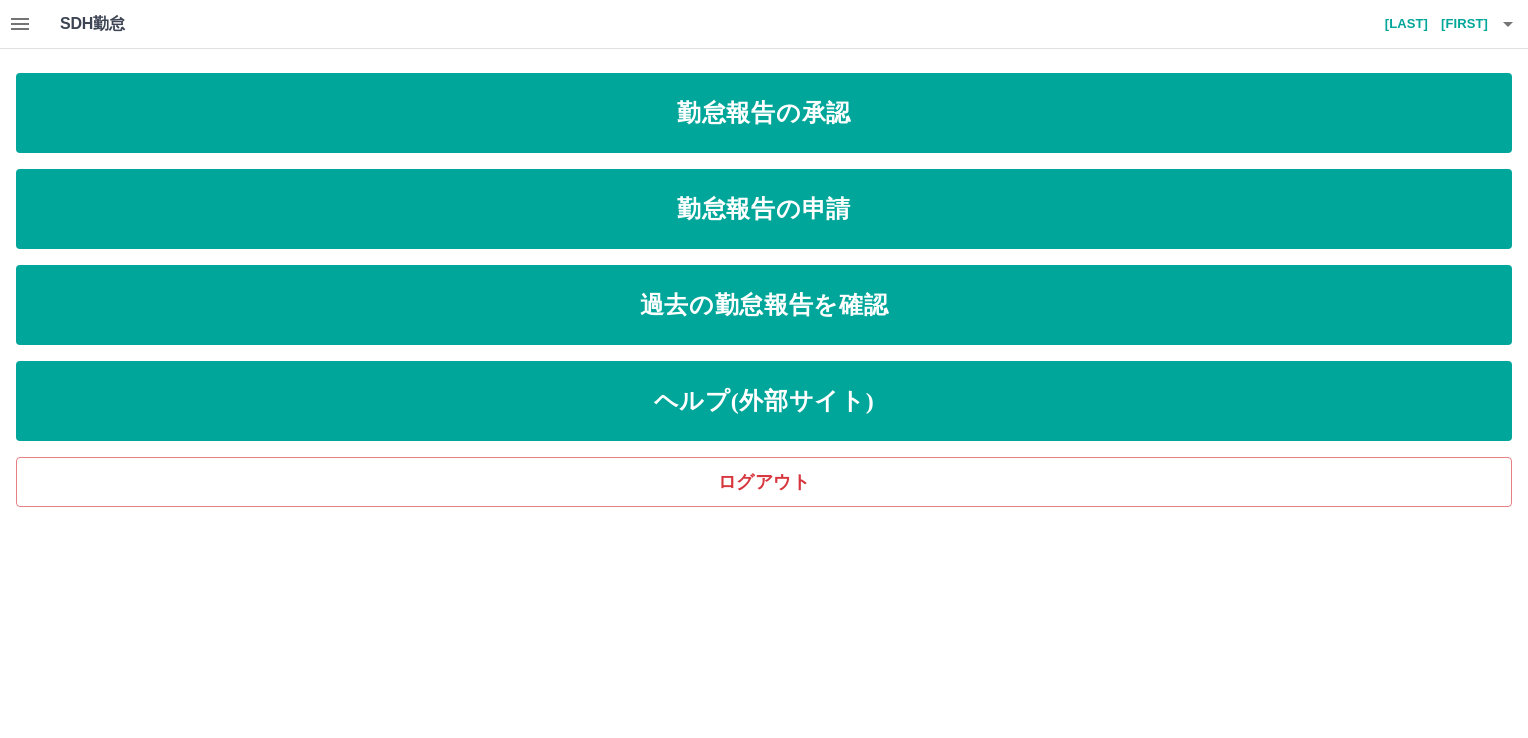 click on "SDH勤怠 山下　加央里 勤怠報告の承認 勤怠報告の申請 過去の勤怠報告を確認 ヘルプ(外部サイト) ログアウト SDH勤怠" at bounding box center [764, 253] 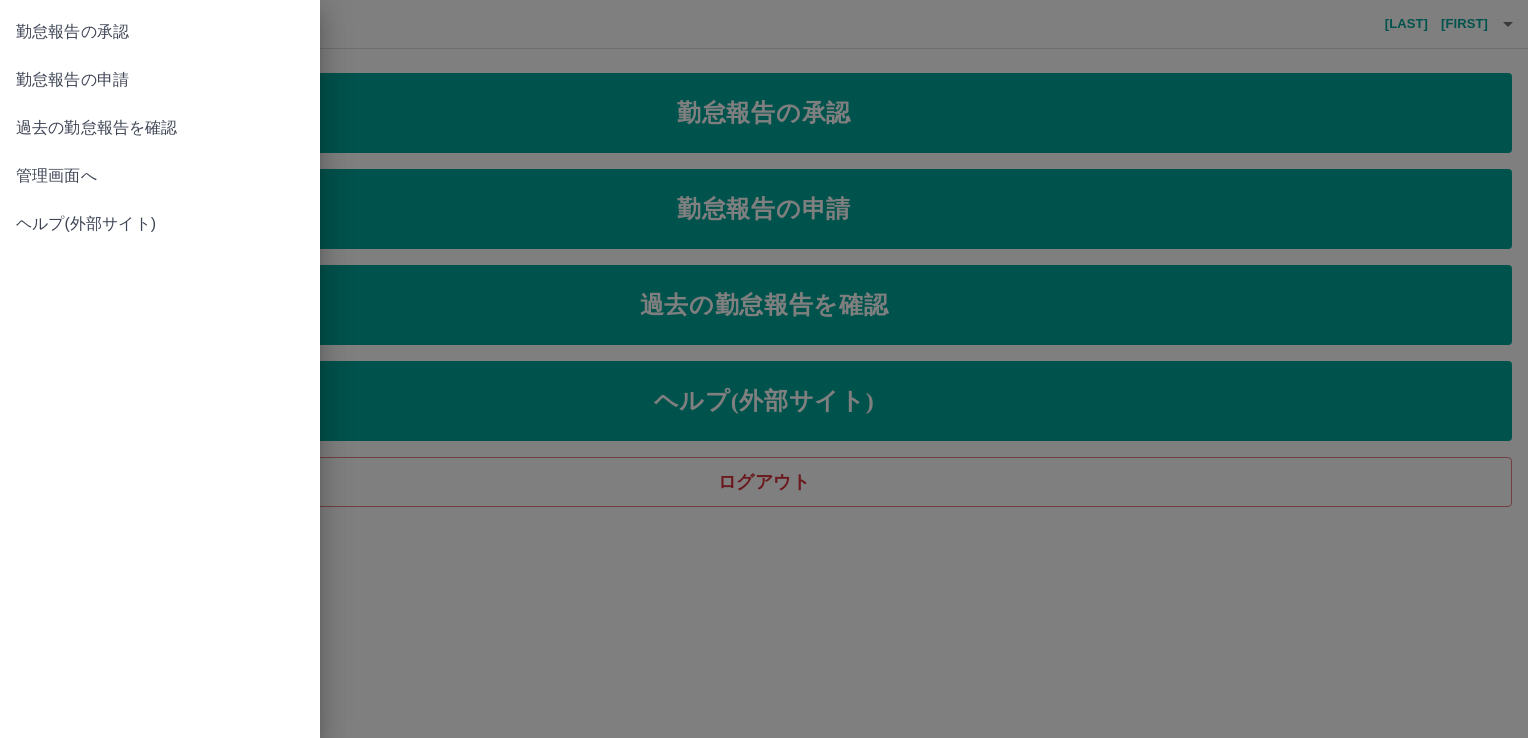 click on "管理画面へ" at bounding box center [160, 176] 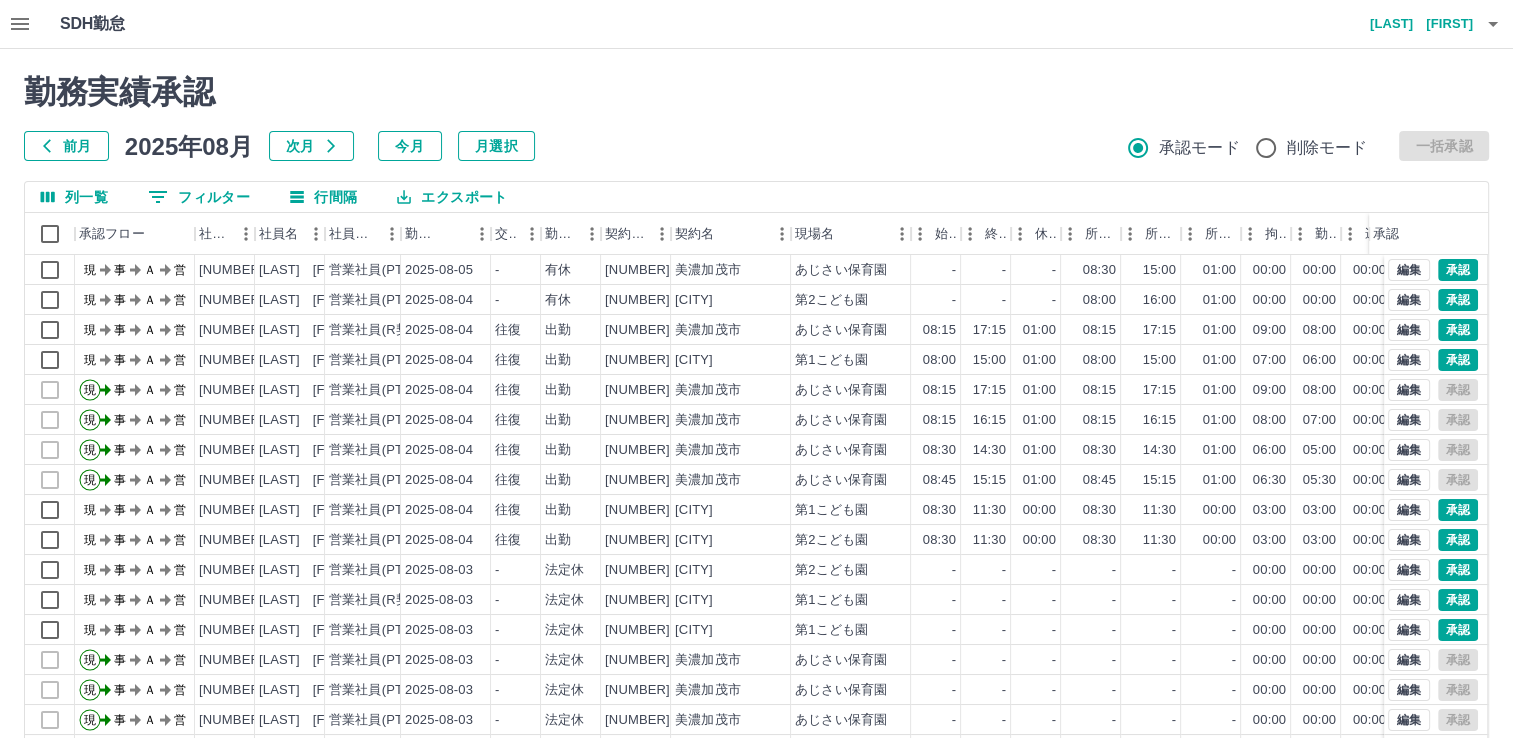 click 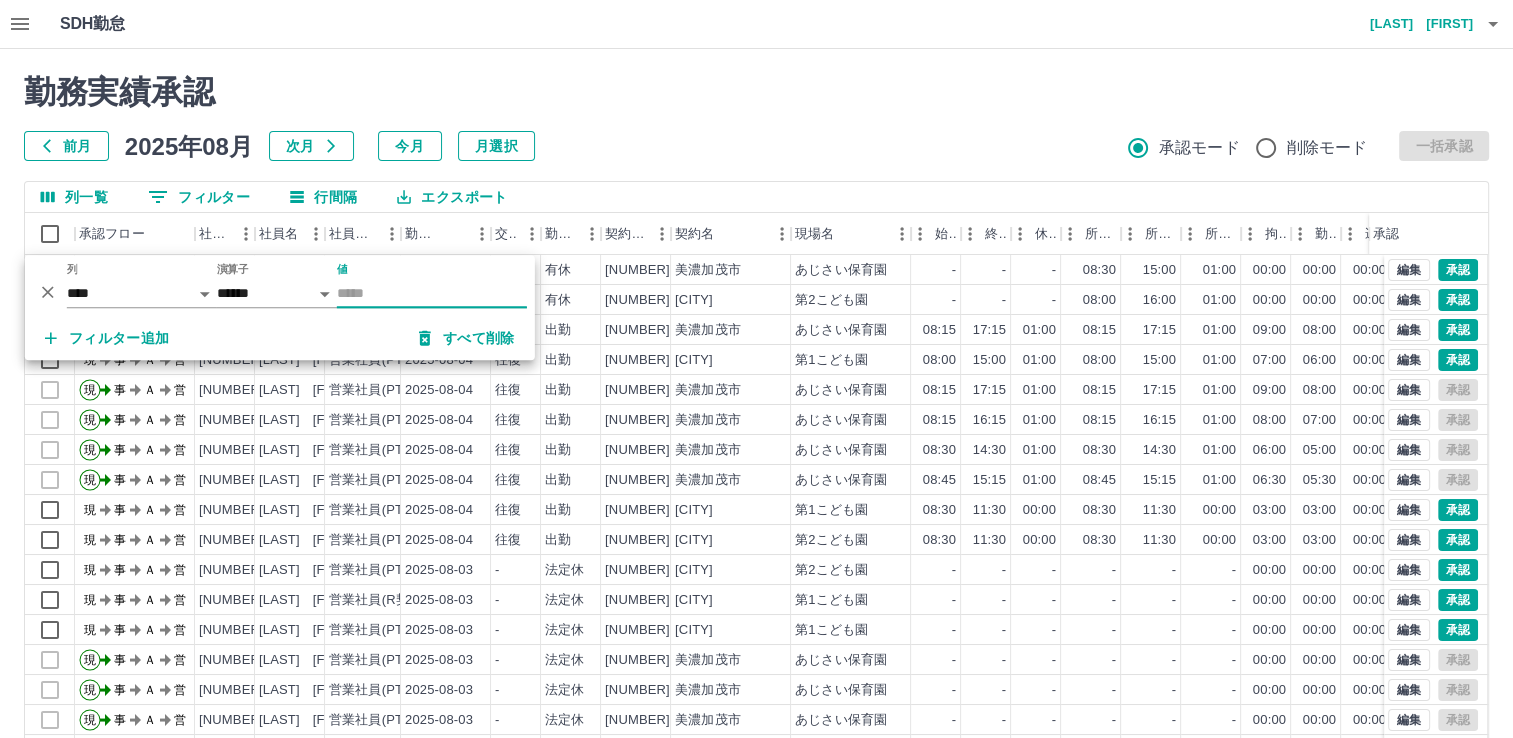 click on "値" at bounding box center (432, 293) 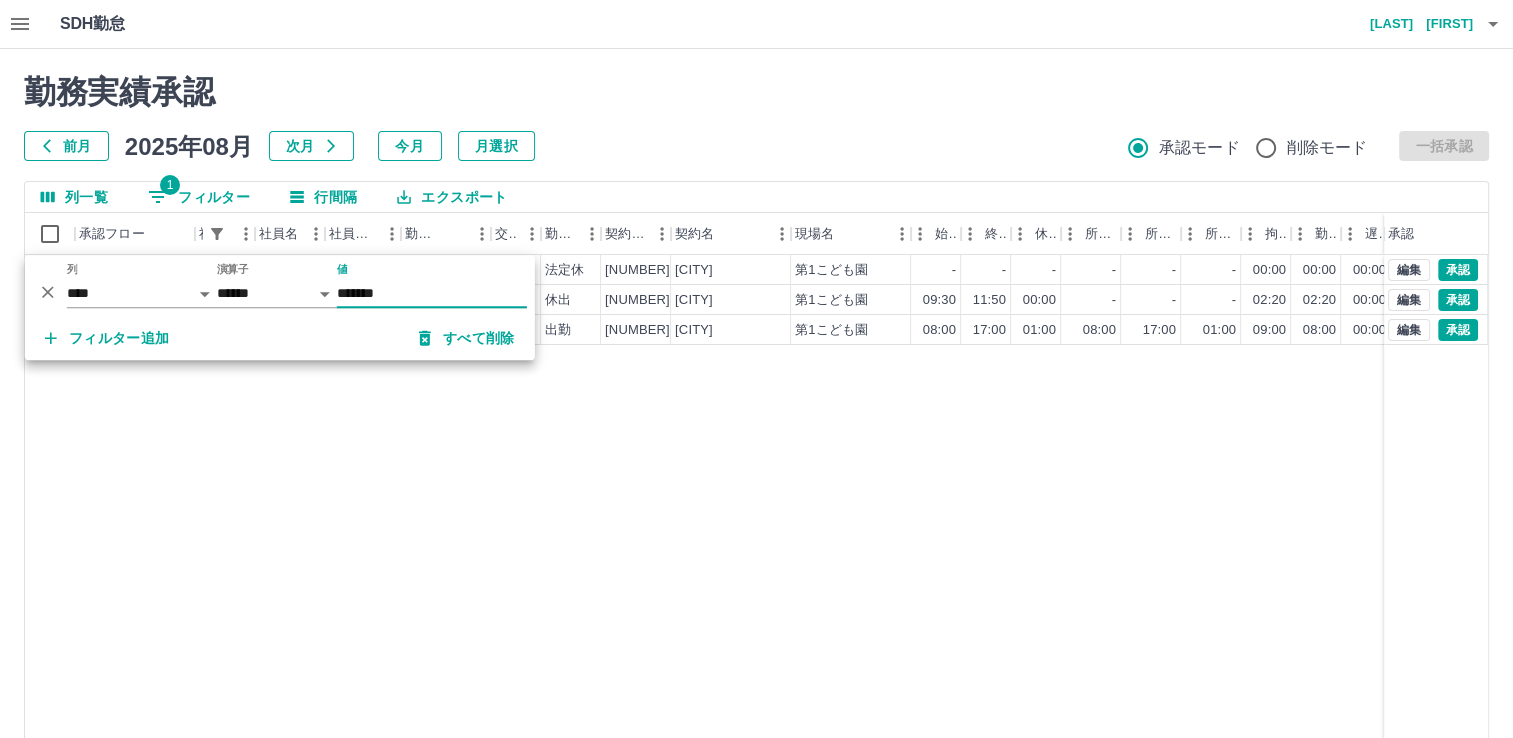 type on "*******" 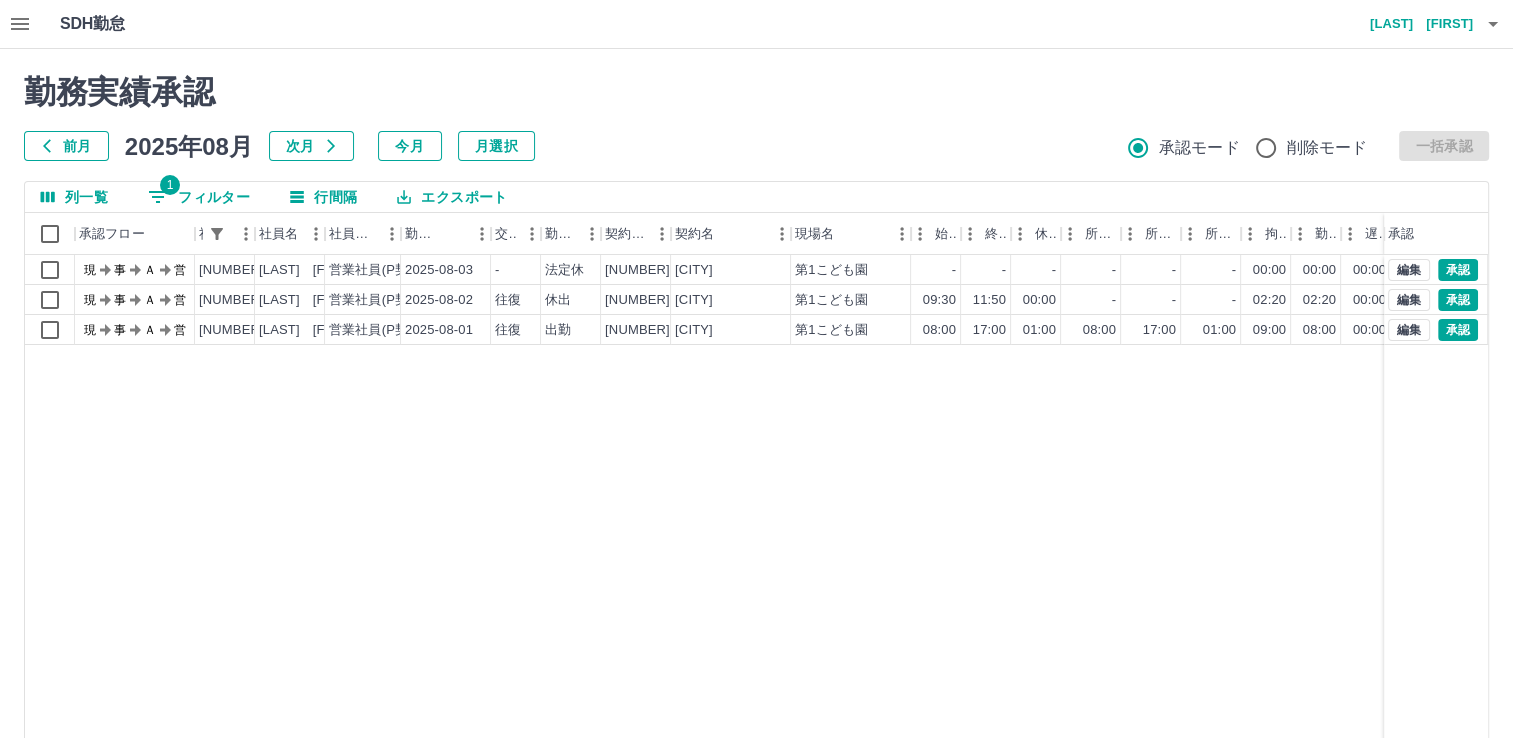 click on "前月" at bounding box center [66, 146] 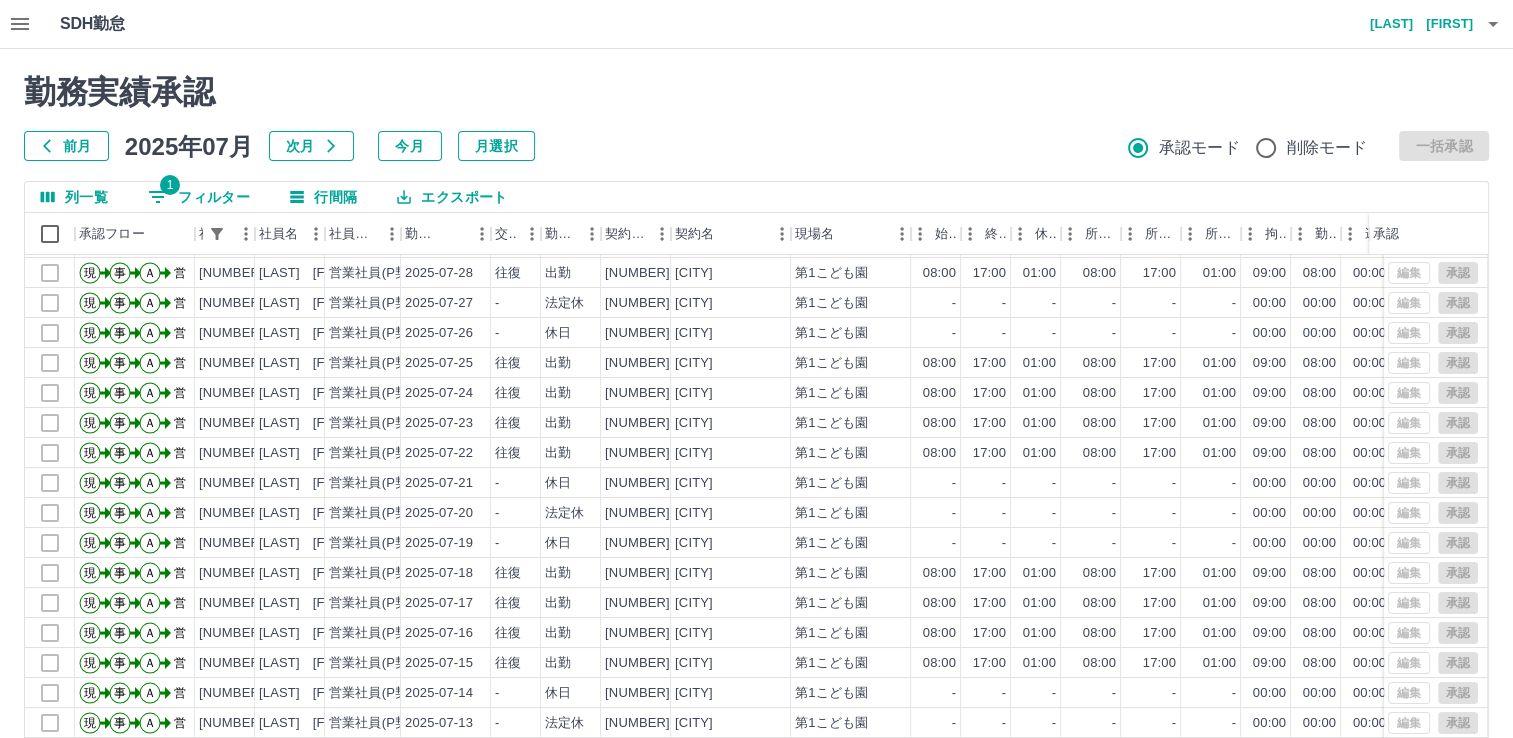scroll, scrollTop: 101, scrollLeft: 0, axis: vertical 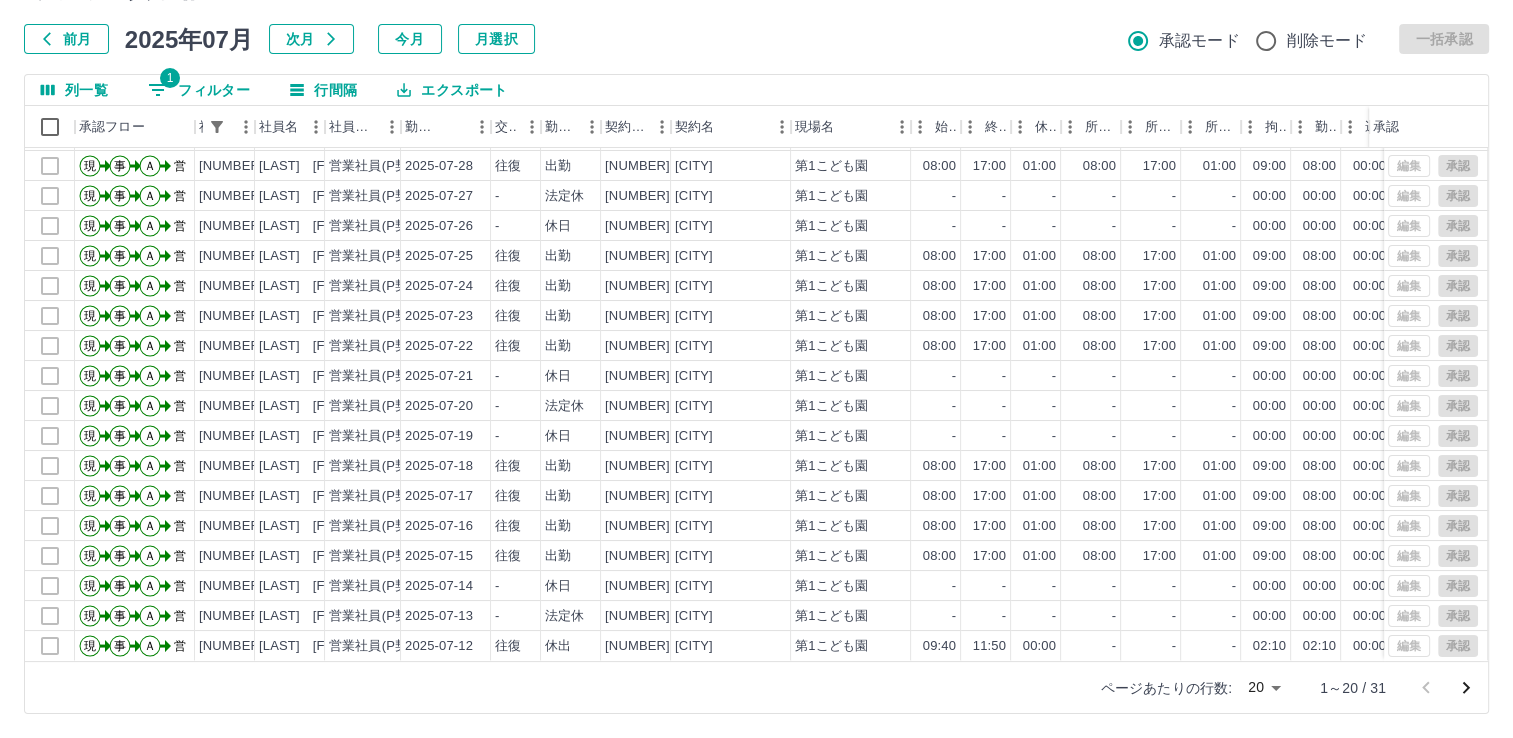 click on "SDH勤怠 山下　加央里 勤務実績承認 前月 2025年07月 次月 今月 月選択 承認モード 削除モード 一括承認 列一覧 1 フィルター 行間隔 エクスポート 承認フロー 社員番号 社員名 社員区分 勤務日 交通費 勤務区分 契約コード 契約名 現場名 始業 終業 休憩 所定開始 所定終業 所定休憩 拘束 勤務 遅刻等 コメント ステータス 承認 現 事 Ａ 営 0044830 福井　真樹子 営業社員(P契約) 2025-07-30 往復 出勤 39846001 川辺町 第1こども園 08:00 17:00 01:00 08:00 17:00 01:00 09:00 08:00 00:00 営業所長承認待 現 事 Ａ 営 0044830 福井　真樹子 営業社員(P契約) 2025-07-29  -  有休 39846001 川辺町 第1こども園 - - - 08:00 17:00 01:00 00:00 00:00 00:00 営業所長承認待 現 事 Ａ 営 0044830 福井　真樹子 営業社員(P契約) 2025-07-28 往復 出勤 39846001 川辺町 第1こども園 08:00 17:00 01:00 08:00 17:00 01:00 09:00 08:00 00:00 現 事 Ａ 営  -" at bounding box center (756, 315) 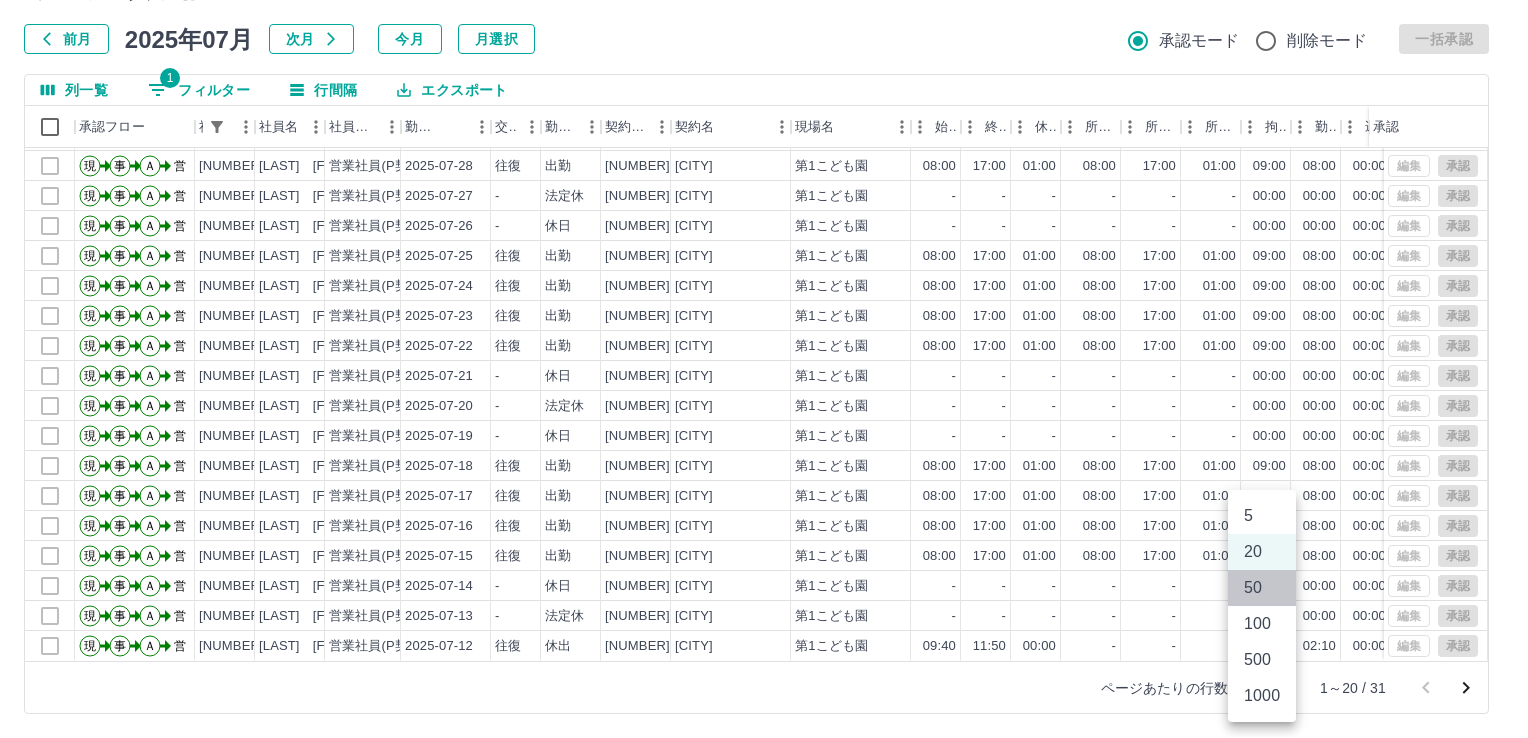 click on "50" at bounding box center (1262, 588) 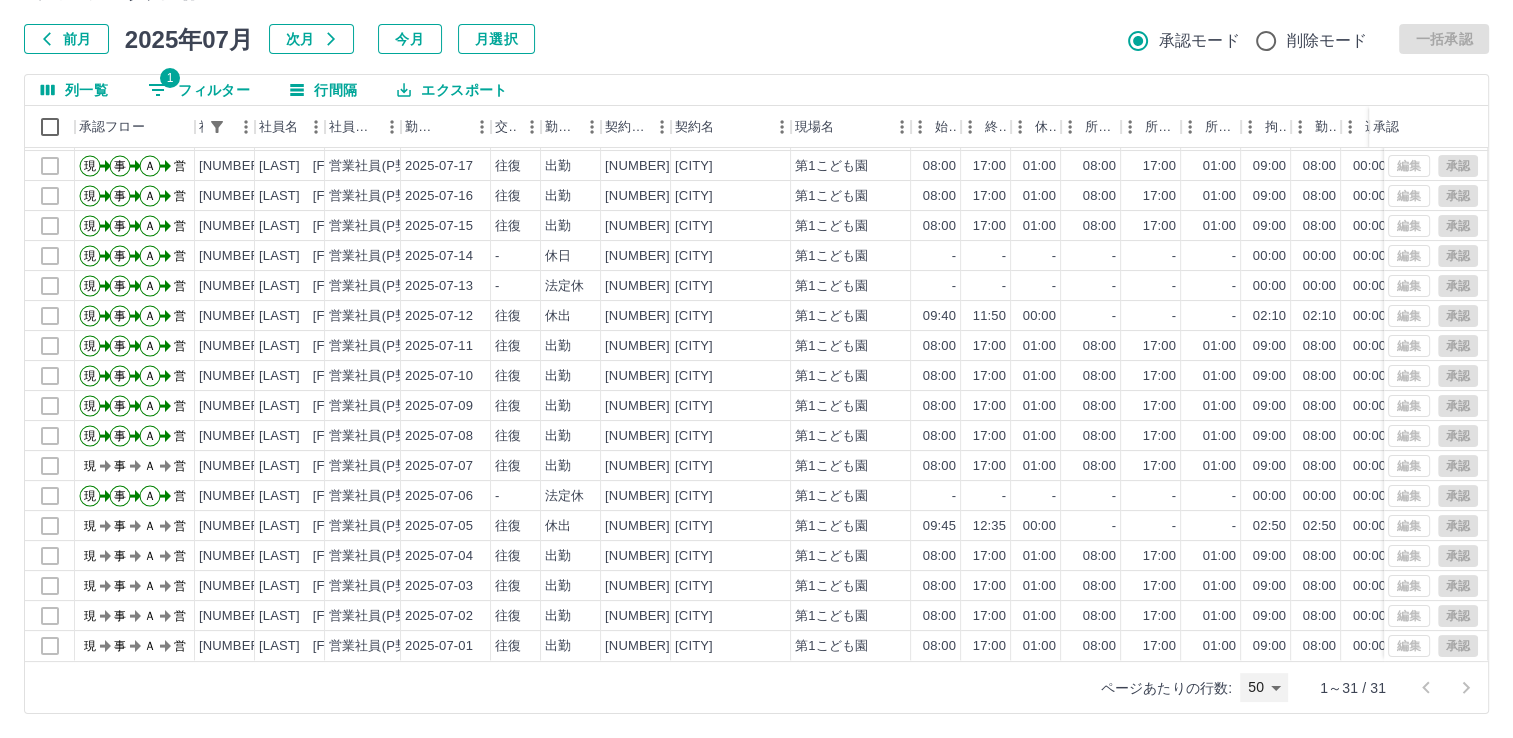 scroll, scrollTop: 431, scrollLeft: 0, axis: vertical 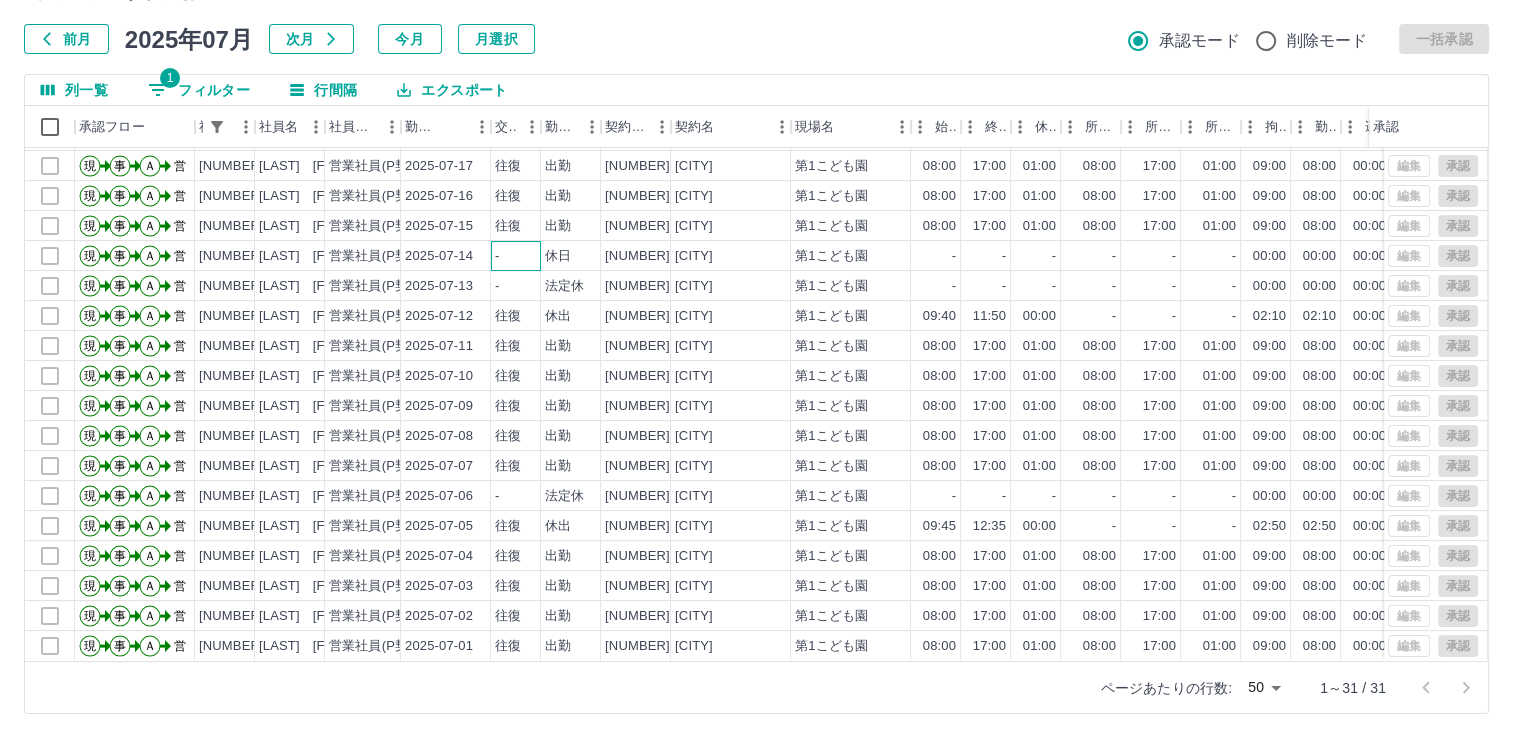 click on "-" at bounding box center [516, 256] 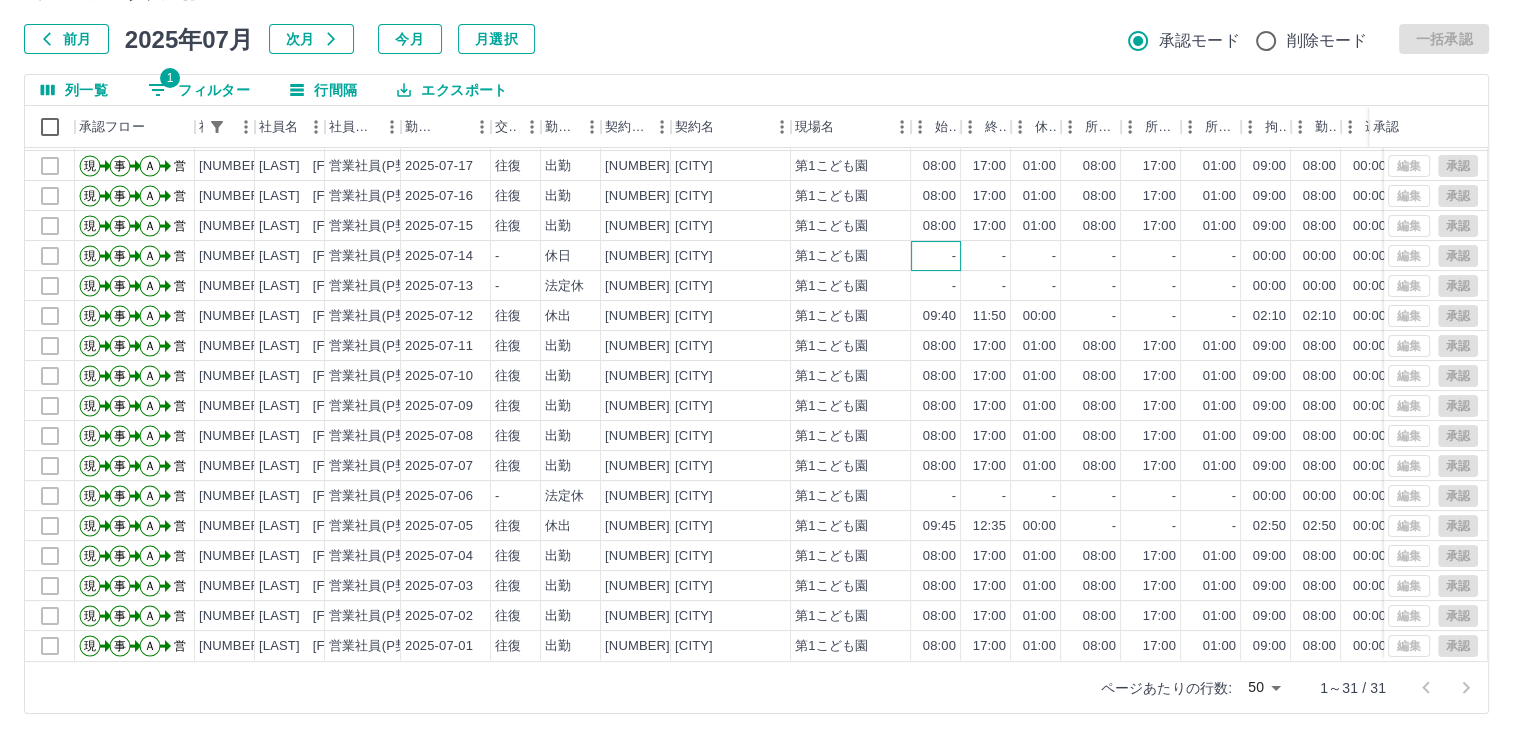 click on "-" at bounding box center [936, 256] 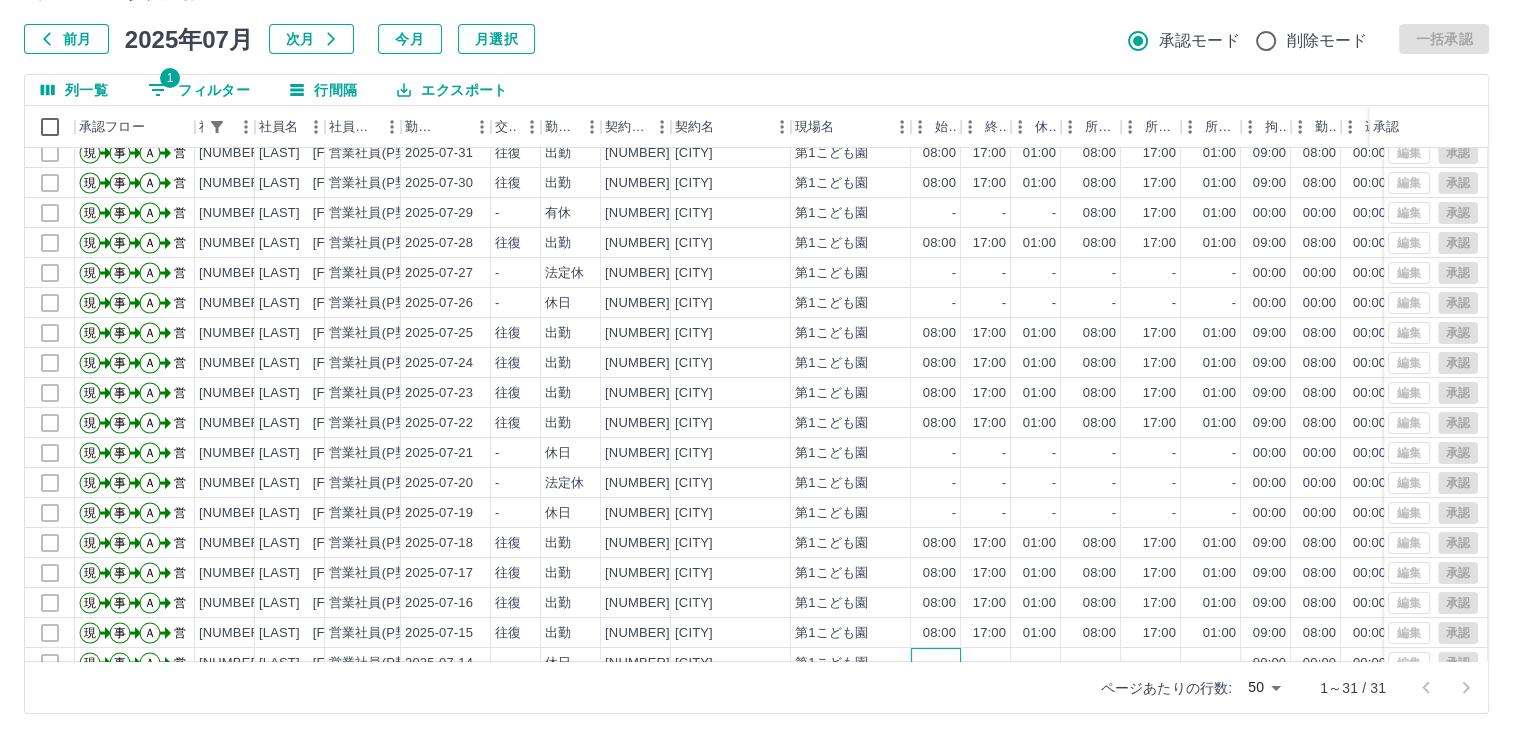 scroll, scrollTop: 0, scrollLeft: 0, axis: both 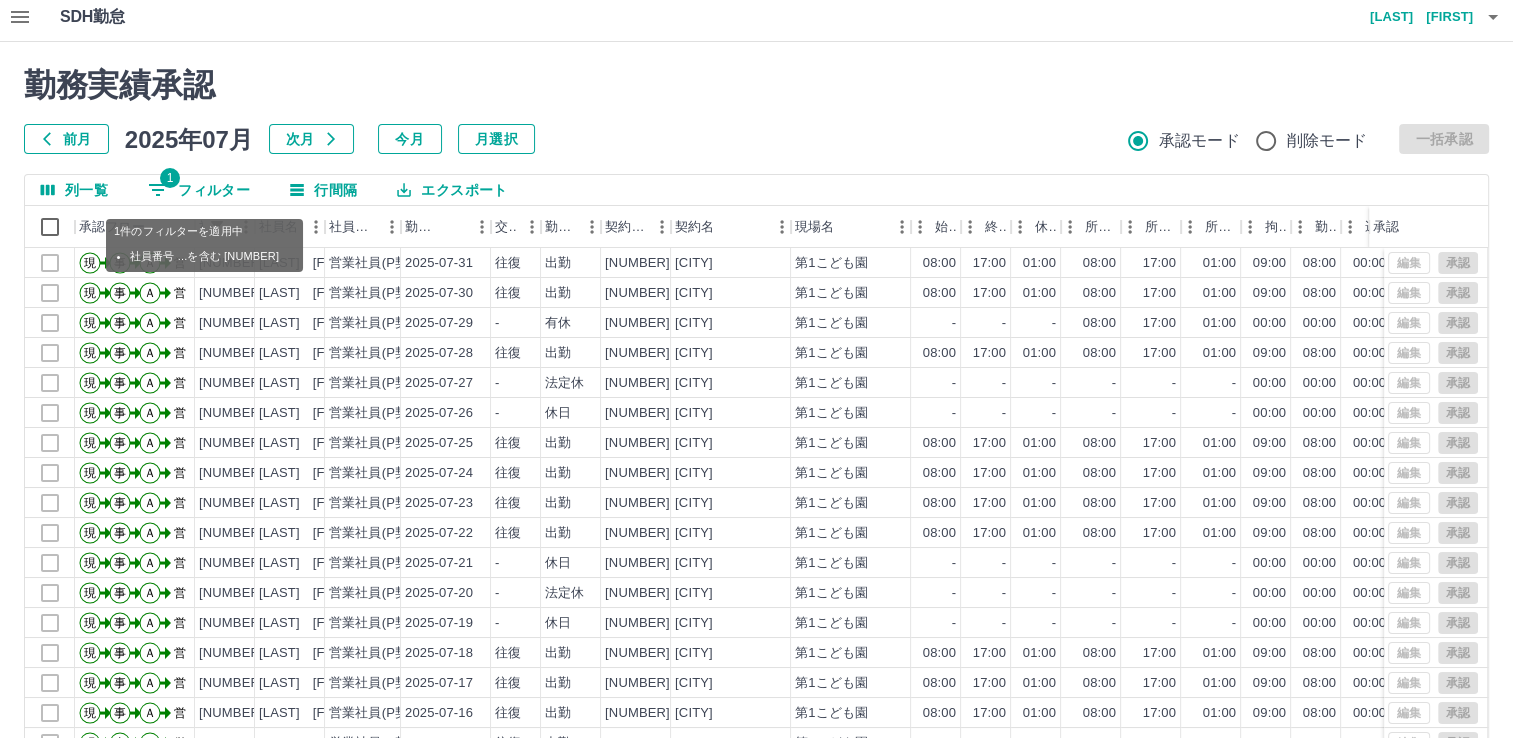 click on "1 フィルター" at bounding box center [199, 190] 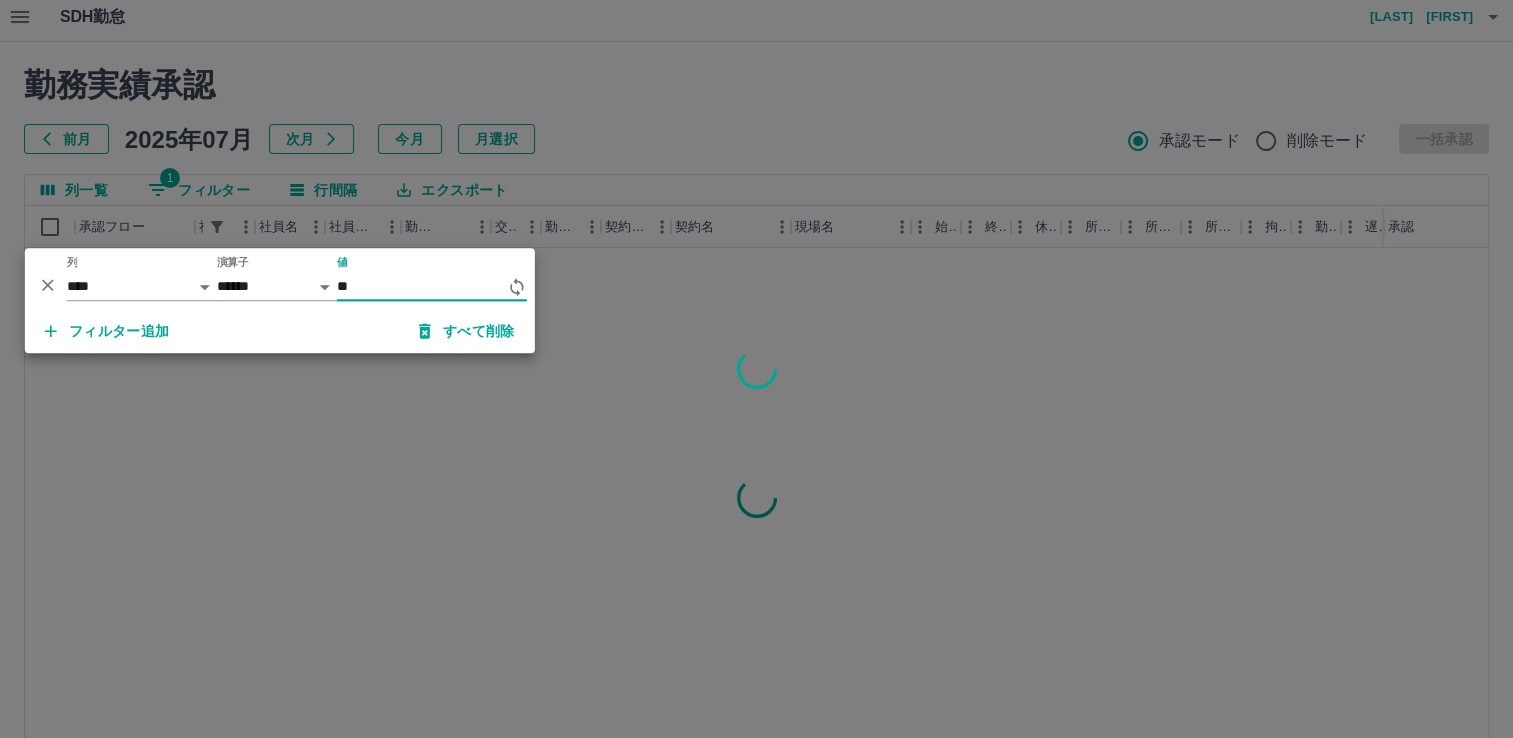 type on "*" 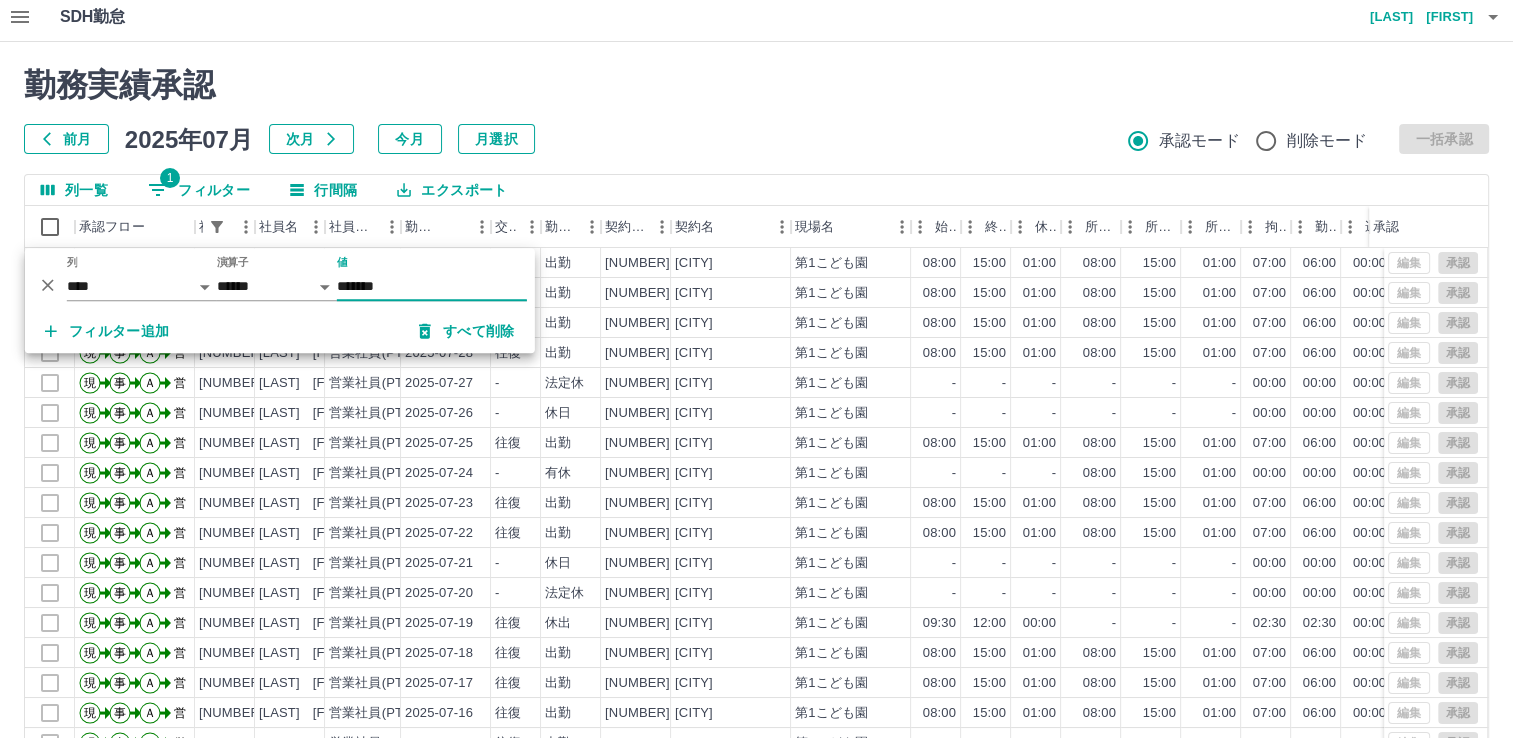 type on "*******" 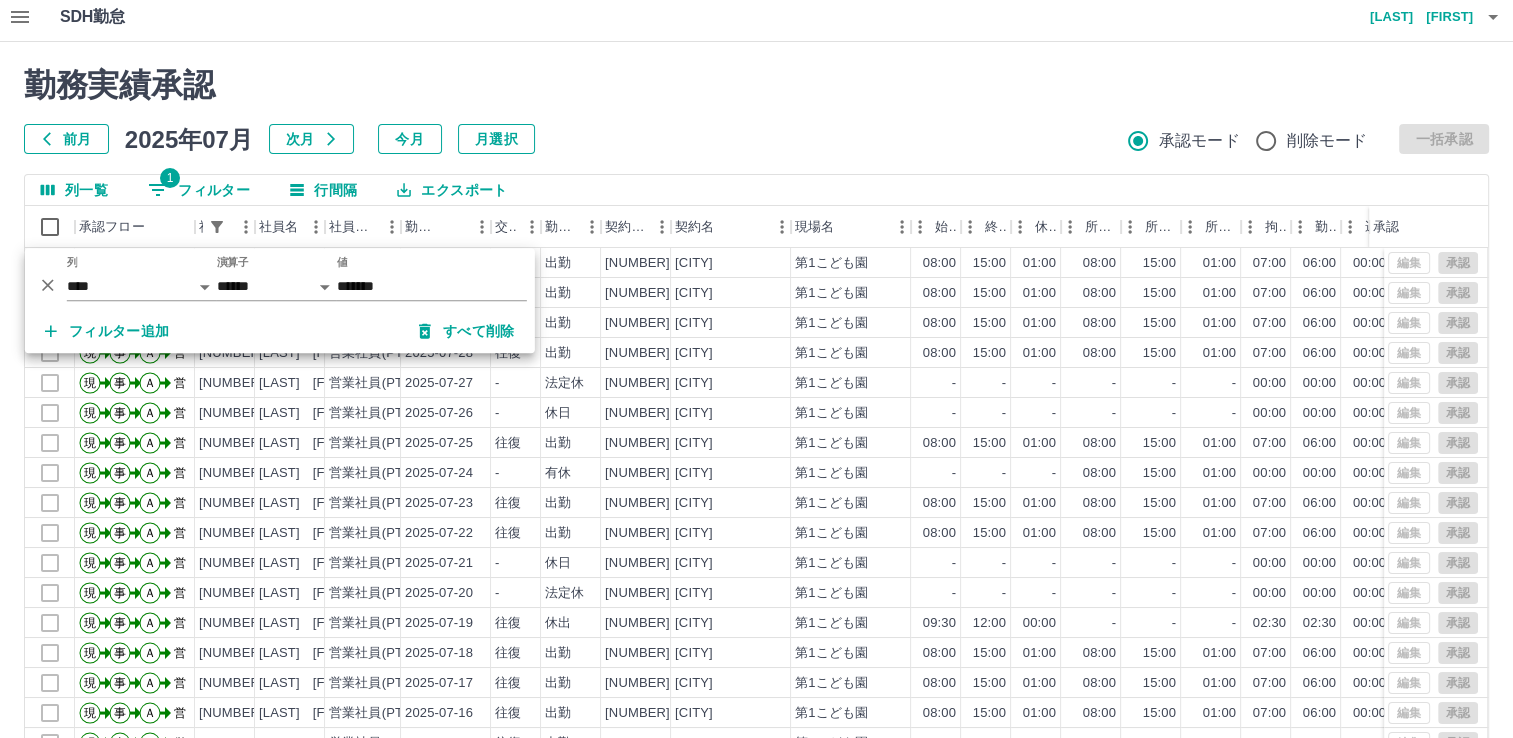drag, startPoint x: 739, startPoint y: 147, endPoint x: 720, endPoint y: 150, distance: 19.235384 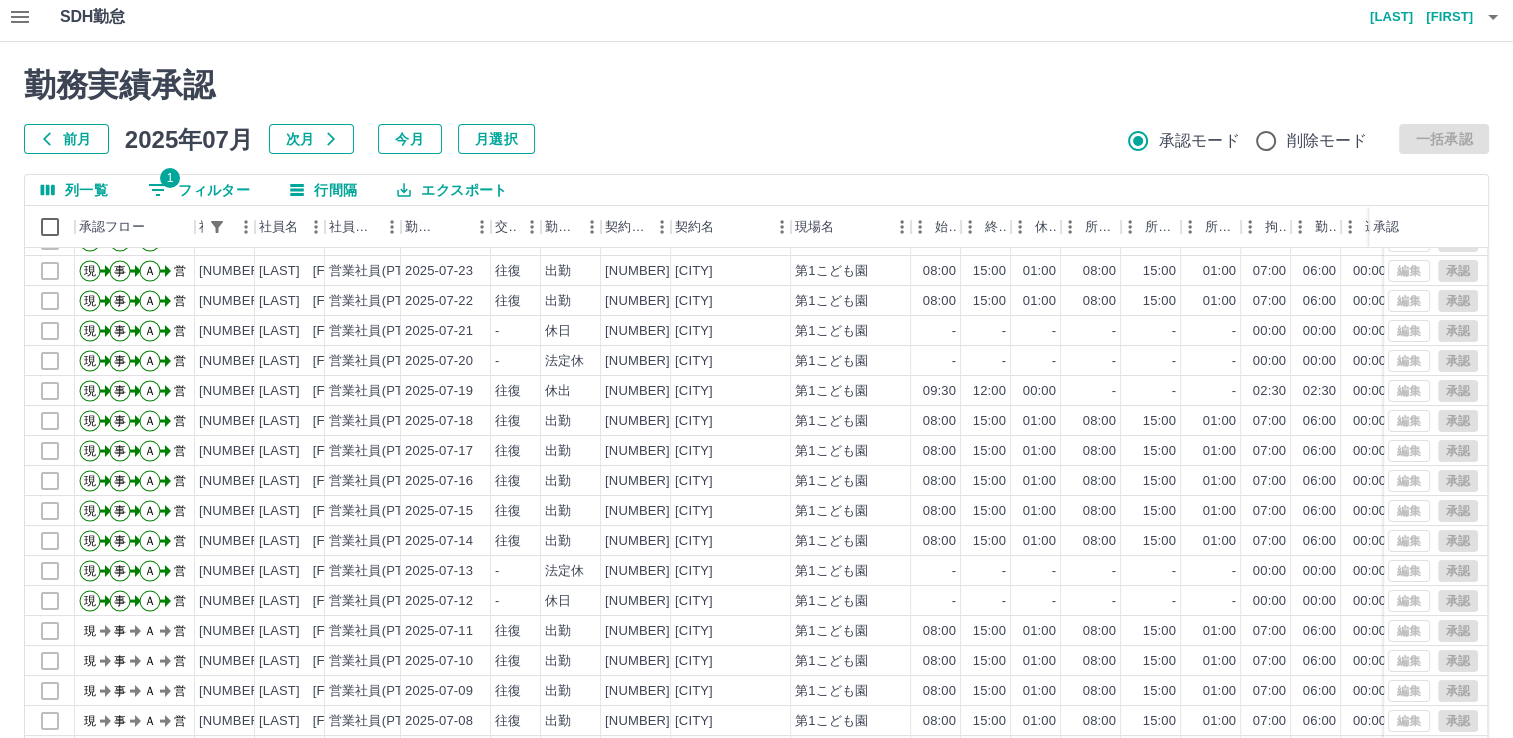 scroll, scrollTop: 431, scrollLeft: 0, axis: vertical 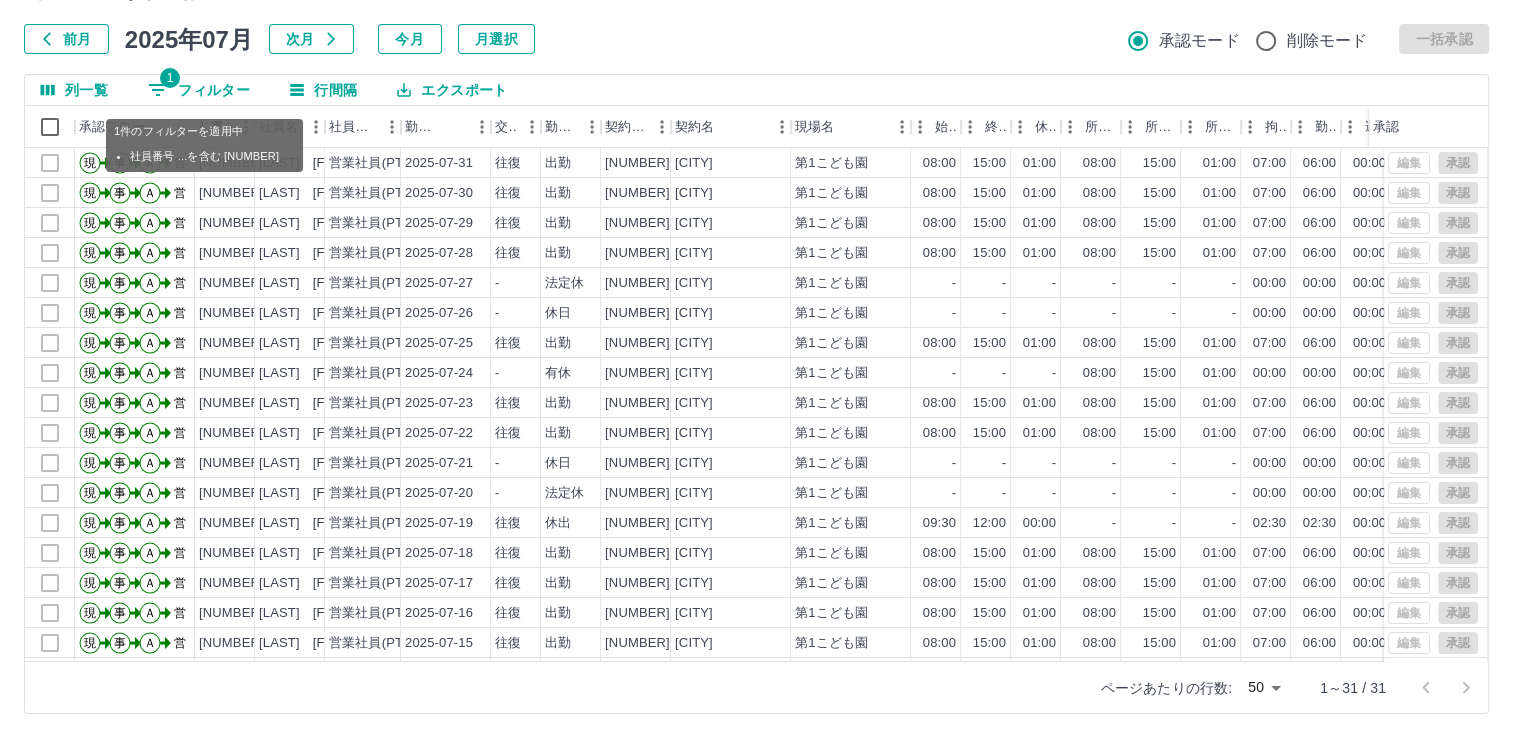 click on "1 フィルター" at bounding box center [199, 90] 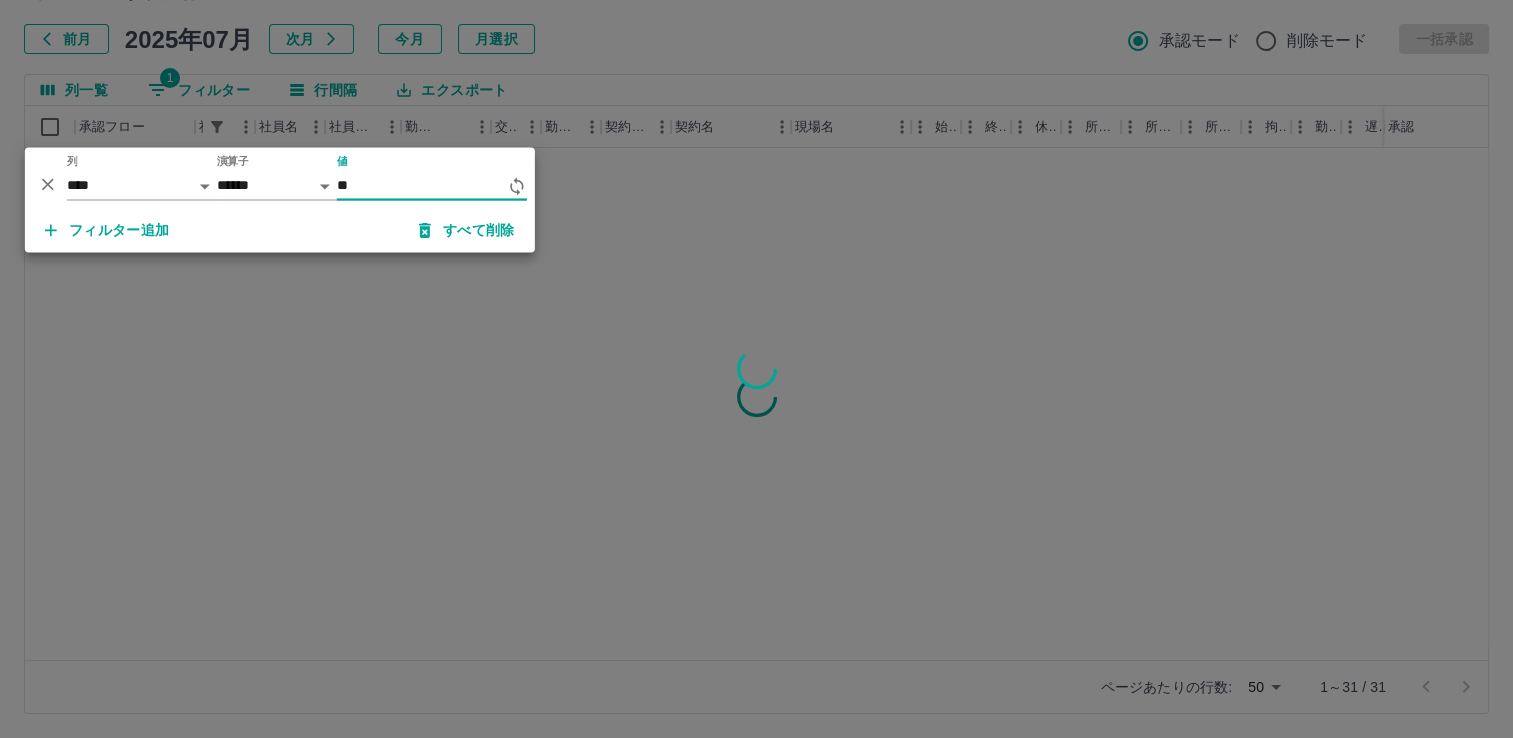 type on "*" 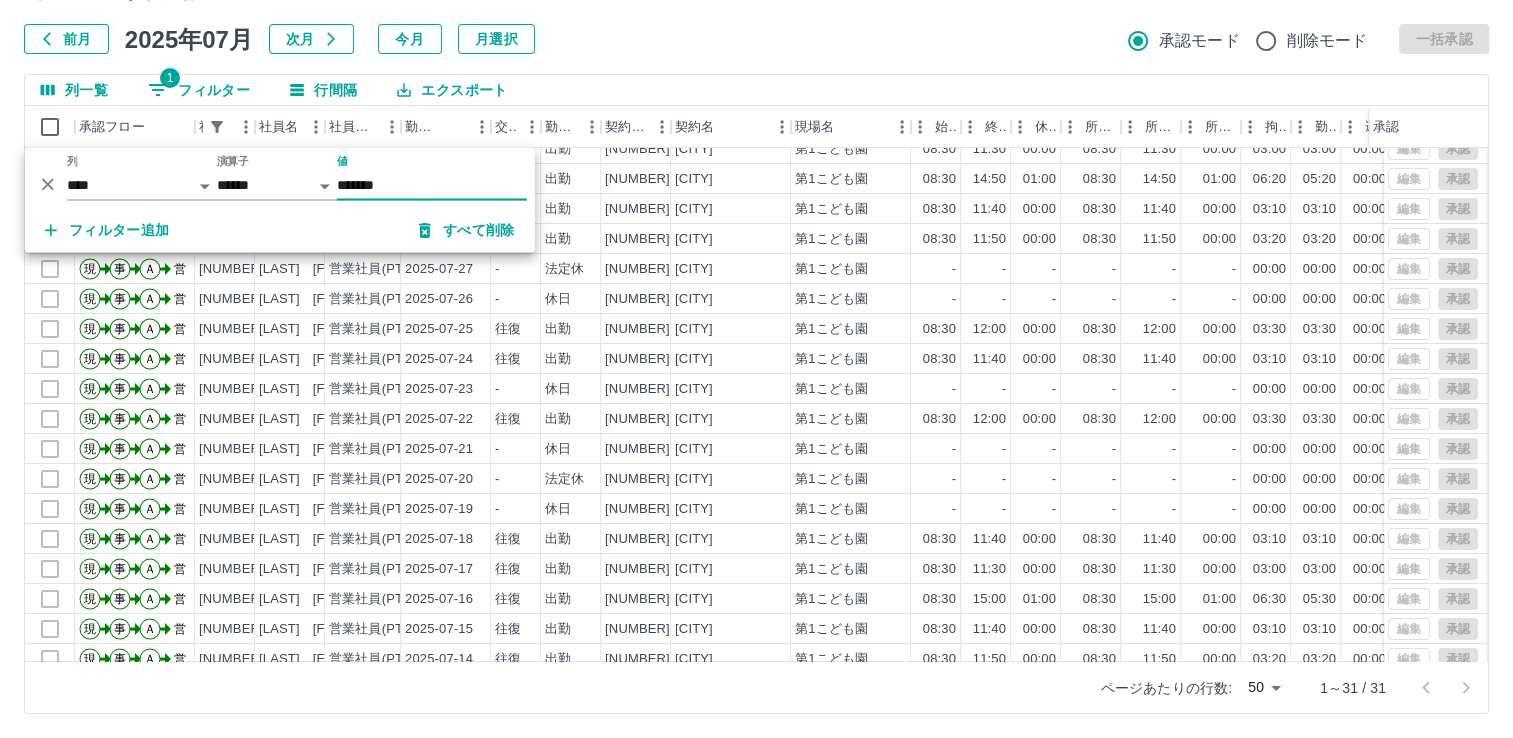 scroll, scrollTop: 0, scrollLeft: 0, axis: both 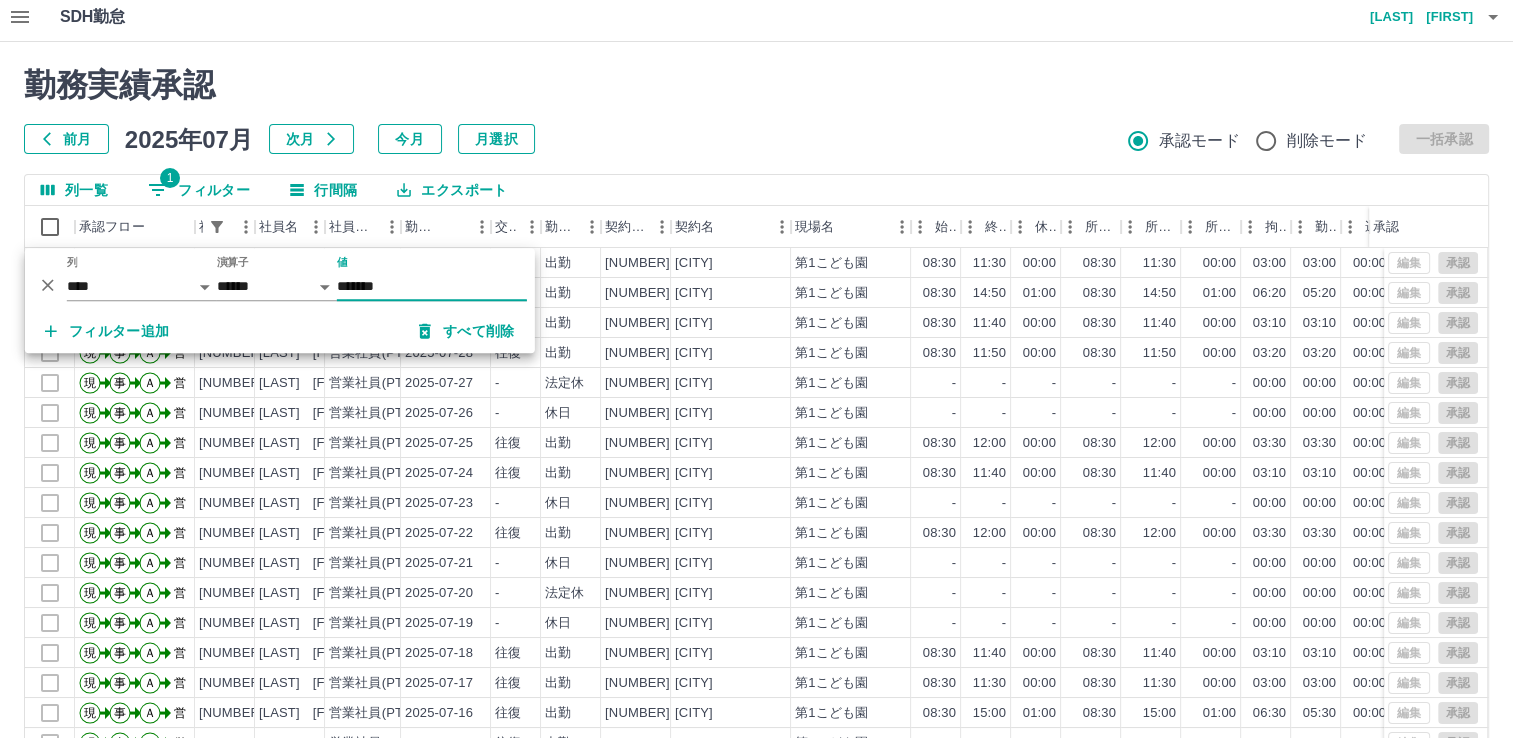 type on "*******" 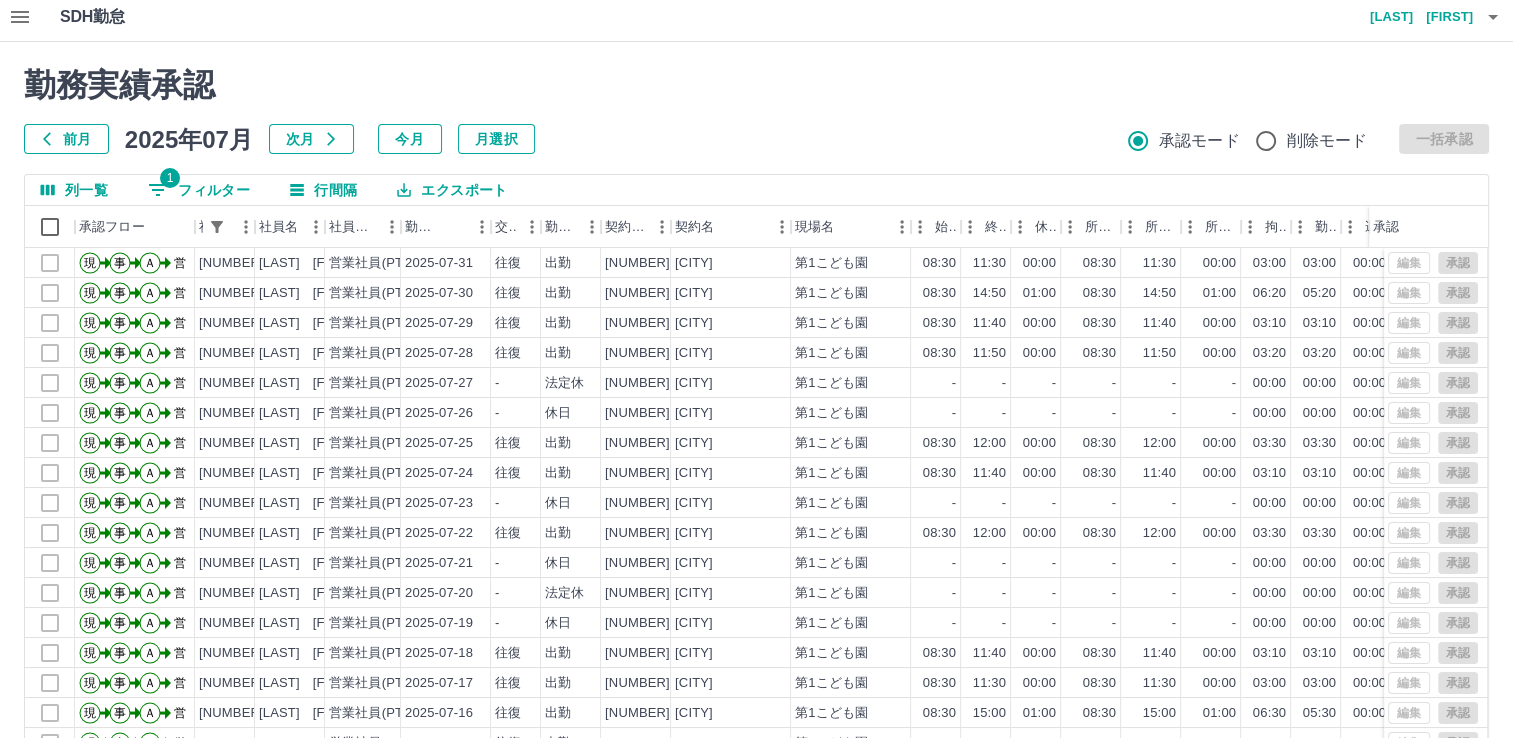 drag, startPoint x: 213, startPoint y: 190, endPoint x: 290, endPoint y: 206, distance: 78.64477 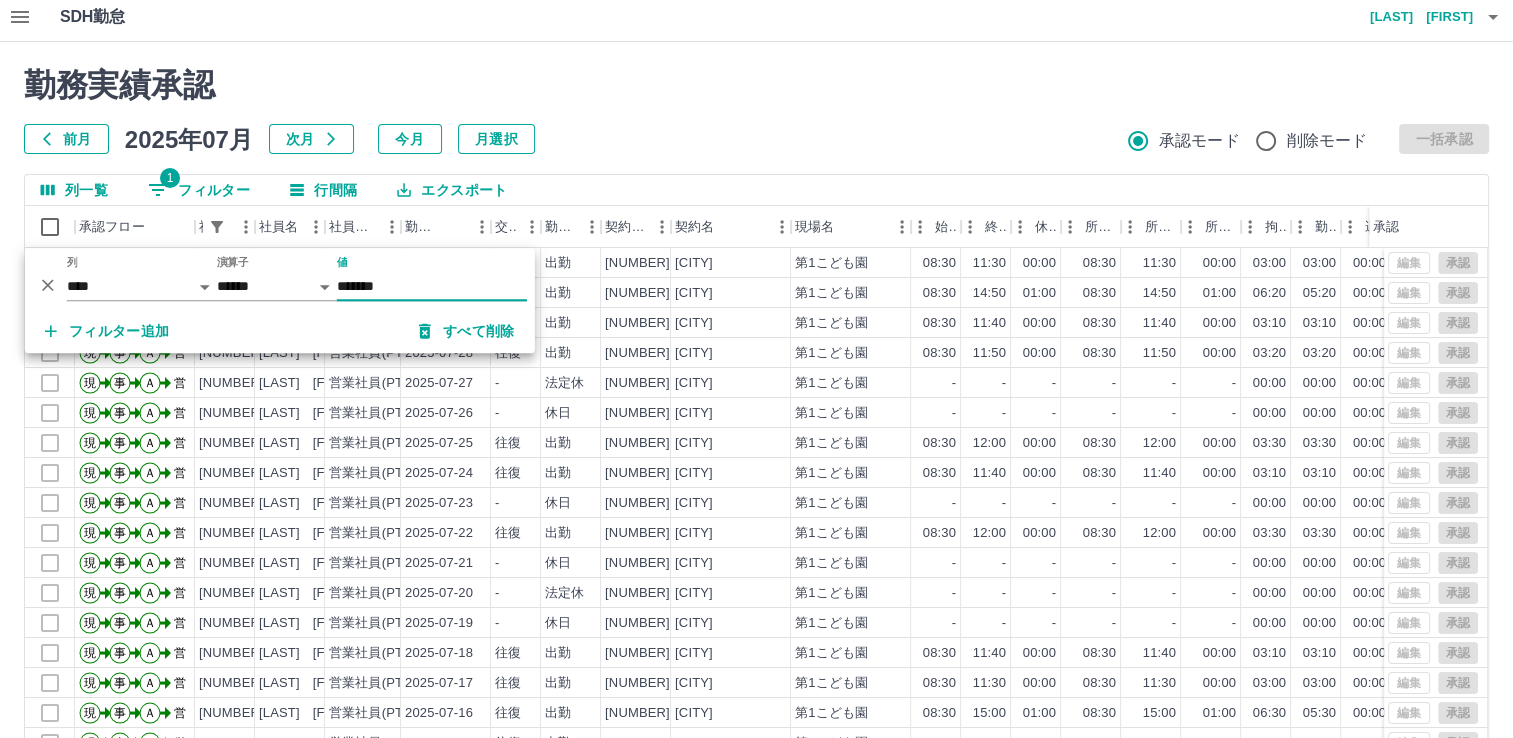 click on "*******" at bounding box center (432, 286) 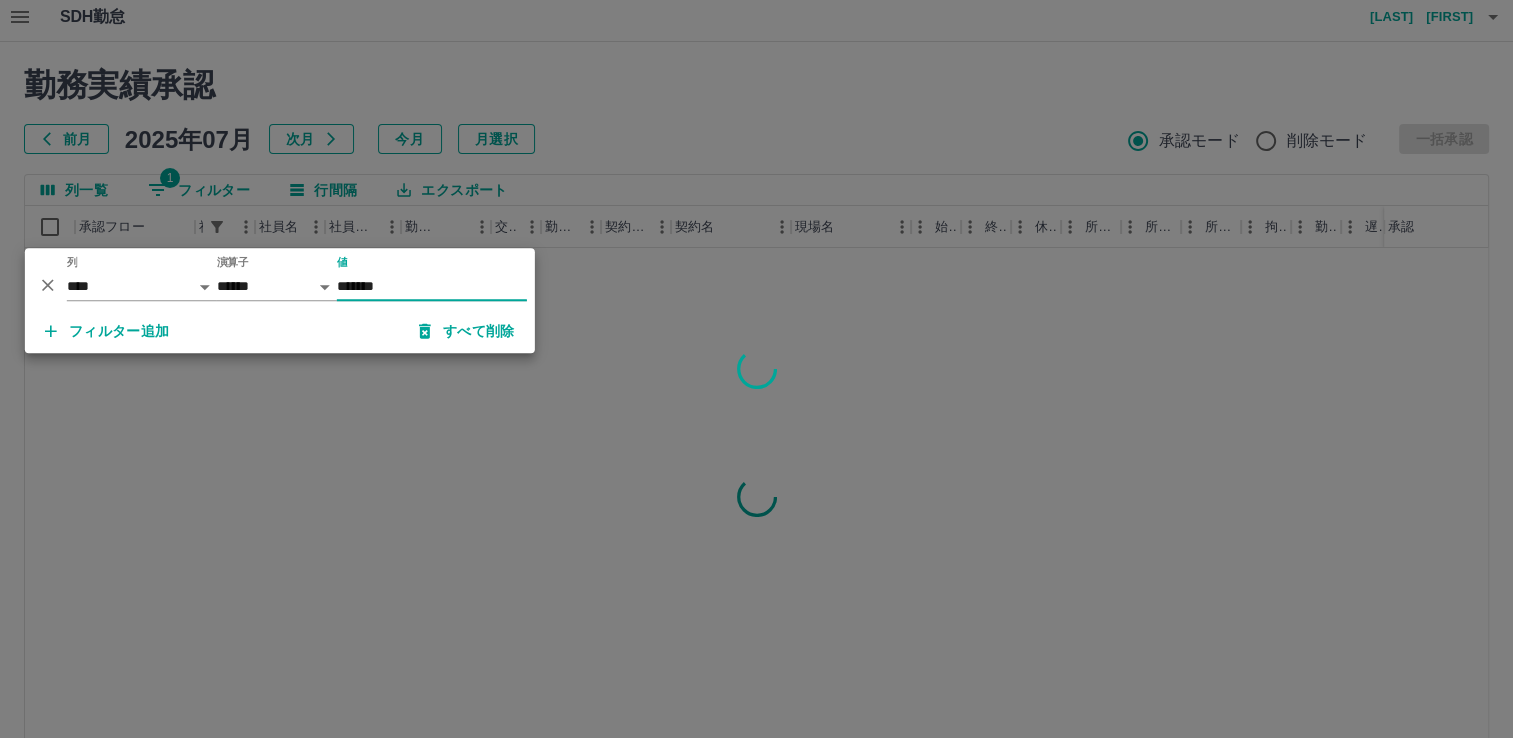 type on "*******" 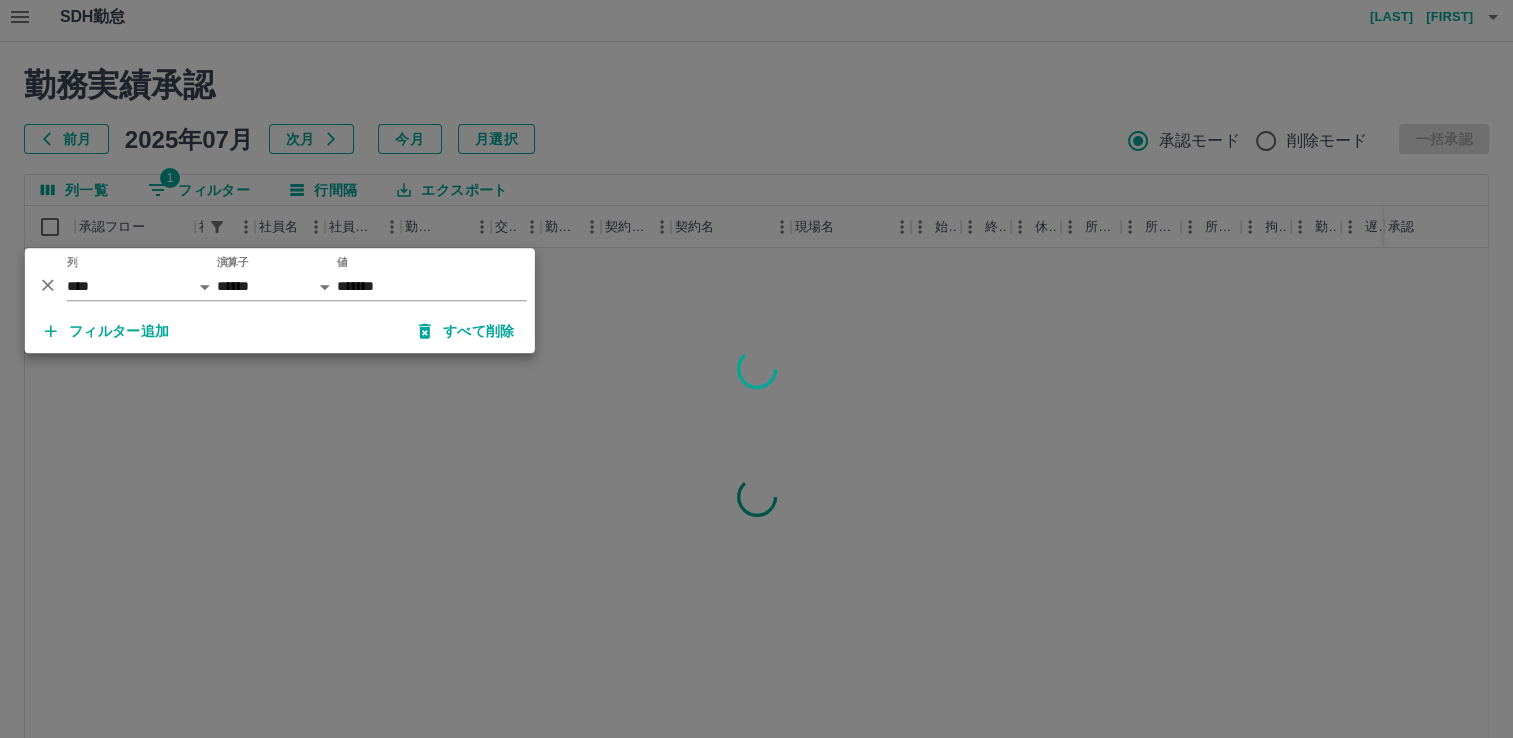 click at bounding box center (756, 369) 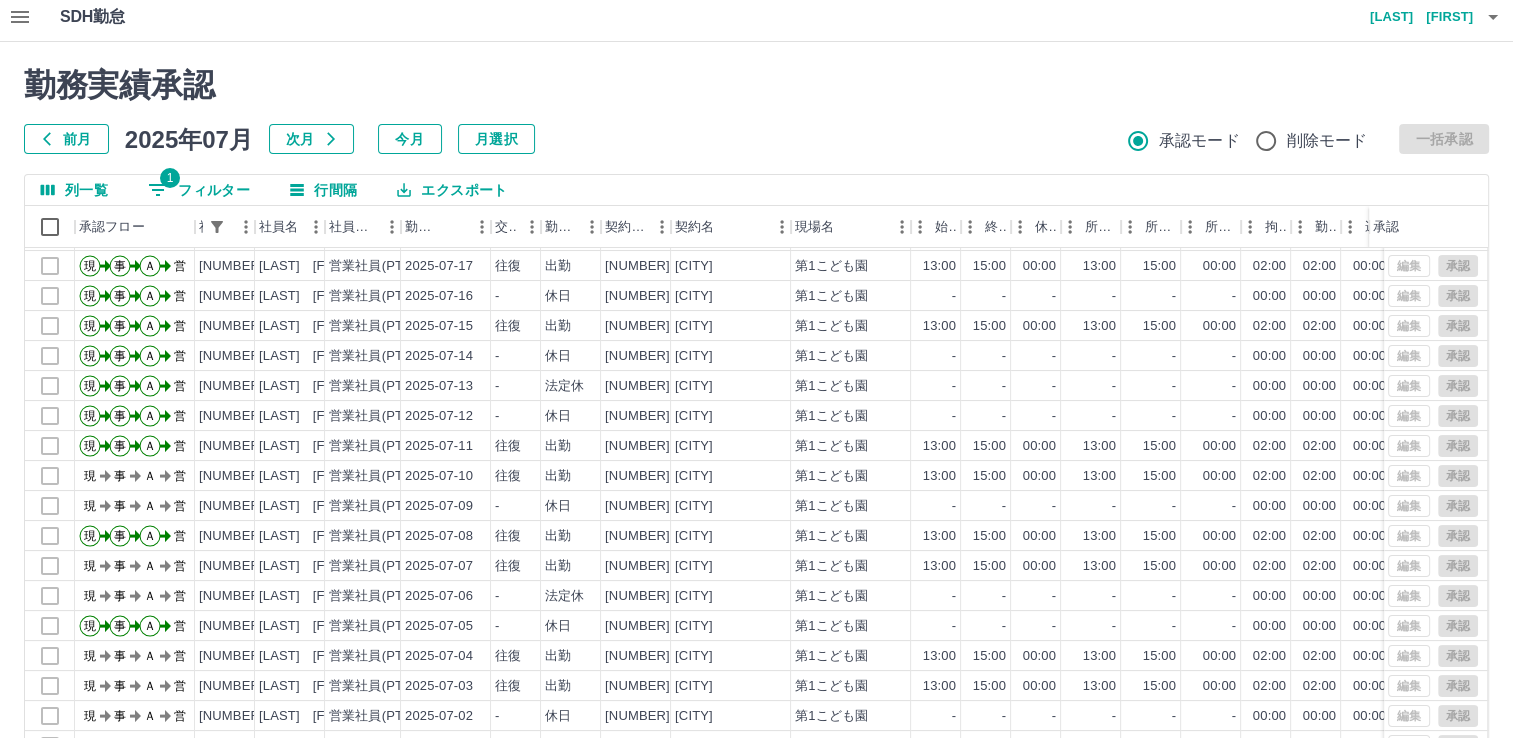 scroll, scrollTop: 431, scrollLeft: 0, axis: vertical 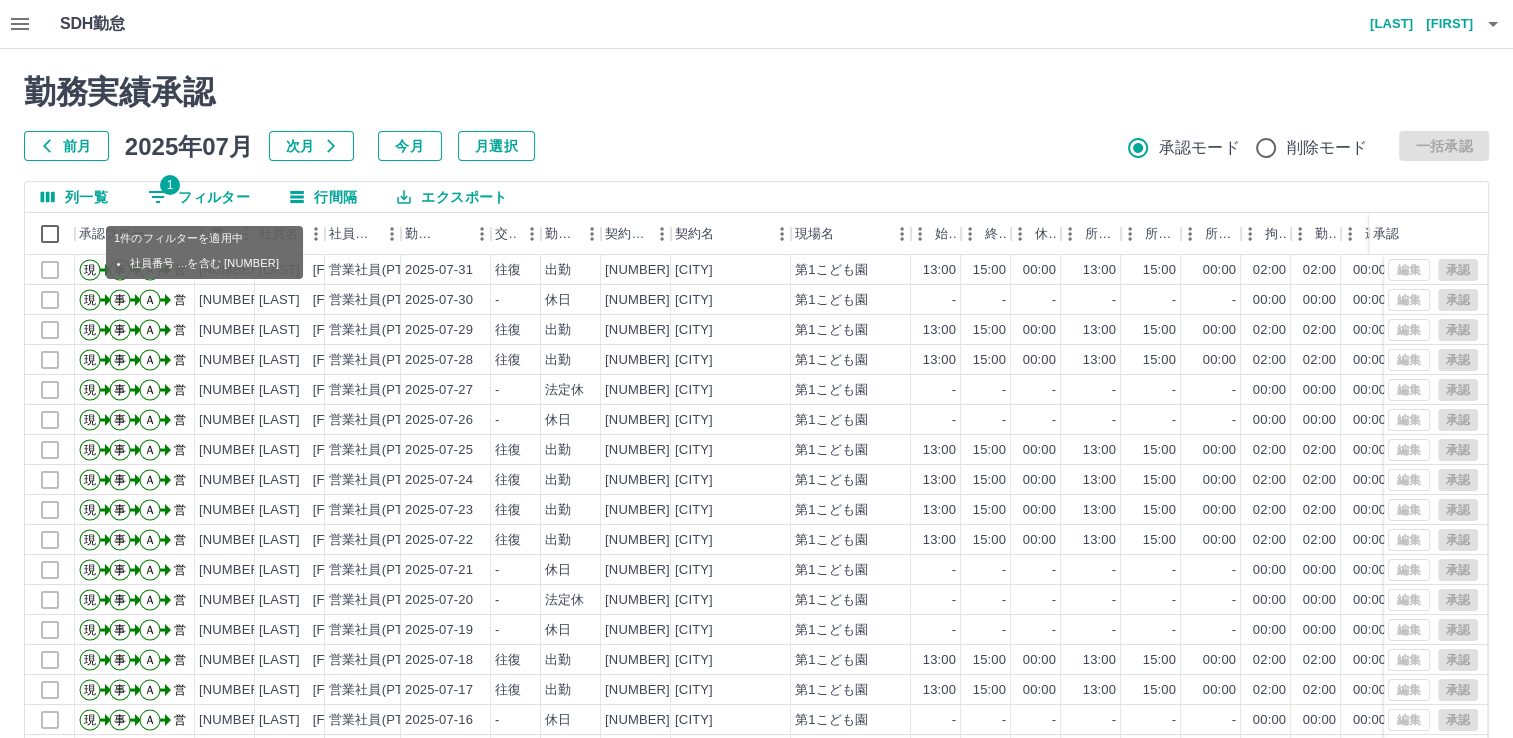 click on "1 フィルター" at bounding box center [199, 197] 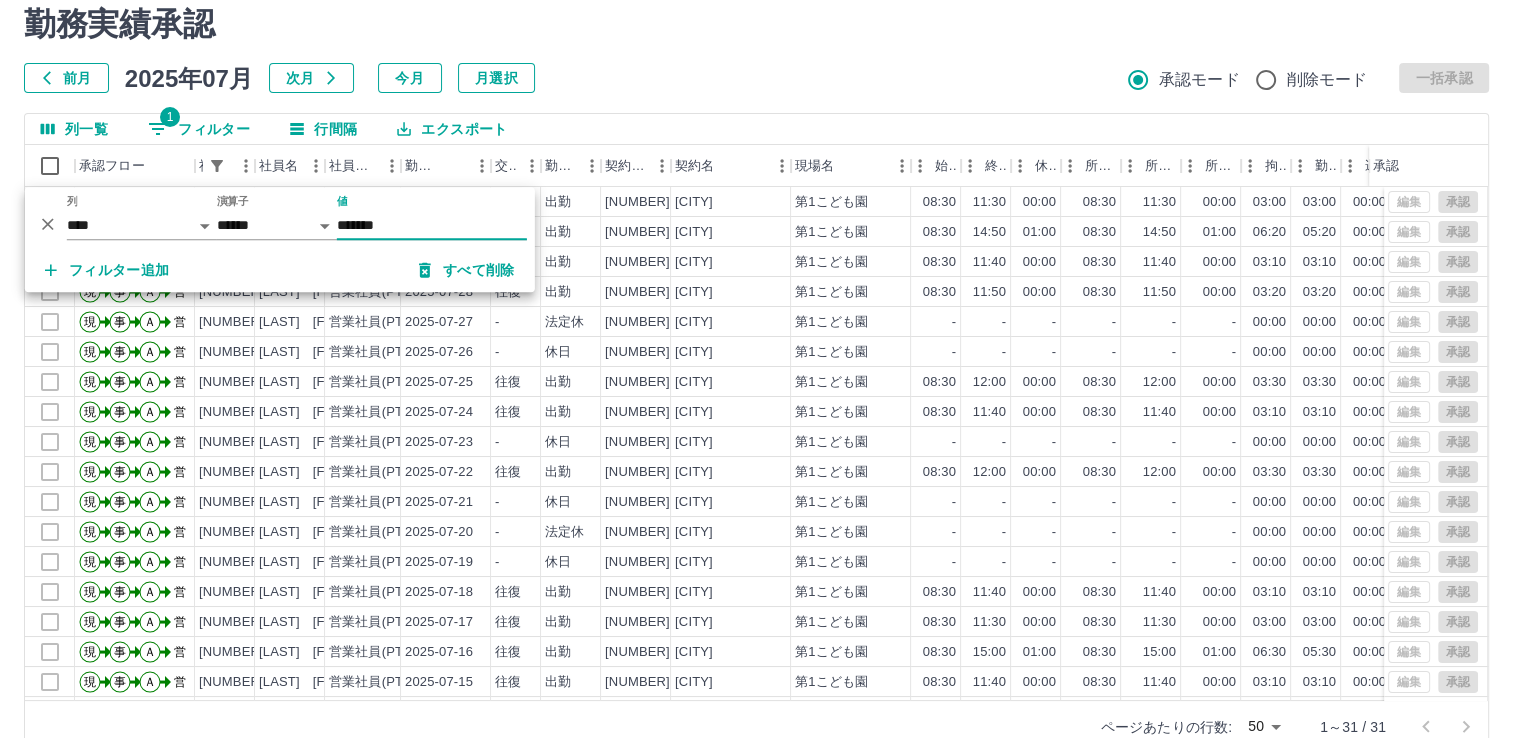 scroll, scrollTop: 107, scrollLeft: 0, axis: vertical 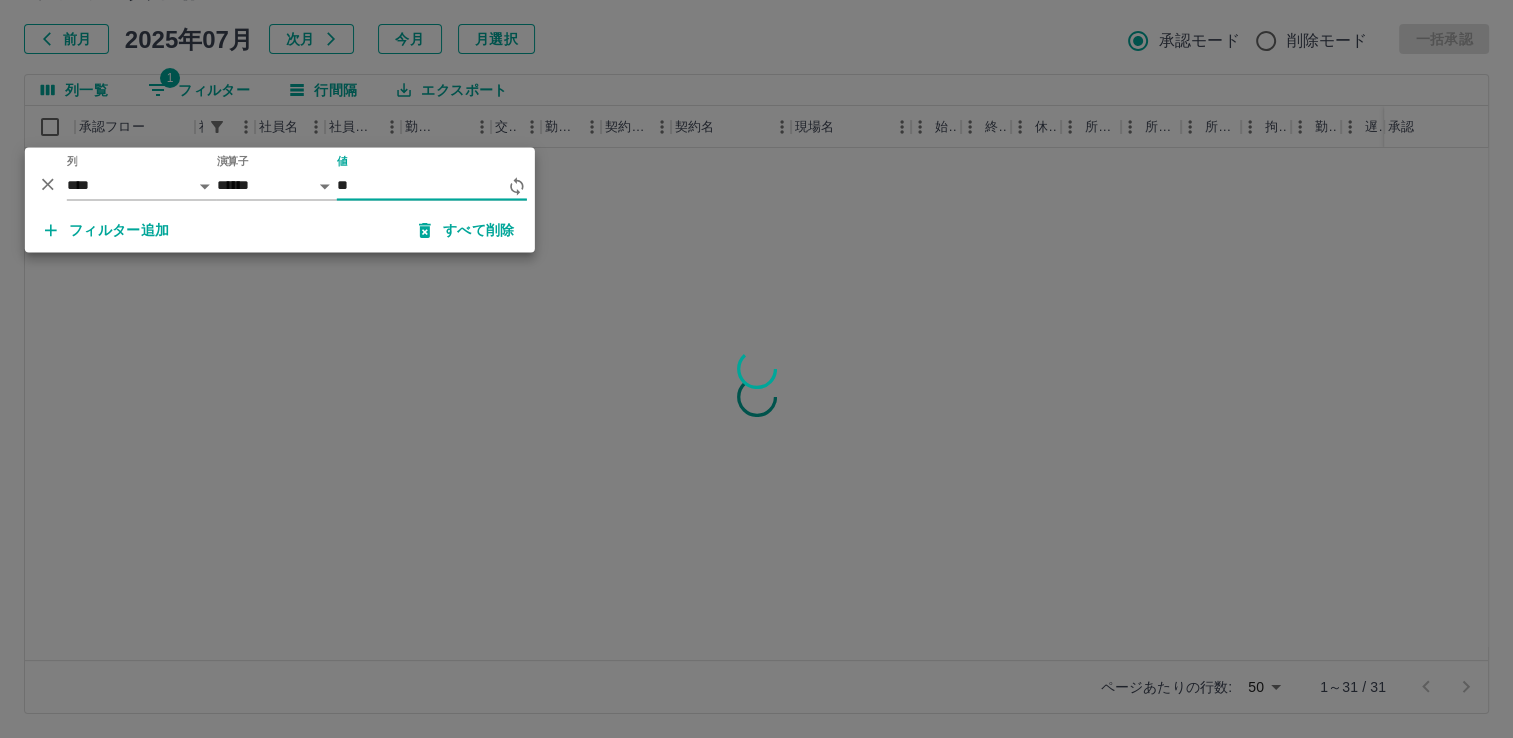 type on "*" 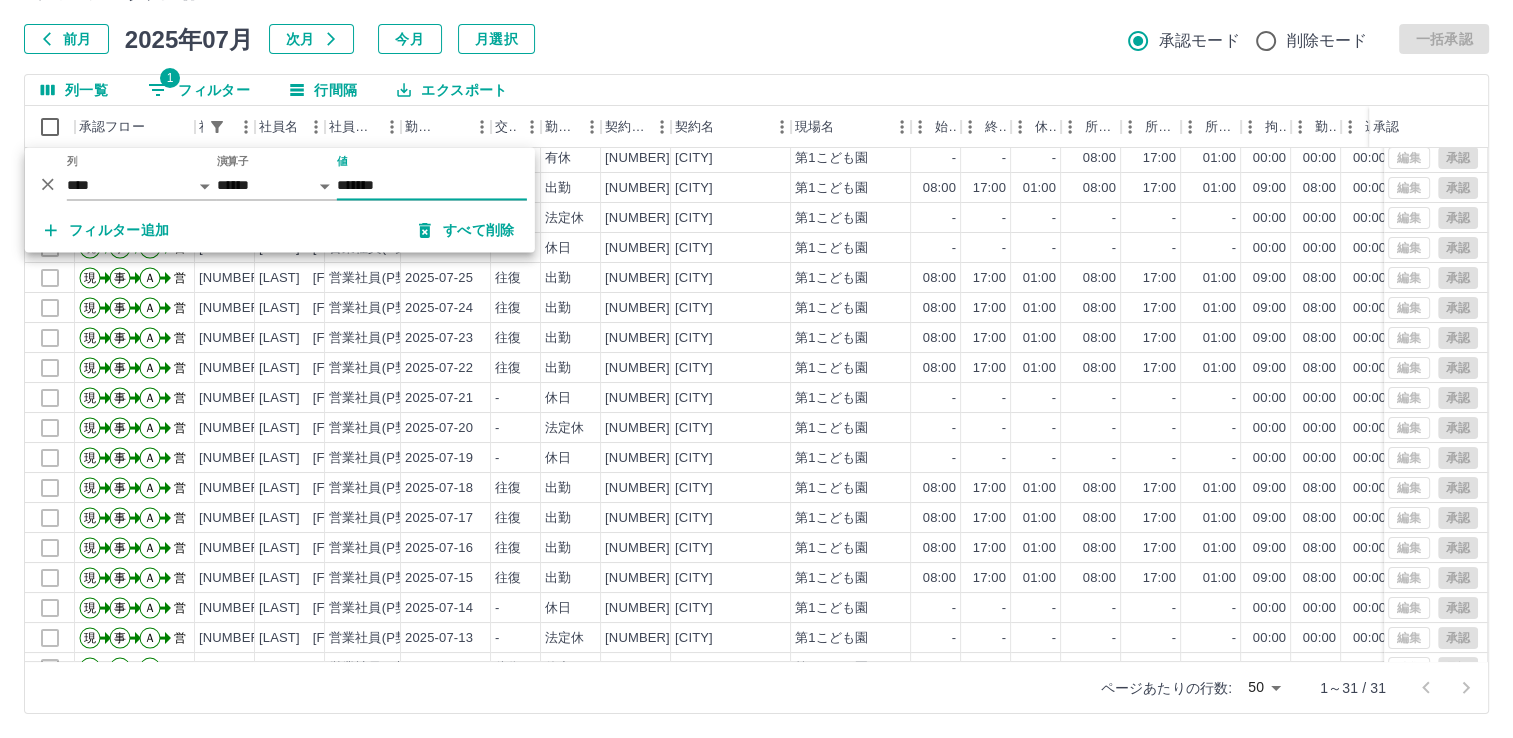 scroll, scrollTop: 100, scrollLeft: 0, axis: vertical 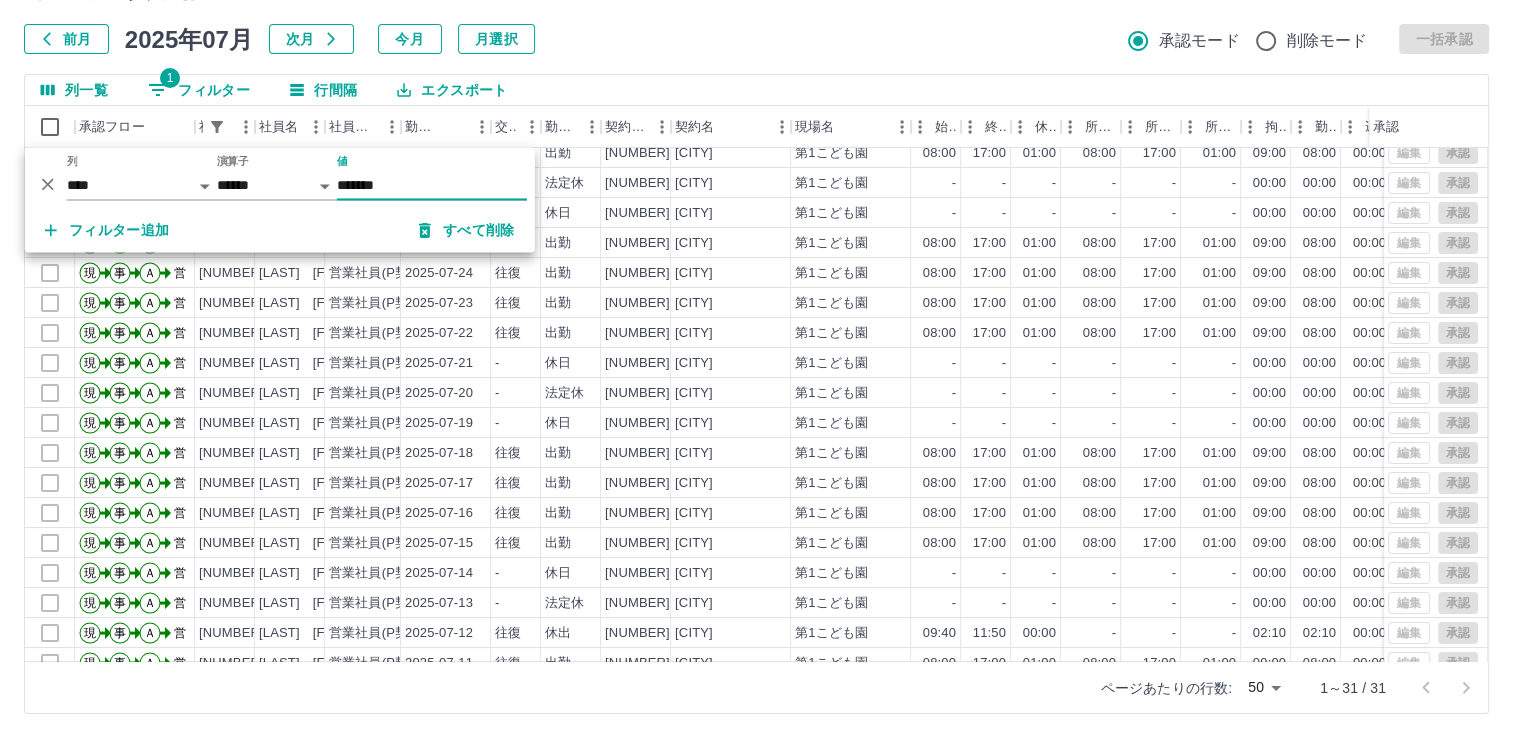type on "*******" 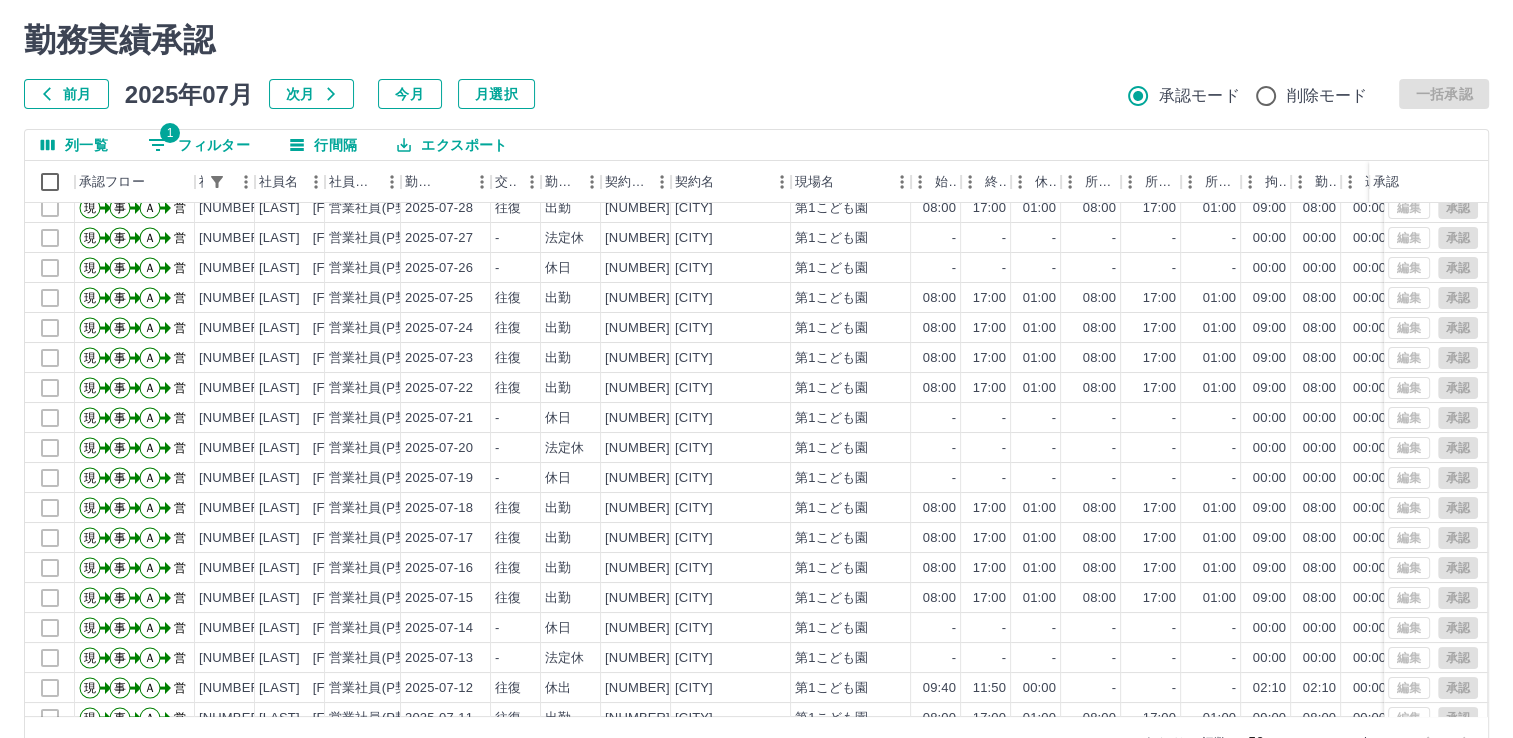 scroll, scrollTop: 0, scrollLeft: 0, axis: both 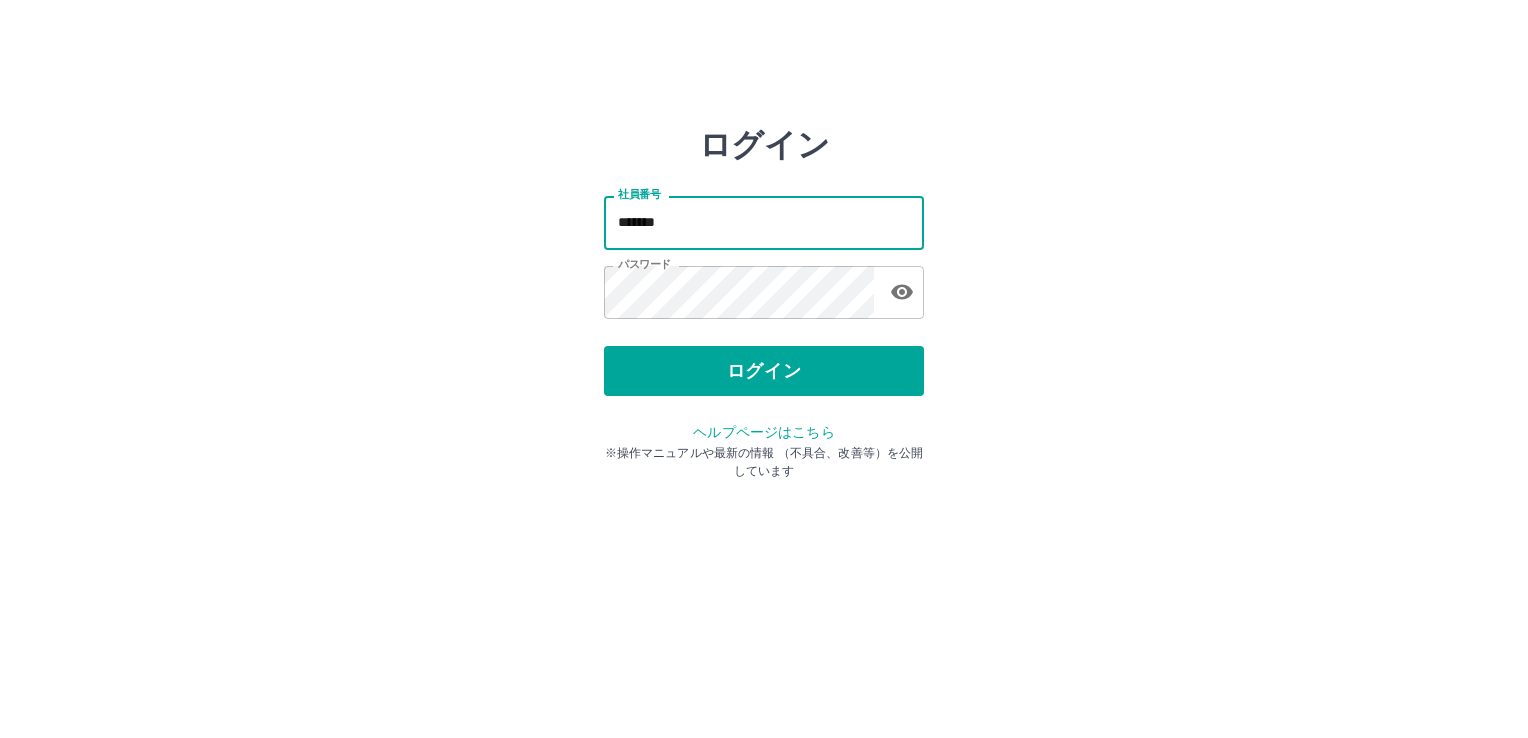 click on "*******" at bounding box center (764, 222) 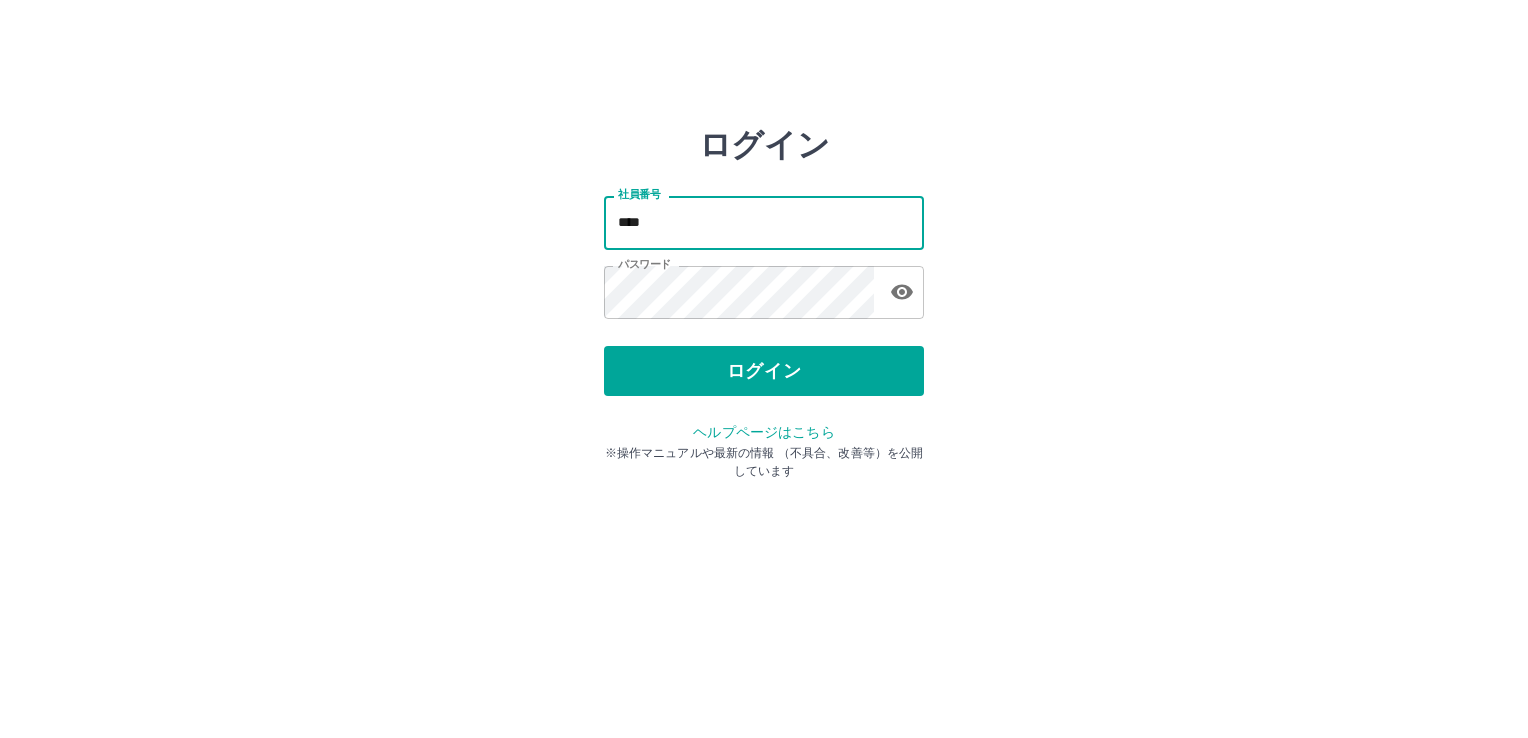 type on "*******" 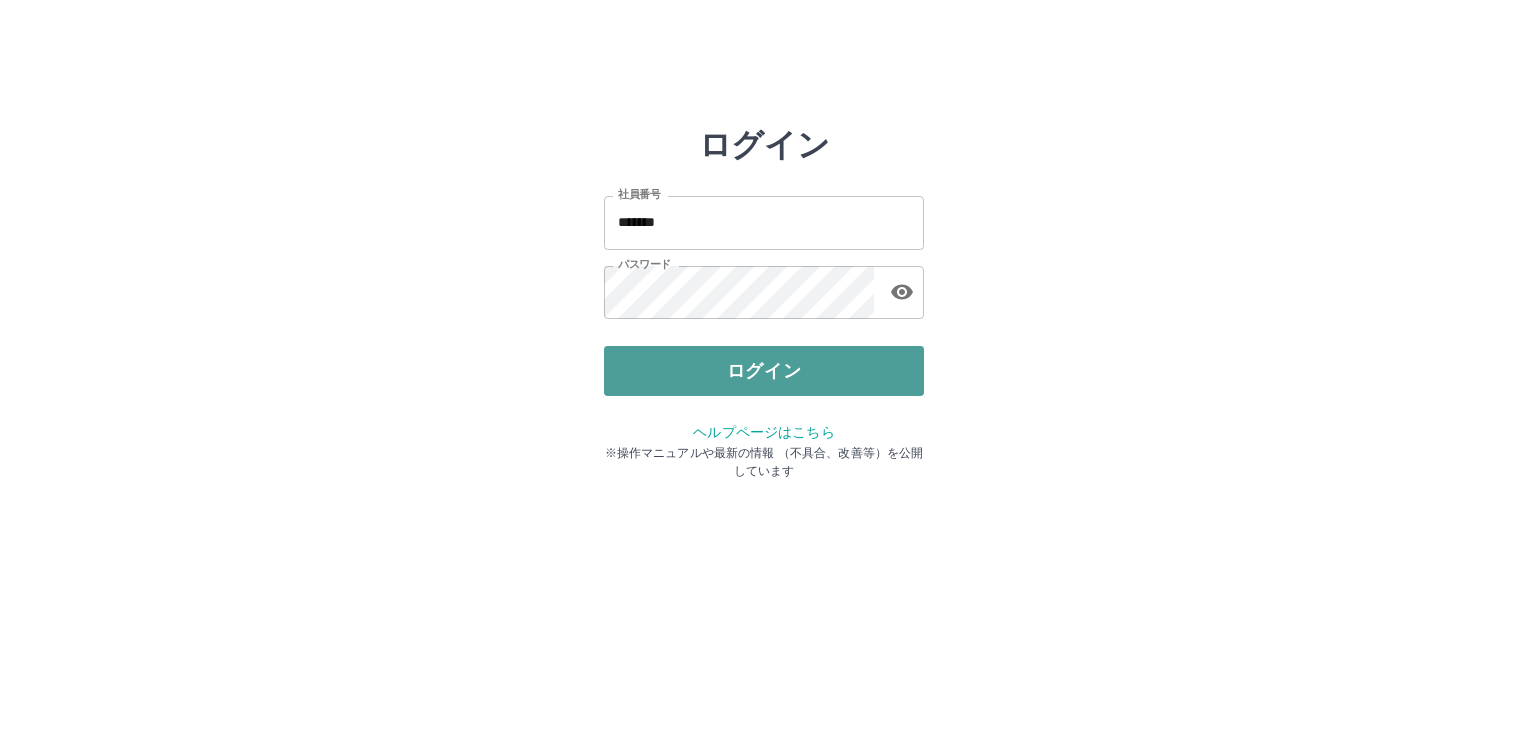 click on "ログイン" at bounding box center (764, 371) 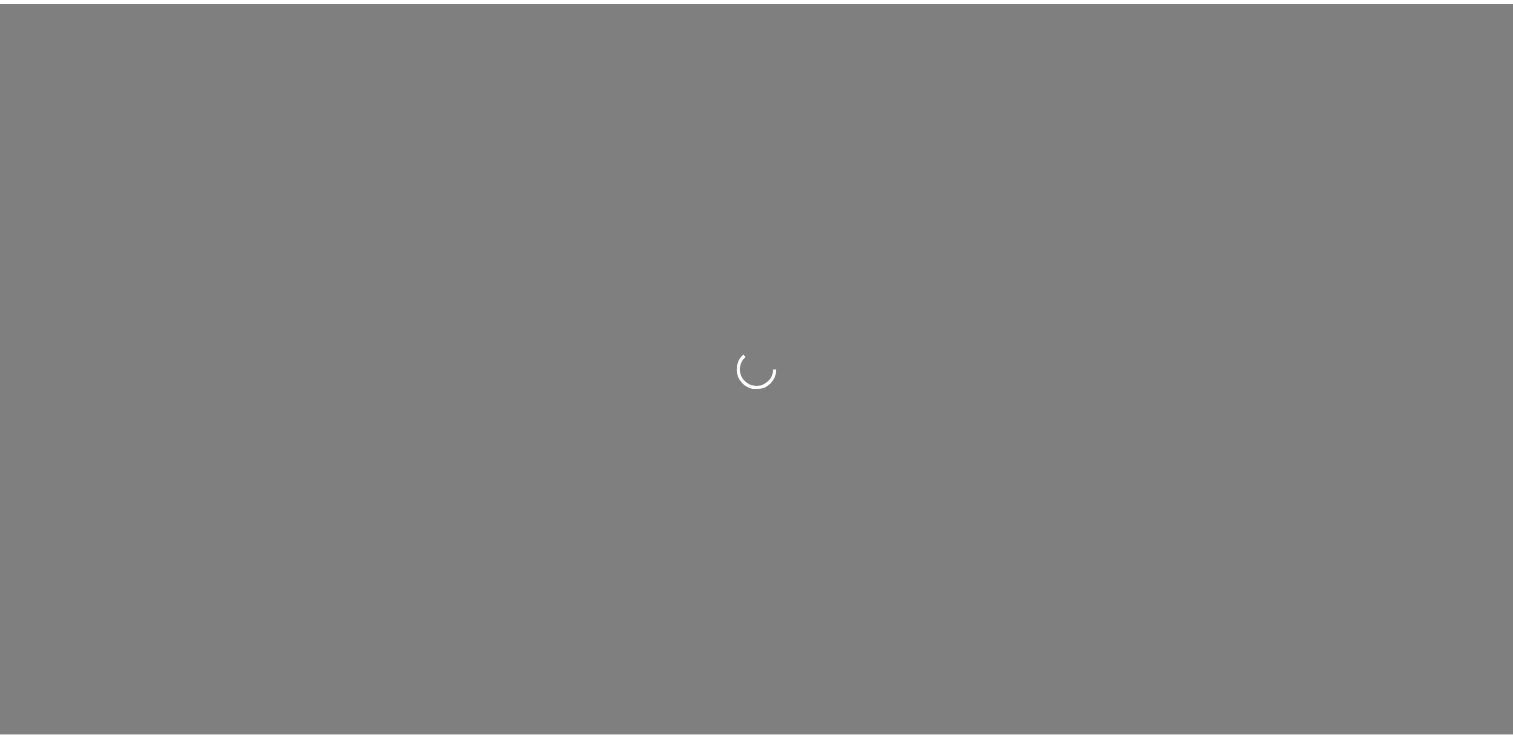 scroll, scrollTop: 0, scrollLeft: 0, axis: both 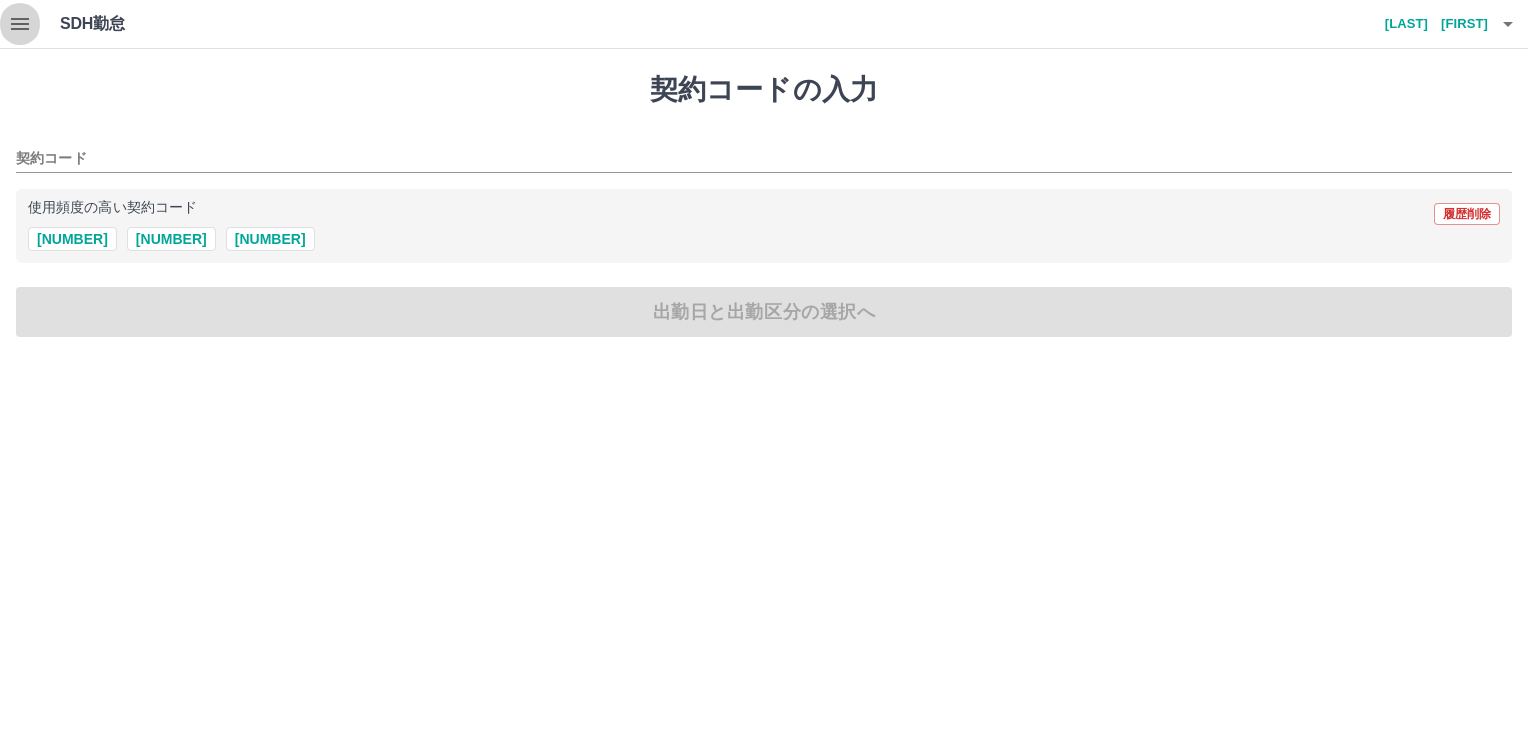 click 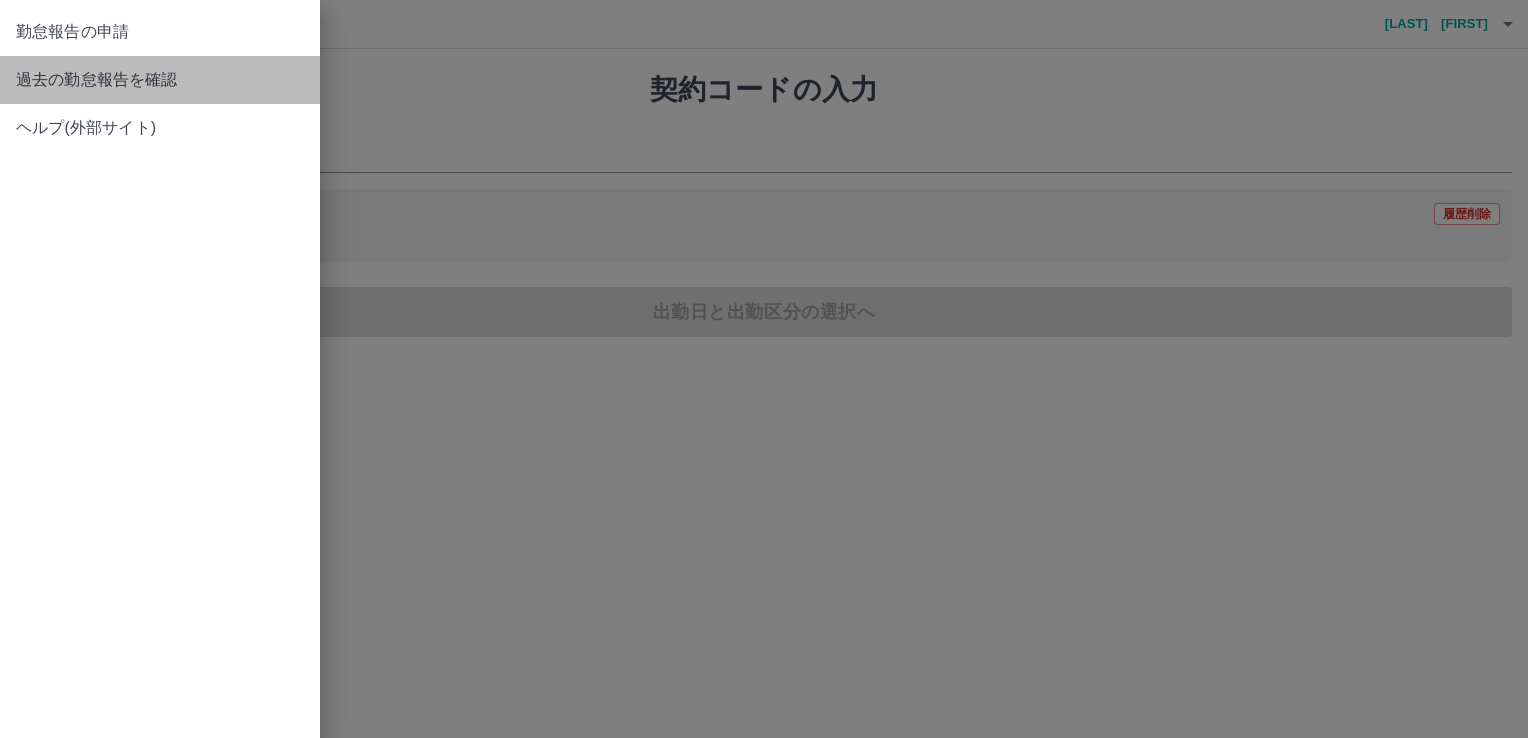 click on "過去の勤怠報告を確認" at bounding box center (160, 80) 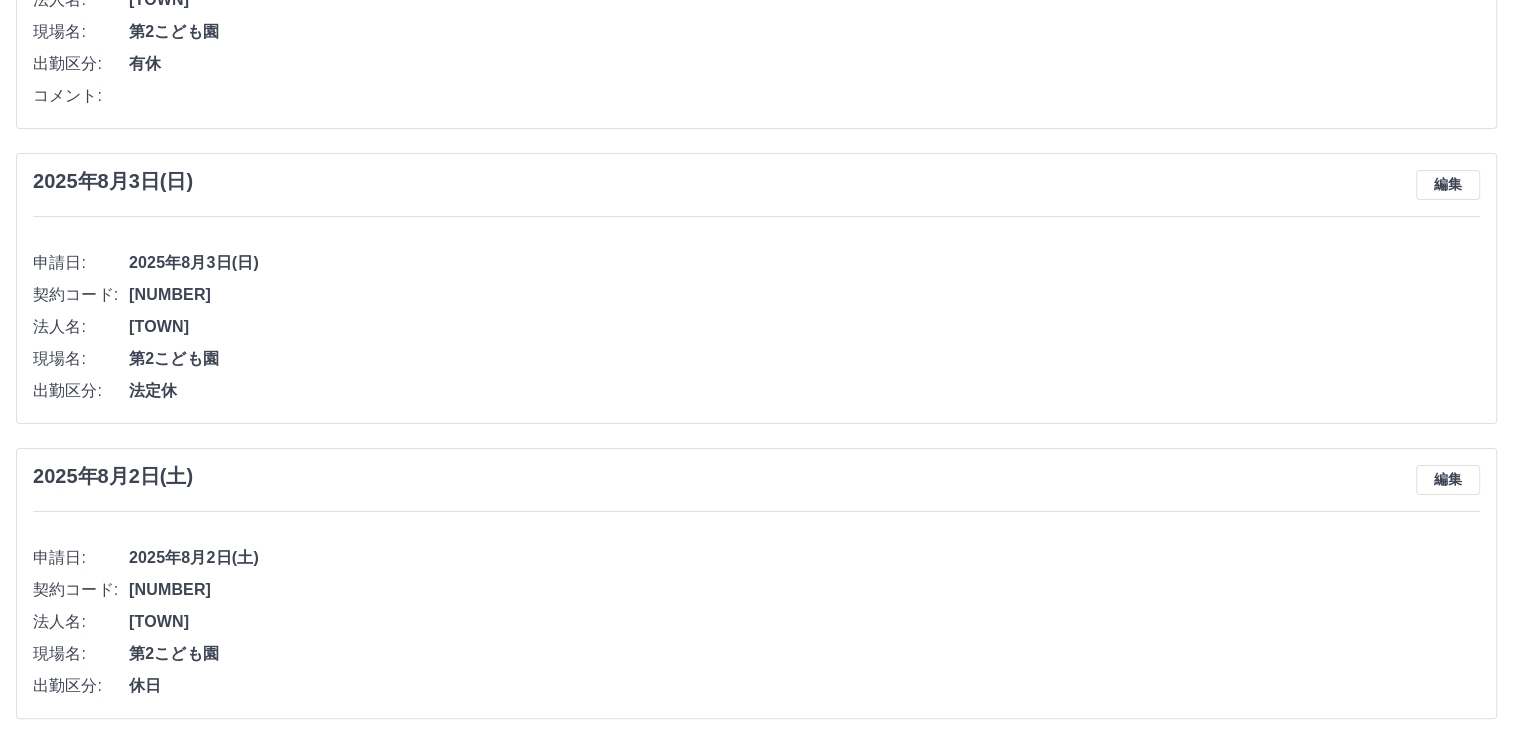scroll, scrollTop: 360, scrollLeft: 0, axis: vertical 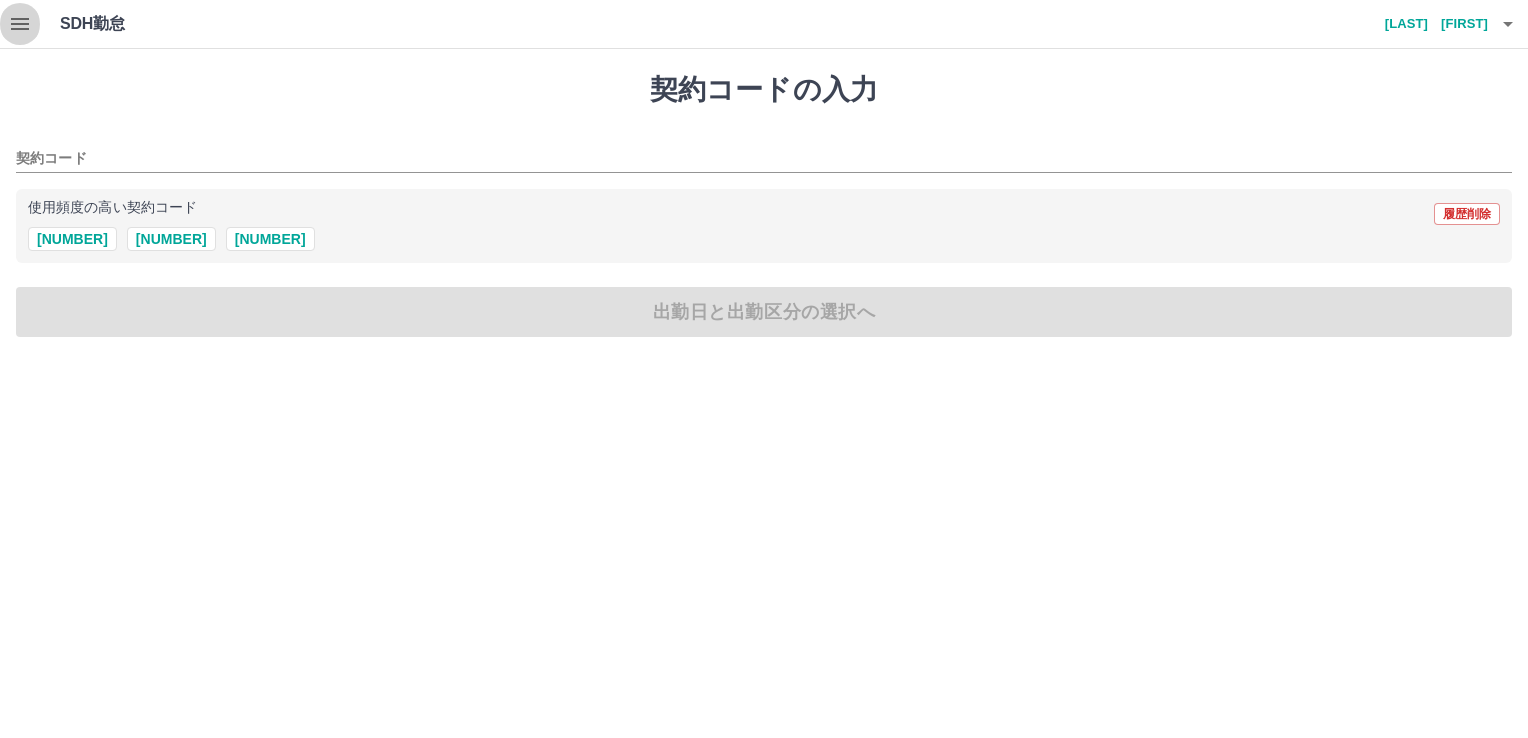 click 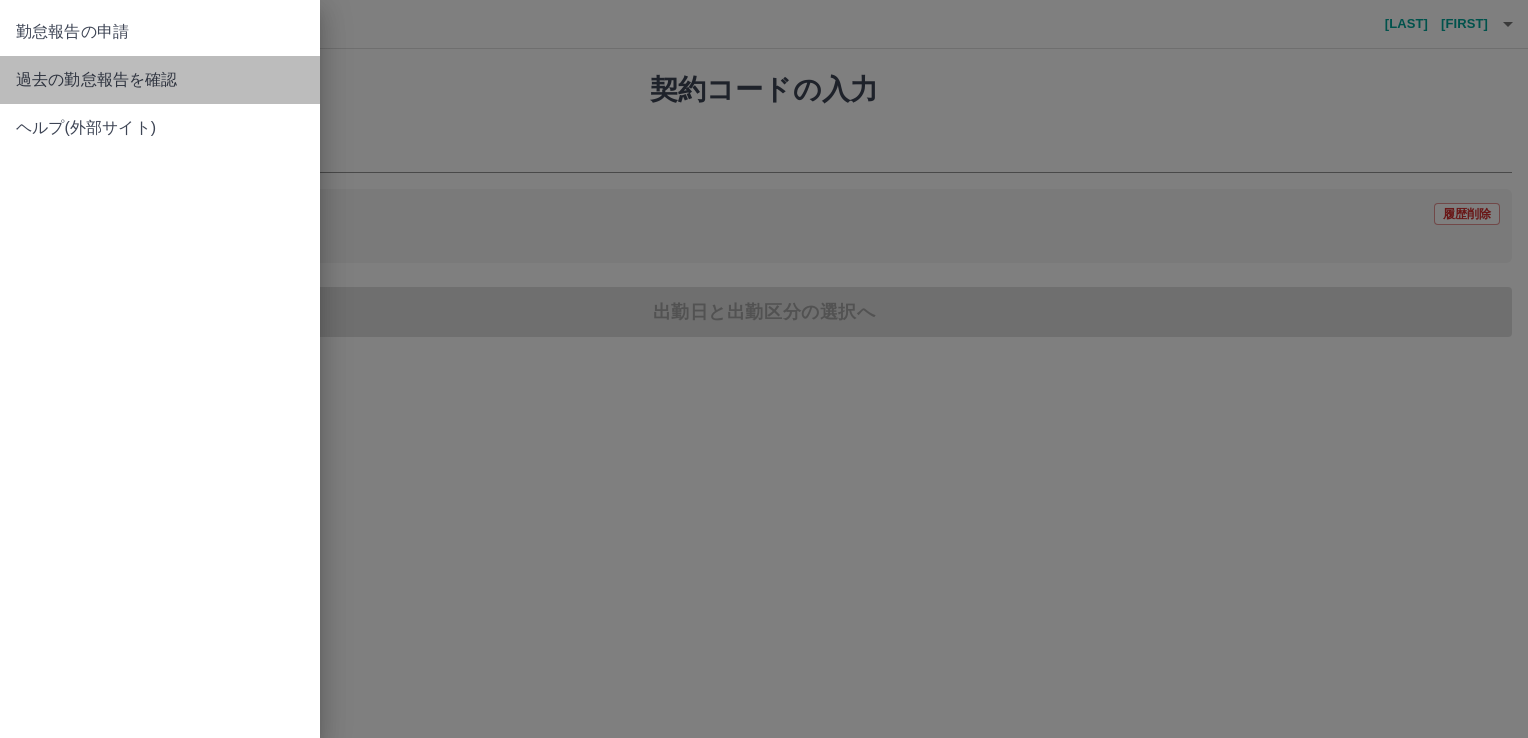 click on "過去の勤怠報告を確認" at bounding box center [160, 80] 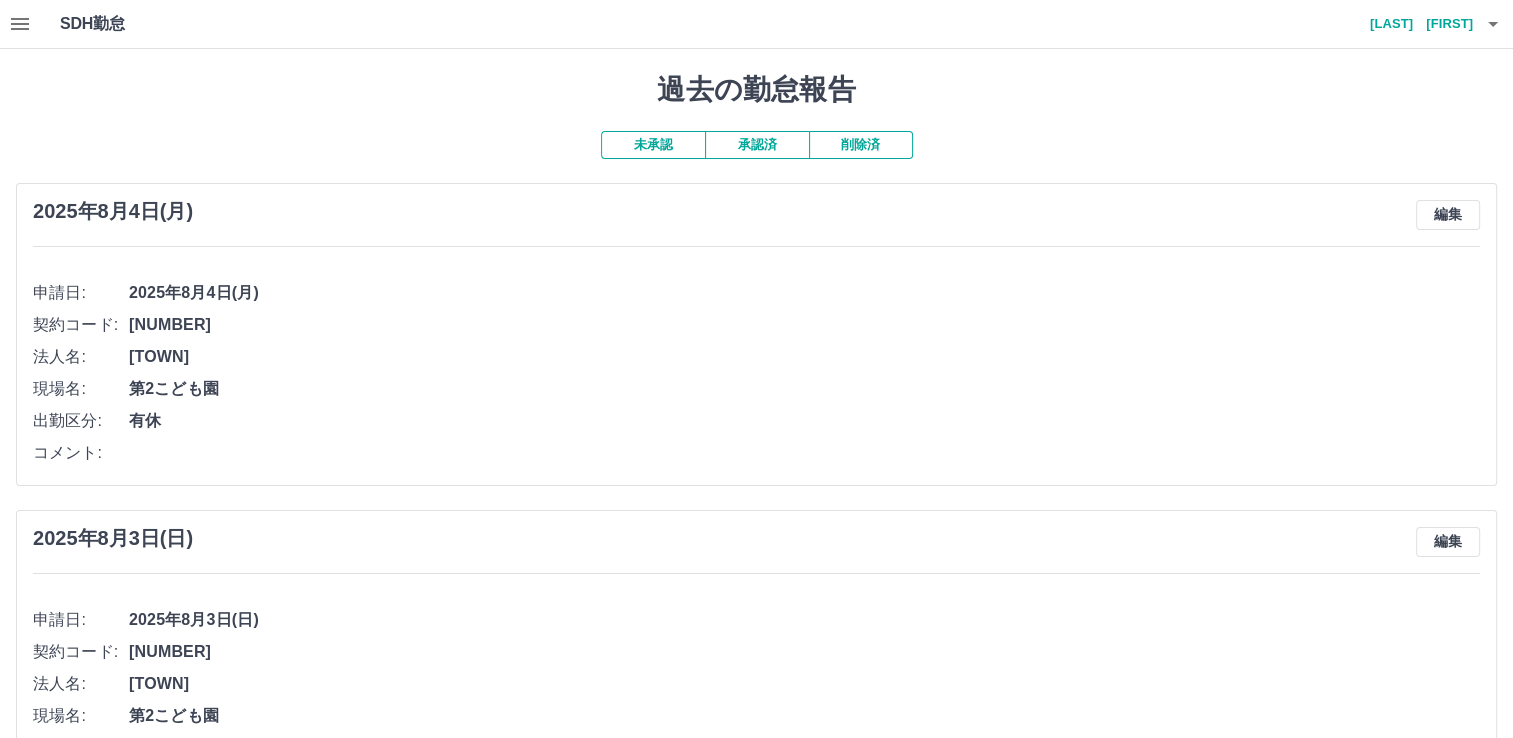 click on "未承認" at bounding box center (653, 145) 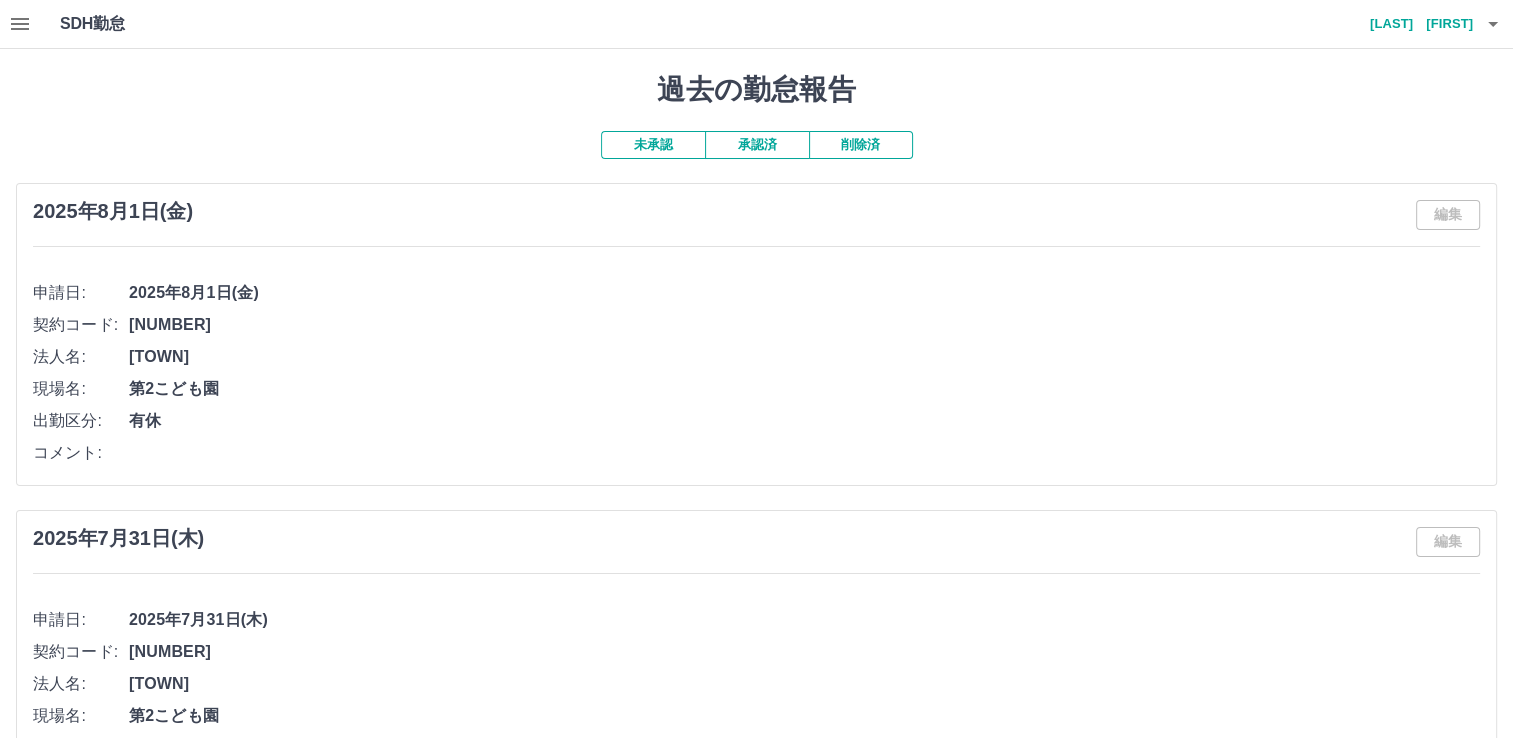 click on "未承認" at bounding box center (653, 145) 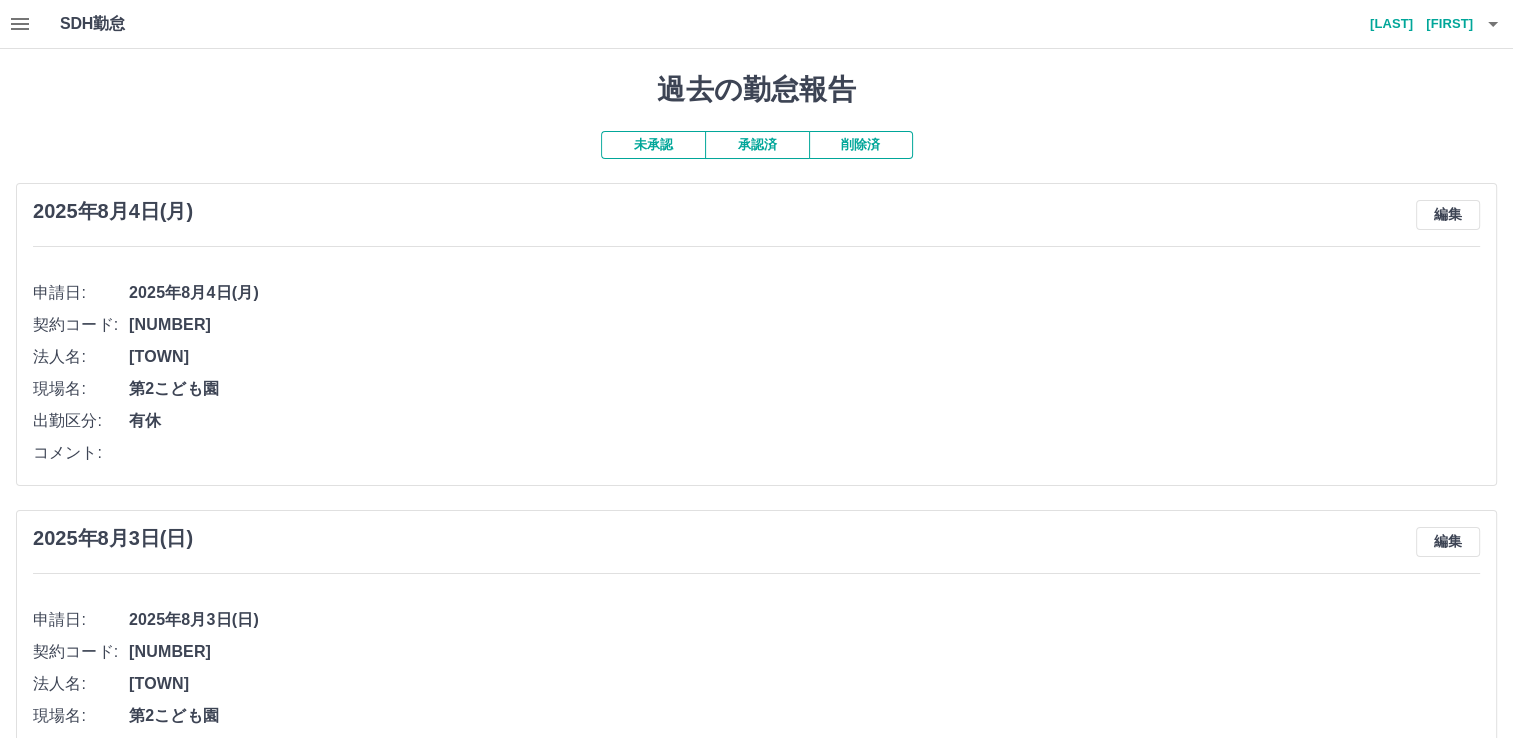 click on "未承認" at bounding box center (653, 145) 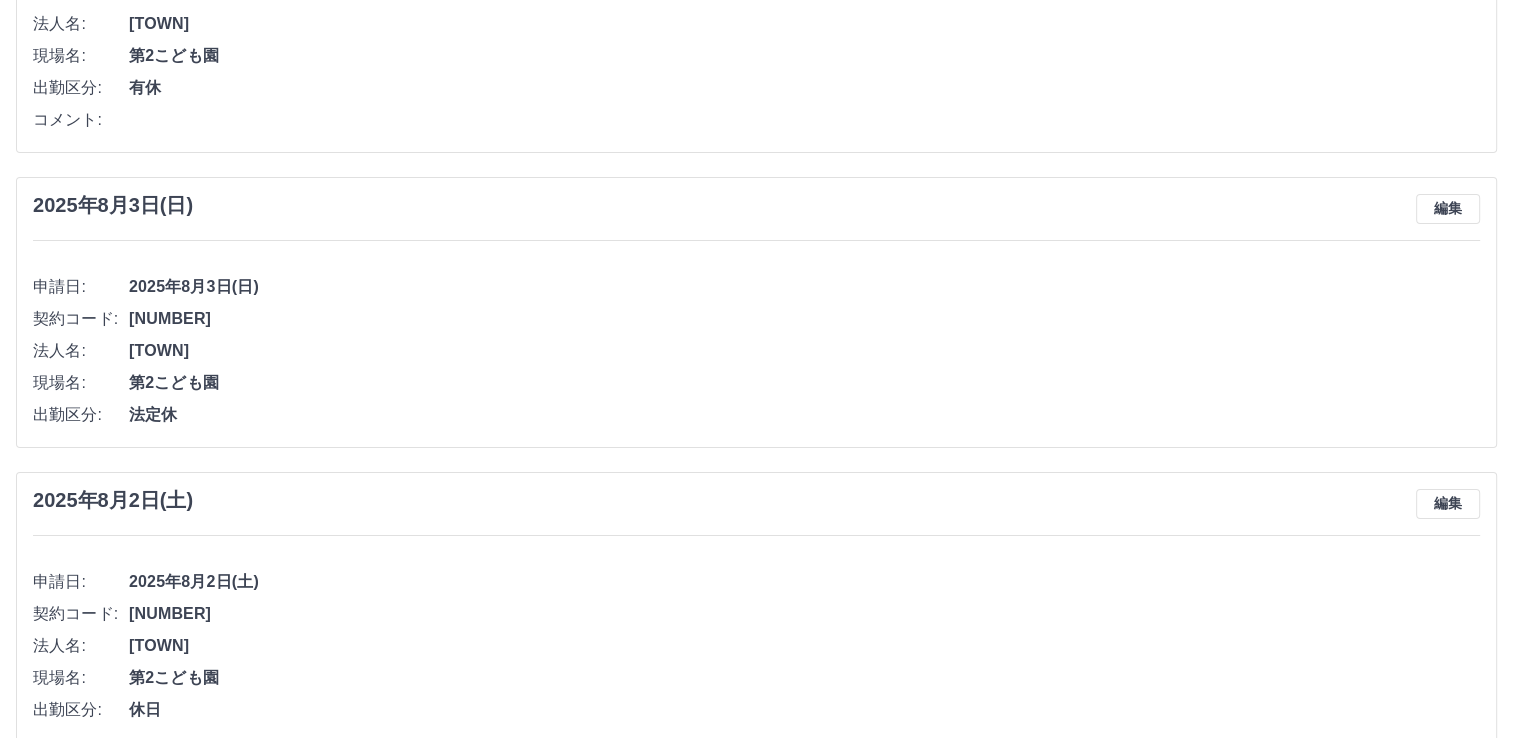 scroll, scrollTop: 360, scrollLeft: 0, axis: vertical 